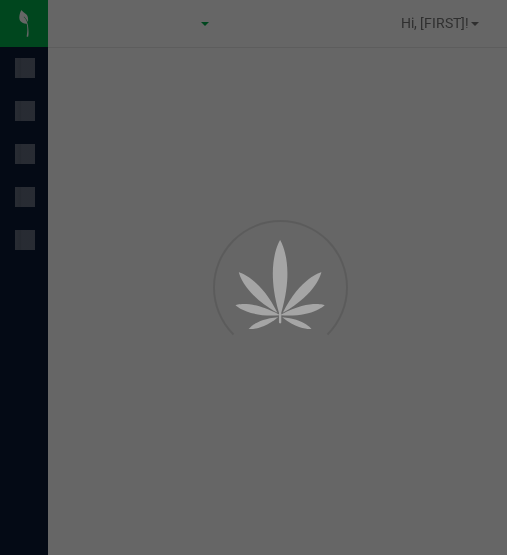 scroll, scrollTop: 0, scrollLeft: 0, axis: both 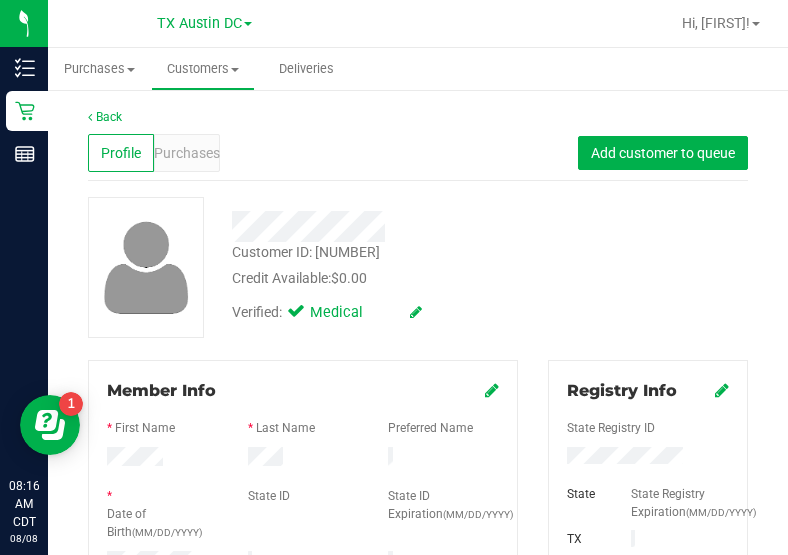 click on "Customer ID: [NUMBER]
Credit Available:
$[PRICE]
Verified:
Medical" at bounding box center (418, 267) 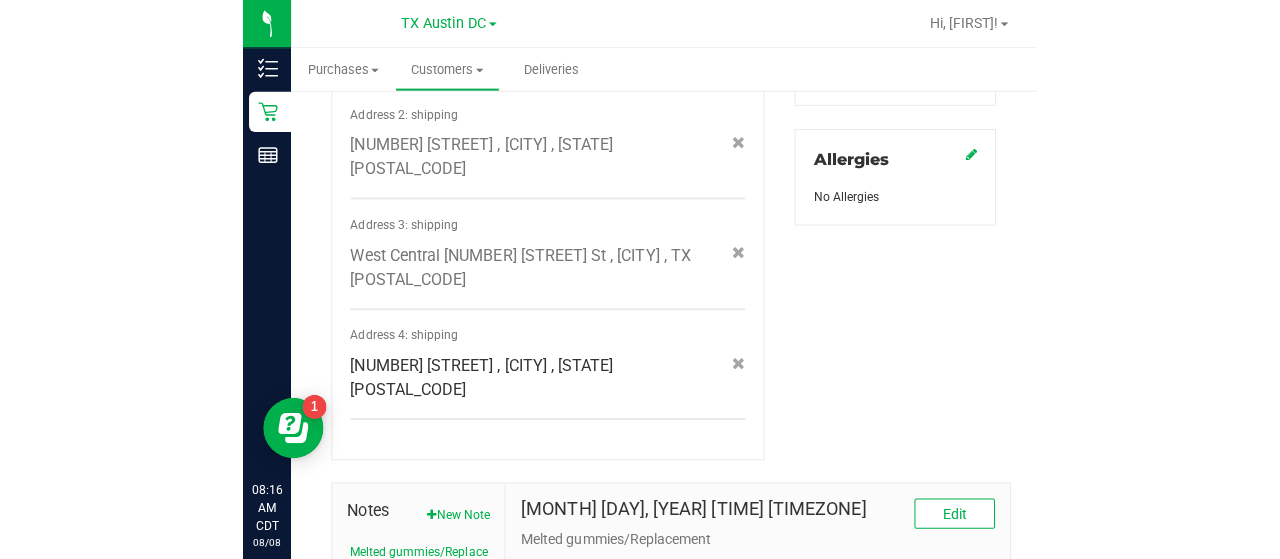 scroll, scrollTop: 1048, scrollLeft: 0, axis: vertical 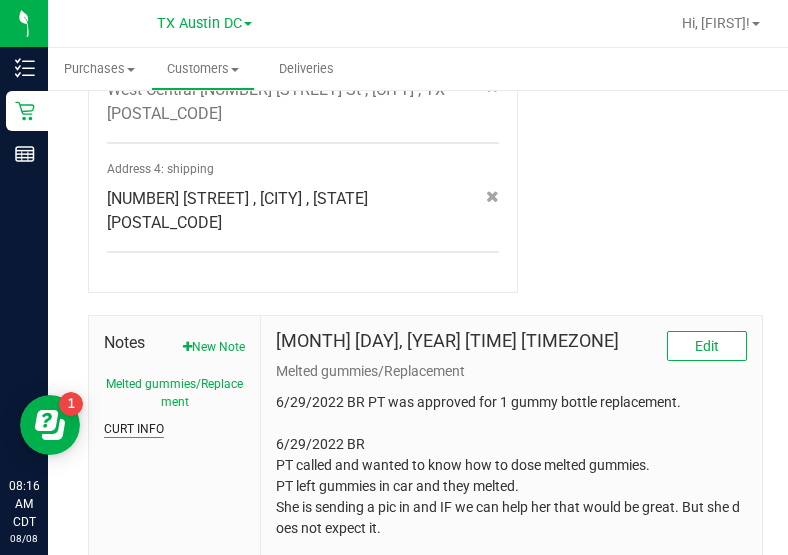 click on "CURT INFO" at bounding box center [134, 429] 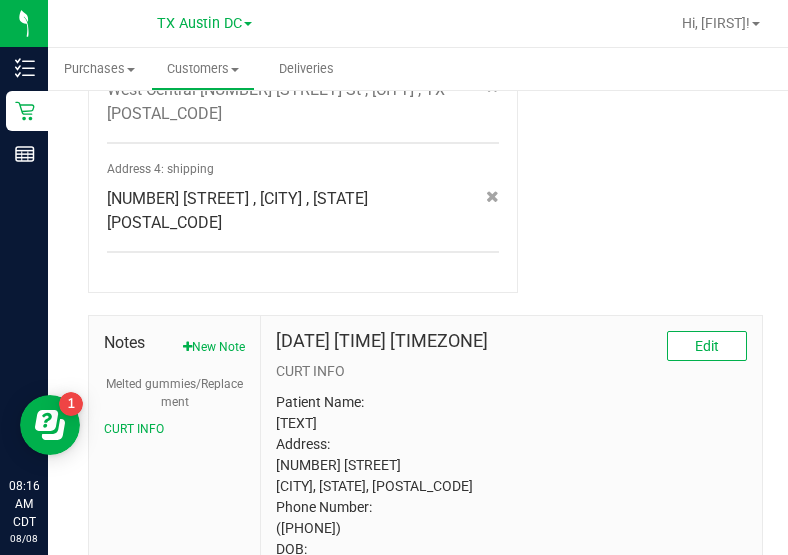 click on "Patient Name:
[TEXT]
Address:
[NUMBER] [STREET]
[CITY], [STATE], [POSTAL_CODE]
Phone Number:
([PHONE])
DOB:
[DATE]
SSN Last 5:
[NUMBER]" at bounding box center (511, 507) 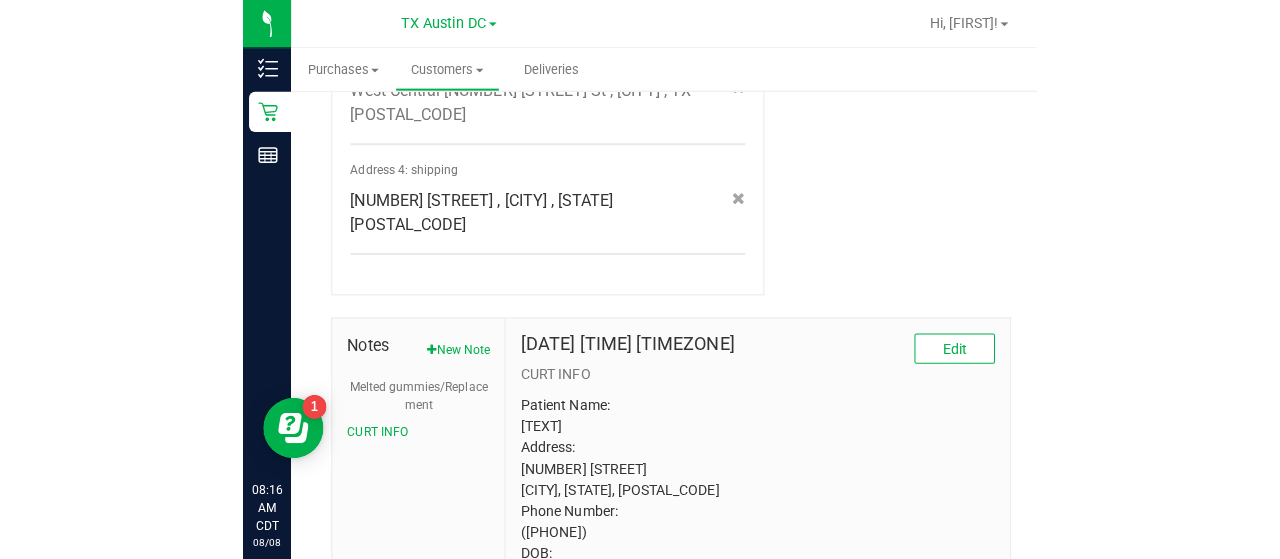 scroll, scrollTop: 1038, scrollLeft: 0, axis: vertical 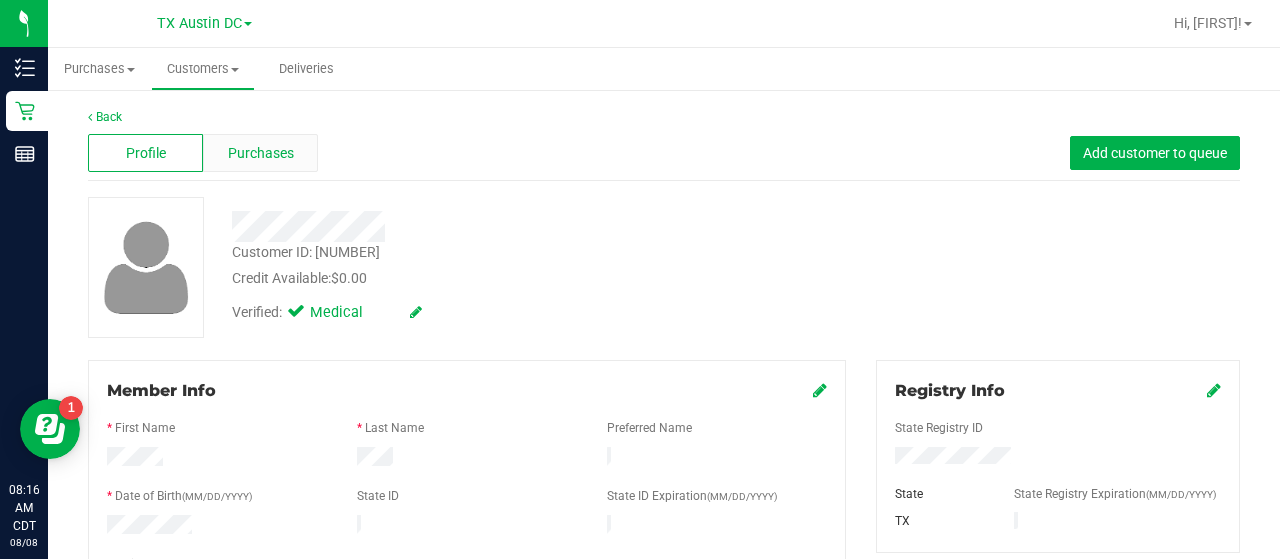click on "Purchases" at bounding box center (261, 153) 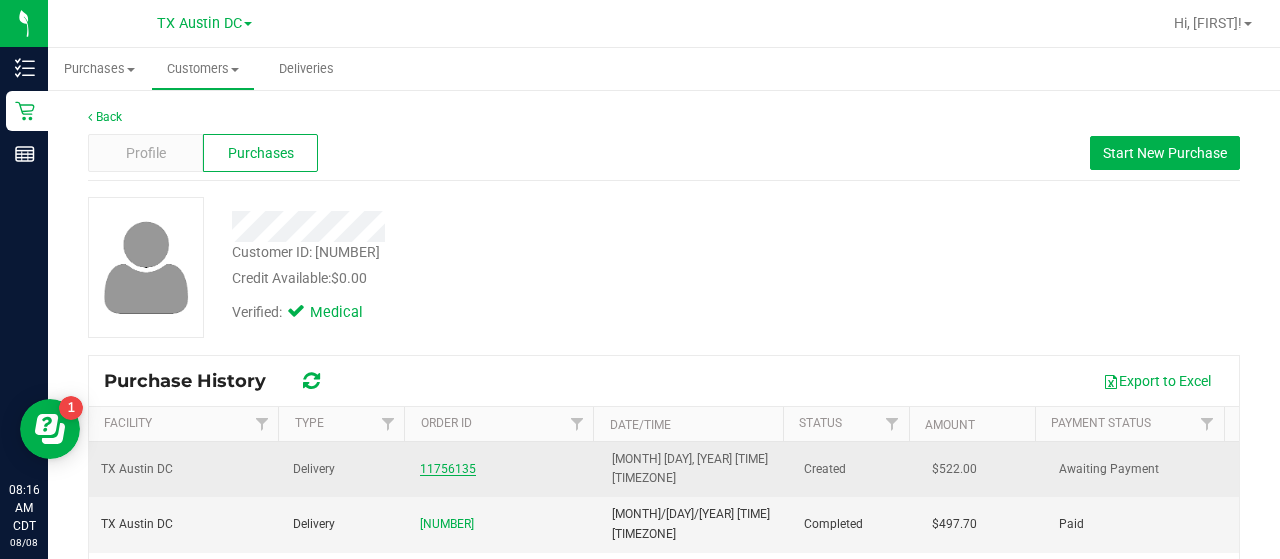 click on "11756135" at bounding box center [448, 469] 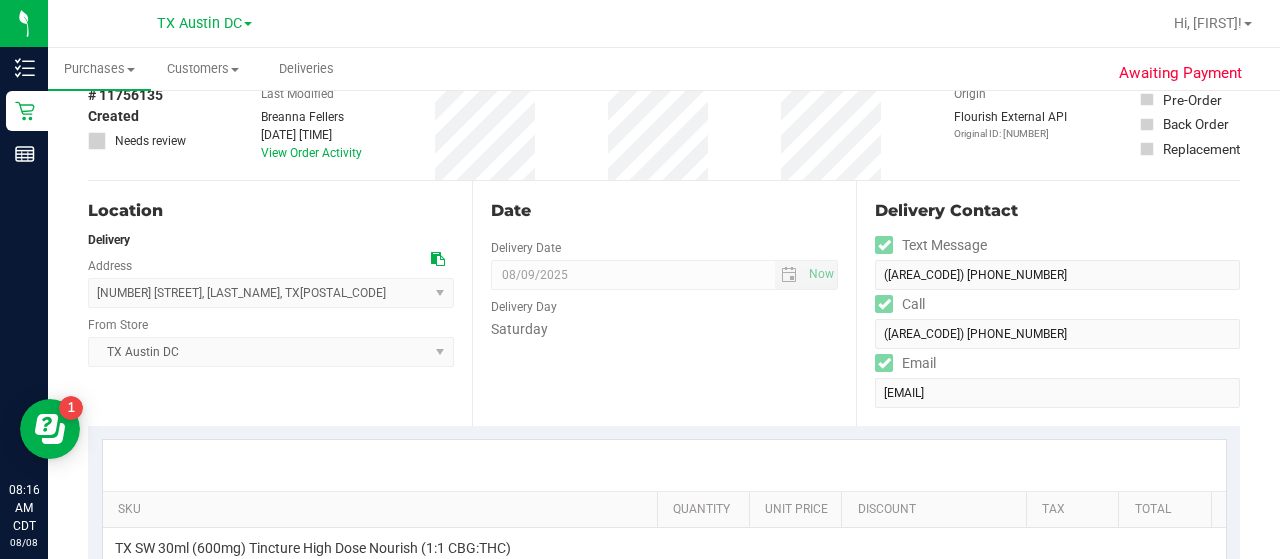 scroll, scrollTop: 0, scrollLeft: 0, axis: both 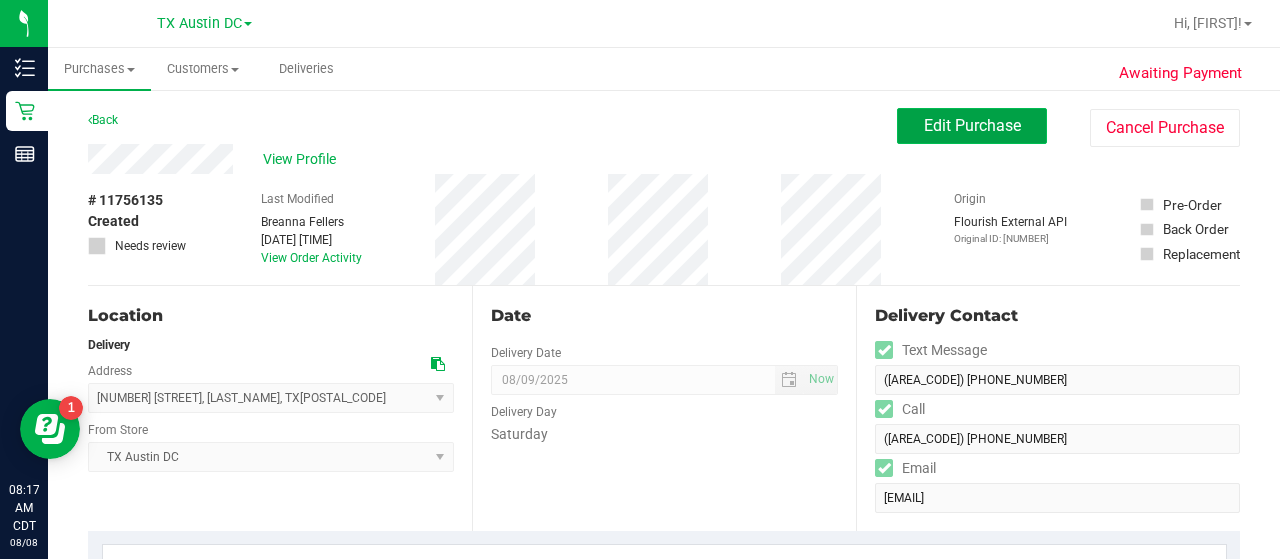 click on "Edit Purchase" at bounding box center (972, 125) 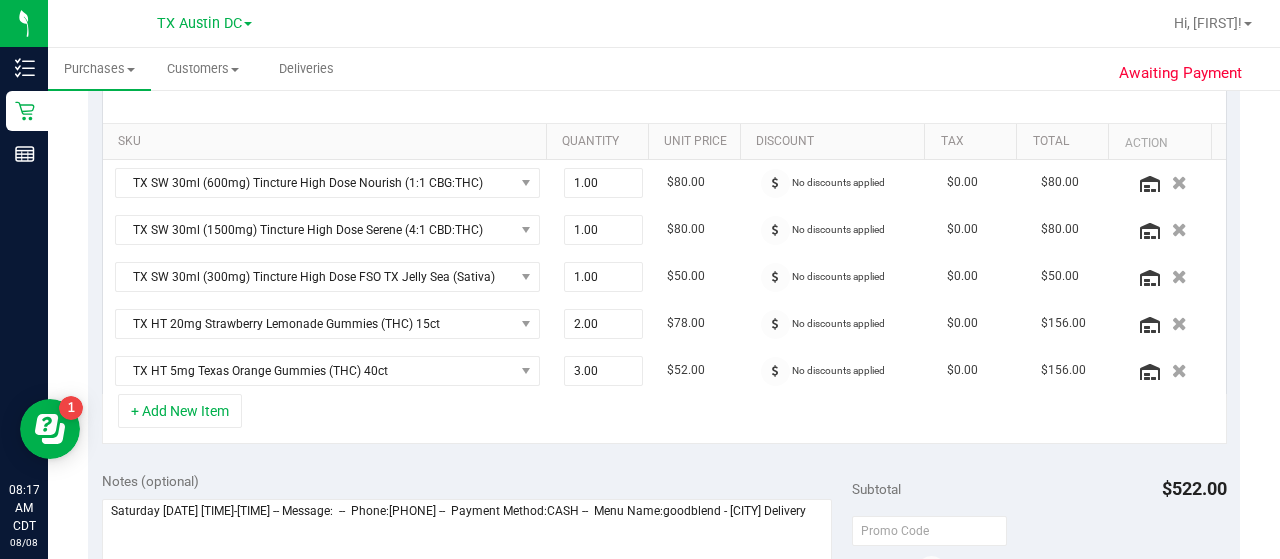 scroll, scrollTop: 476, scrollLeft: 0, axis: vertical 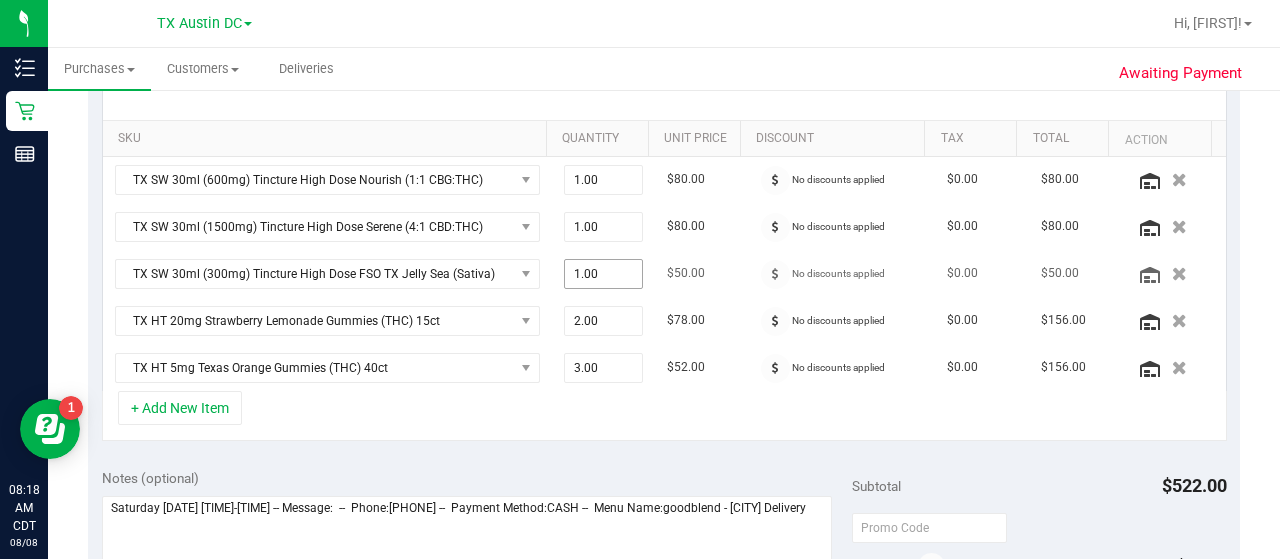 click on "1.00 1" at bounding box center [604, 274] 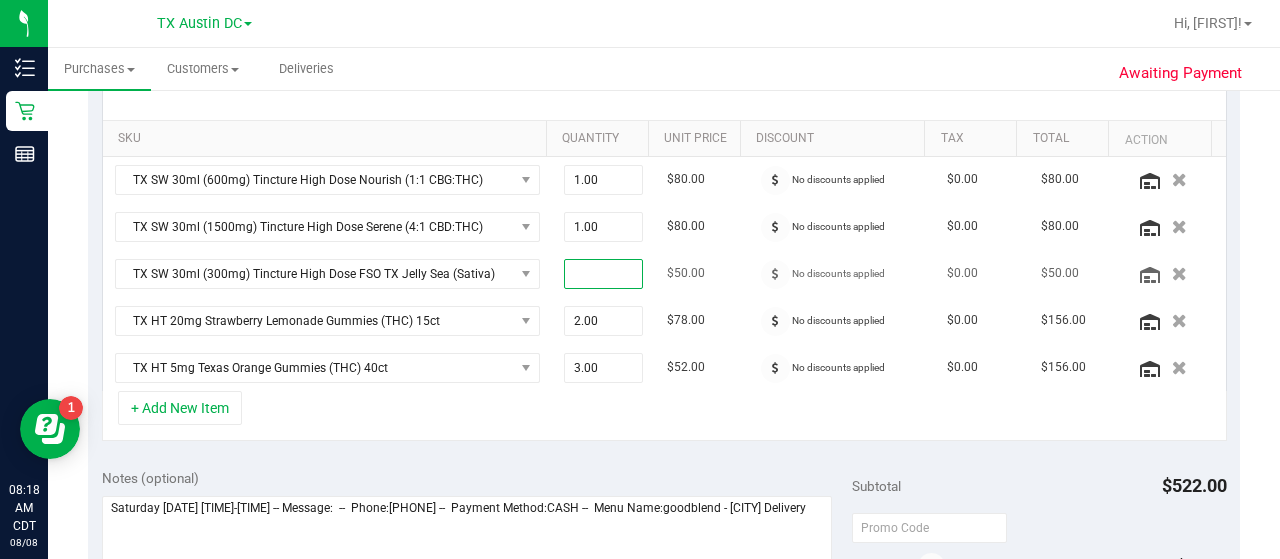 type on "2" 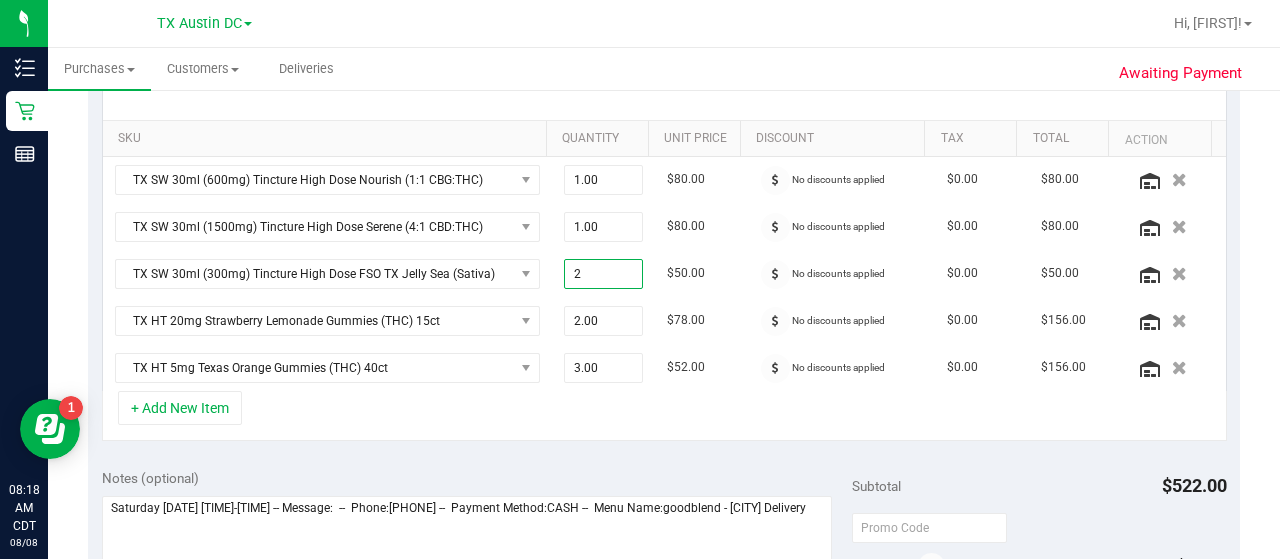 type on "2.00" 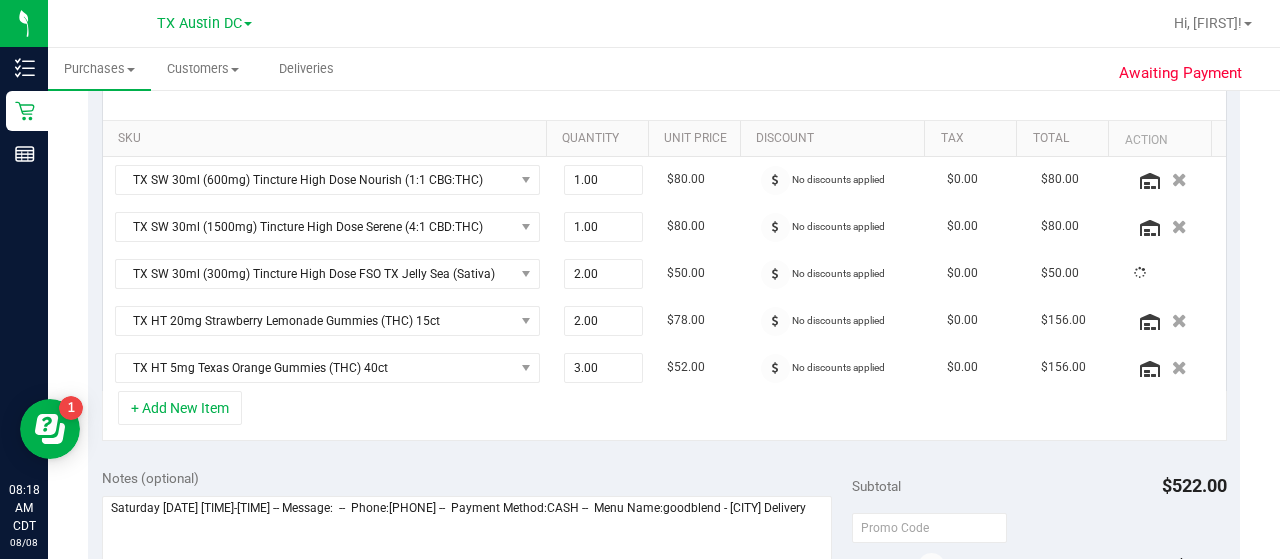 click on "+ Add New Item" at bounding box center (664, 416) 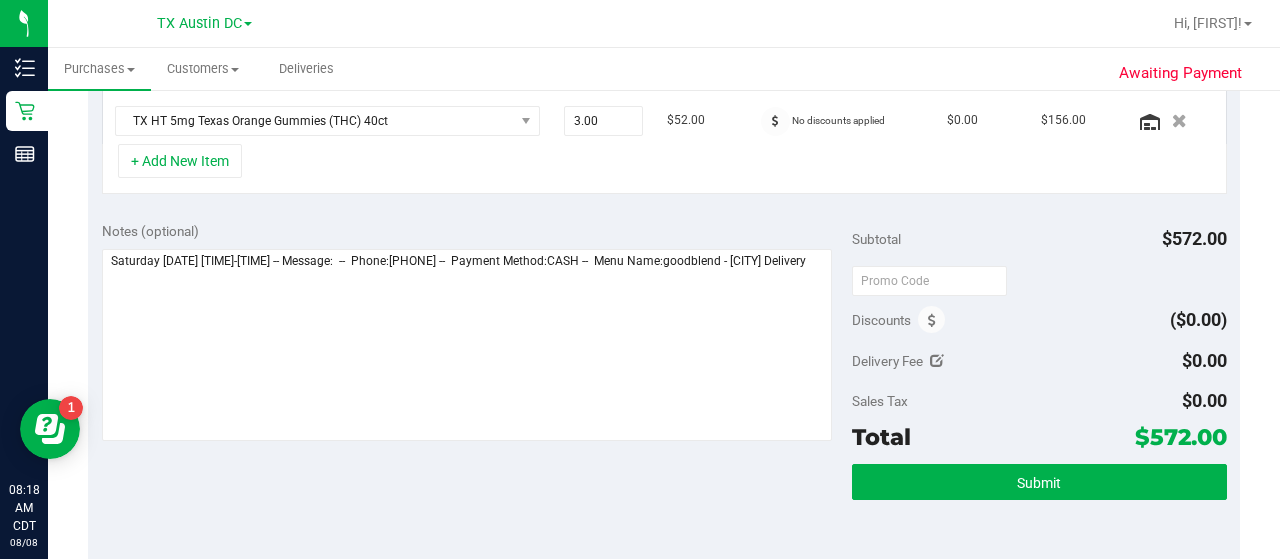scroll, scrollTop: 740, scrollLeft: 0, axis: vertical 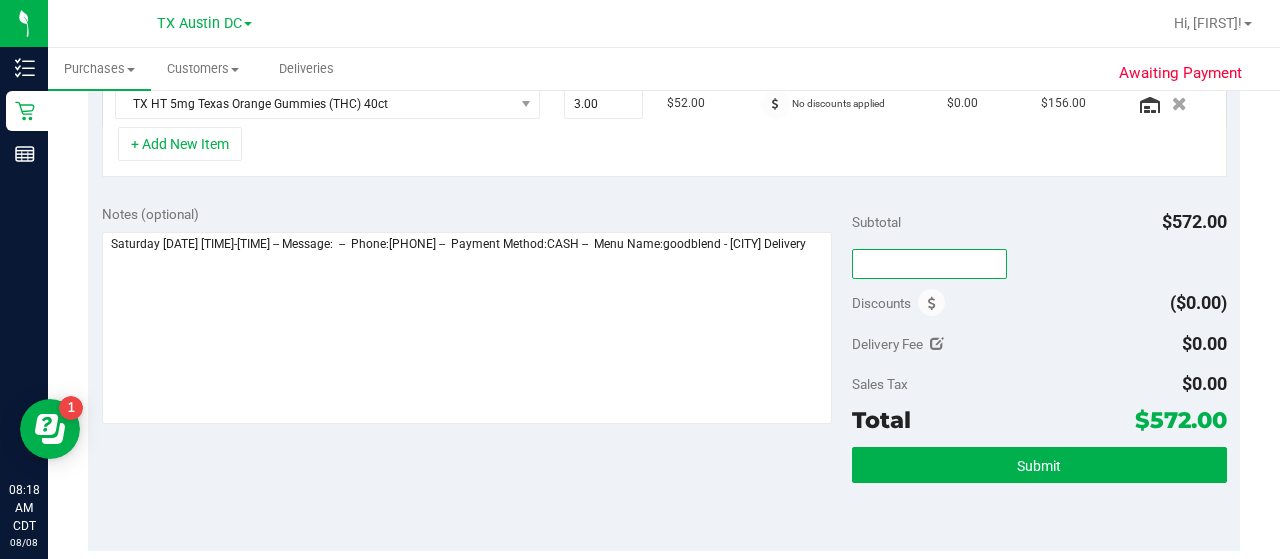 click at bounding box center [929, 264] 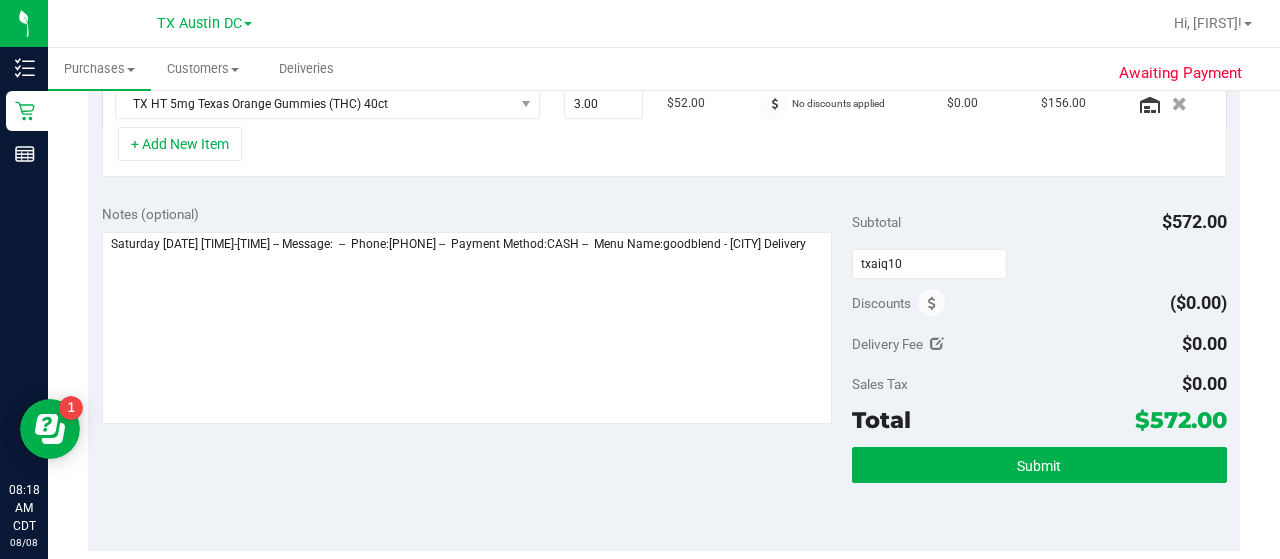 type on "TXAIQ10" 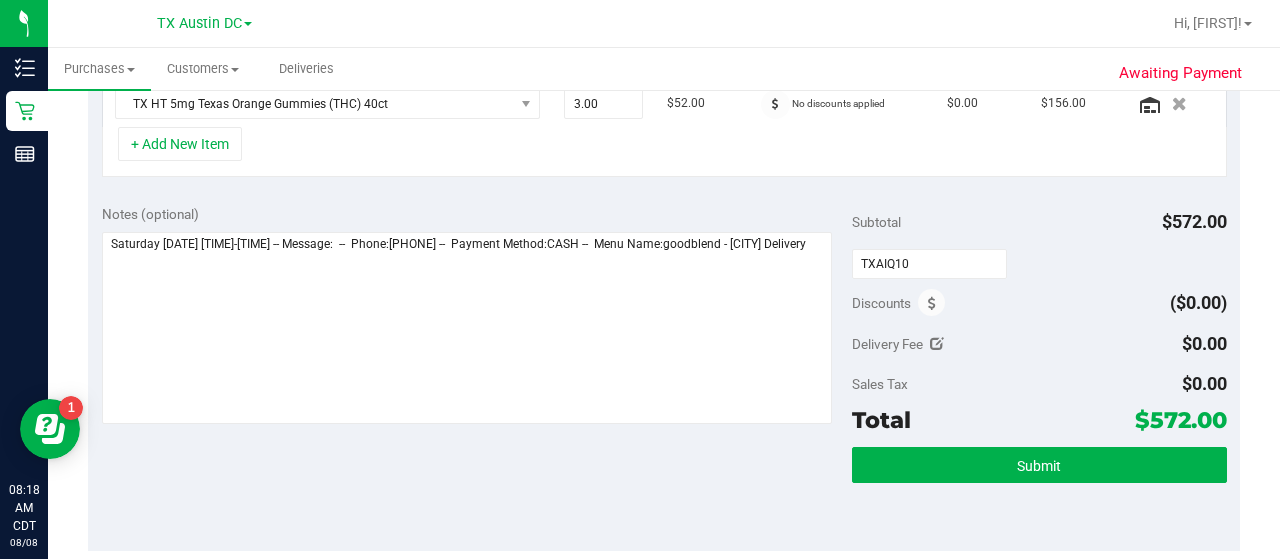 click on "Discounts
($0.00)" at bounding box center (1039, 303) 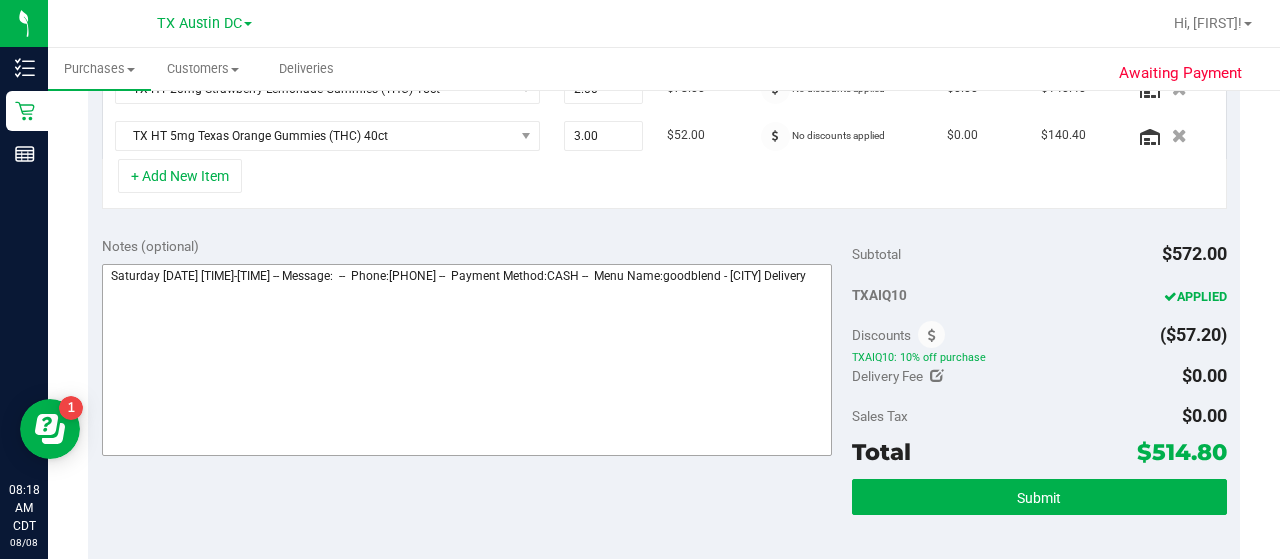 scroll, scrollTop: 677, scrollLeft: 0, axis: vertical 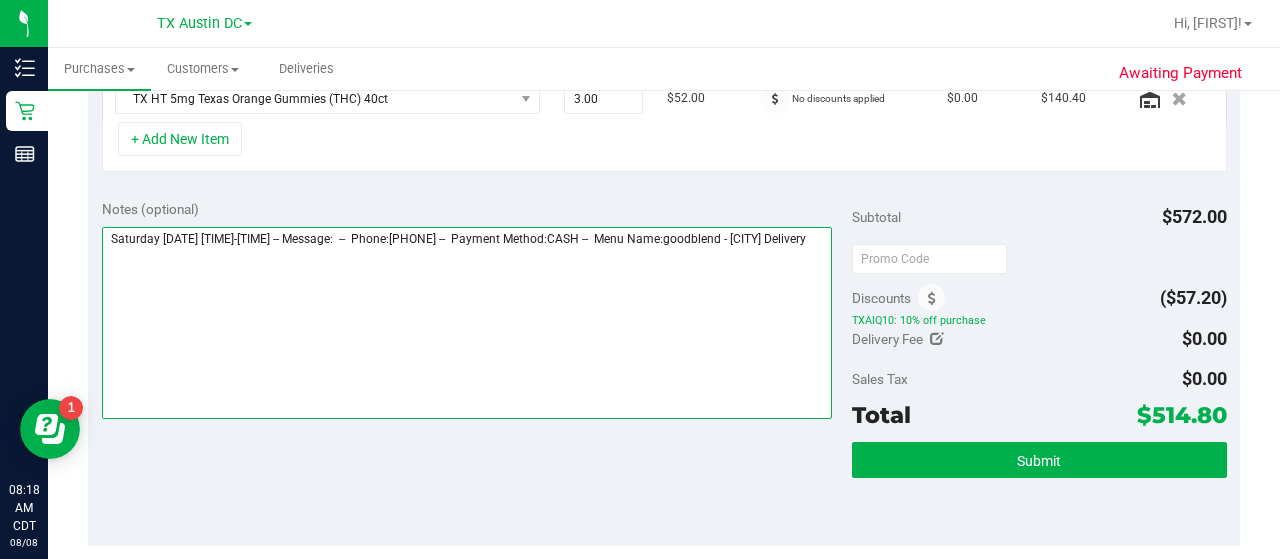 click at bounding box center (467, 323) 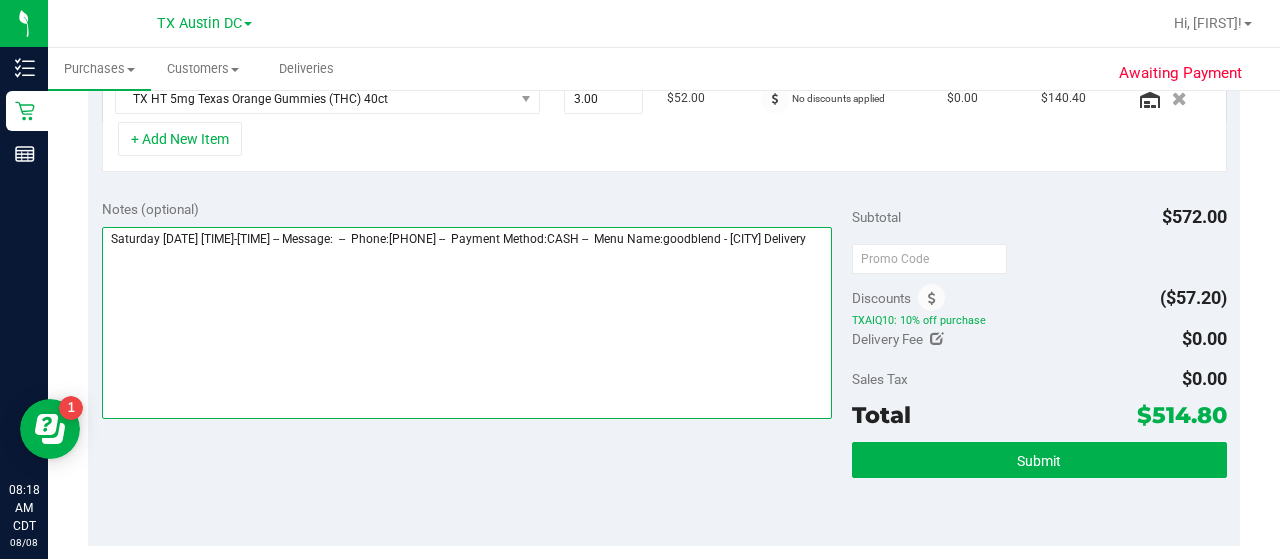 scroll, scrollTop: 1, scrollLeft: 0, axis: vertical 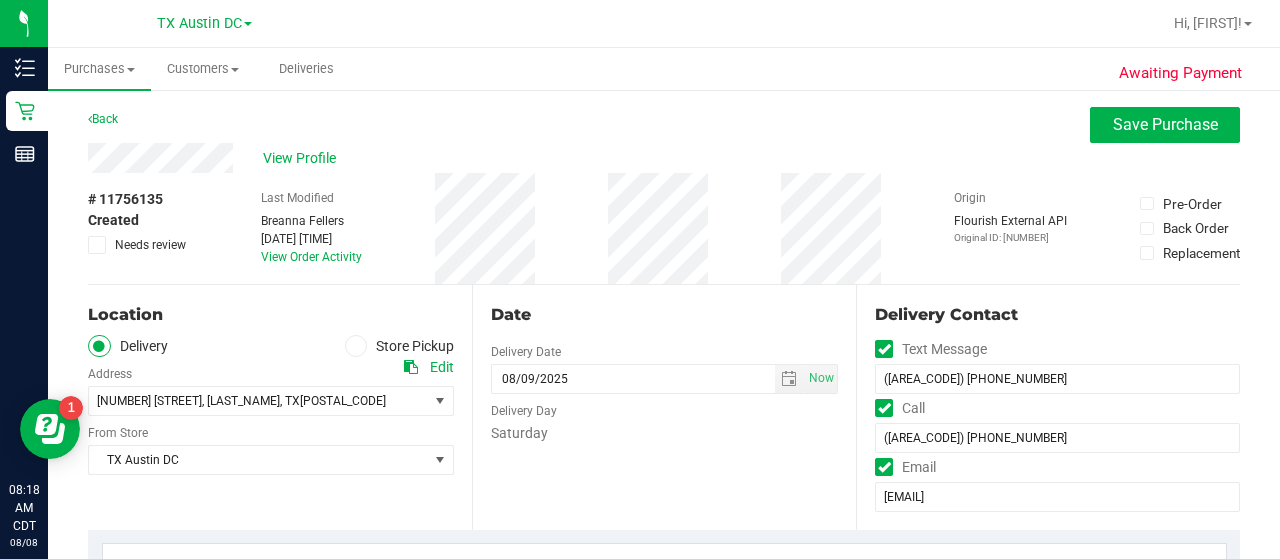 click at bounding box center [411, 367] 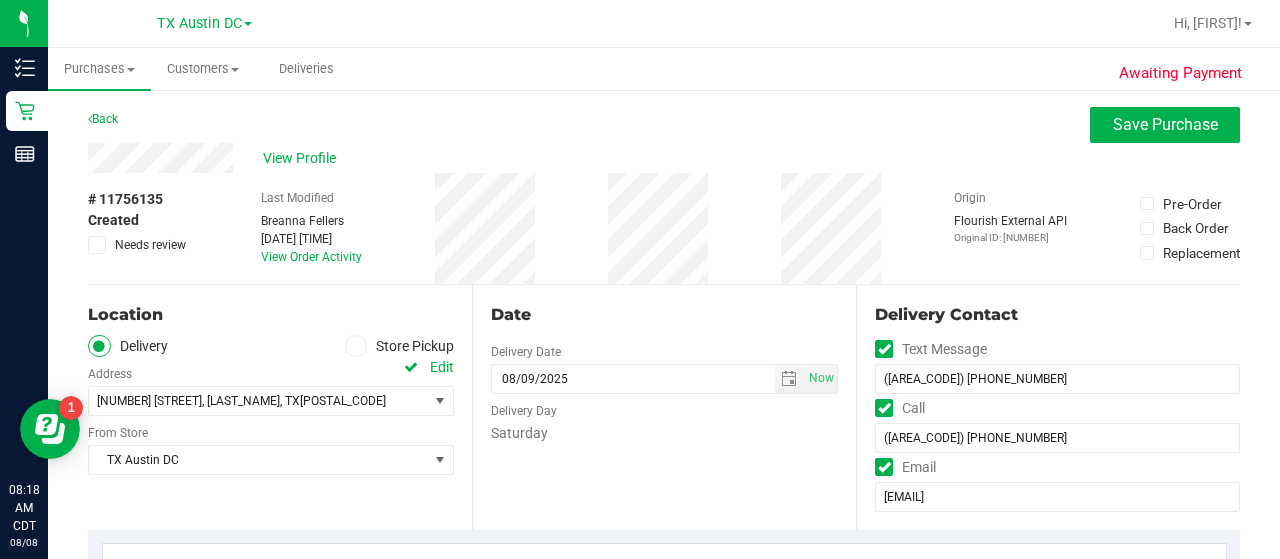 click on "Delivery
Store Pickup" at bounding box center (271, 346) 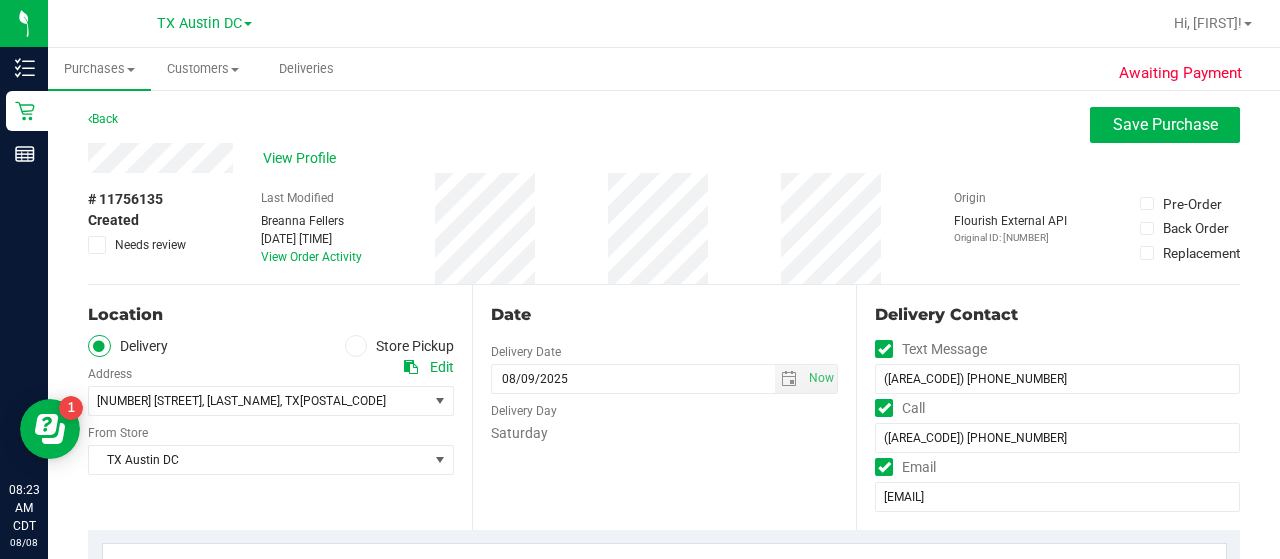 click on "Date
Delivery Date
08/09/2025
Now
08/09/2025 08:00 AM
Now
Delivery Day
Saturday" at bounding box center (664, 407) 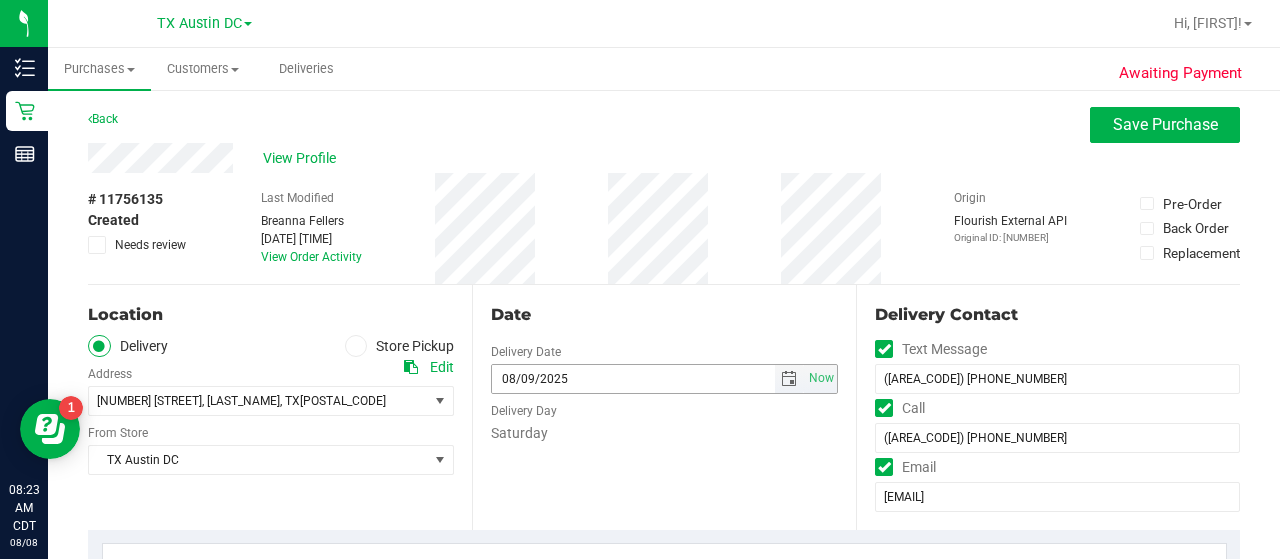 click at bounding box center [789, 379] 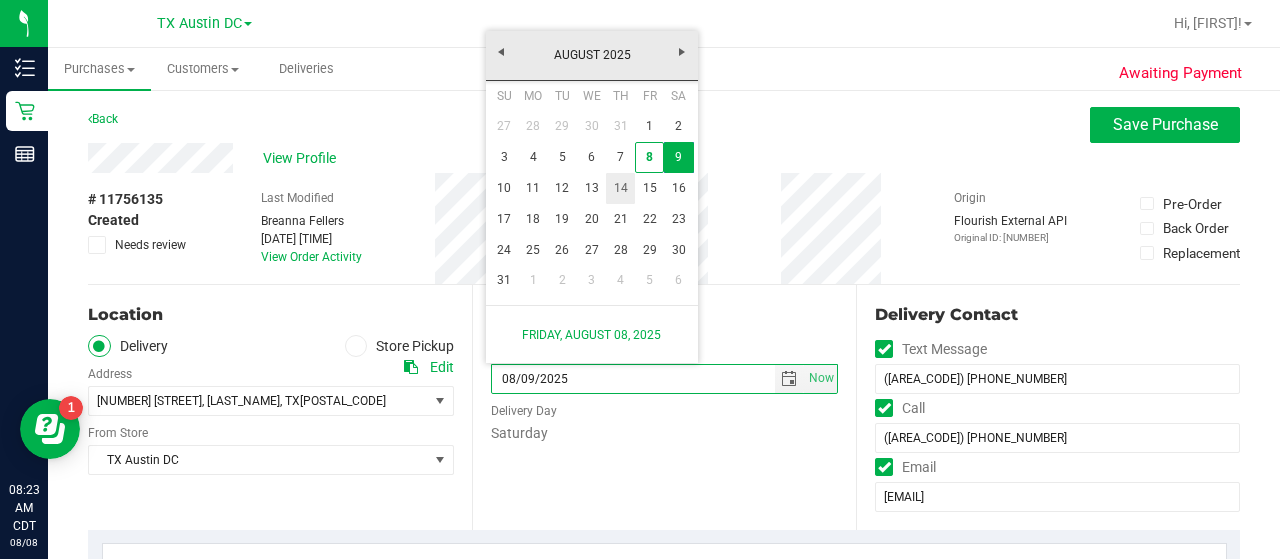 click on "14" at bounding box center [620, 188] 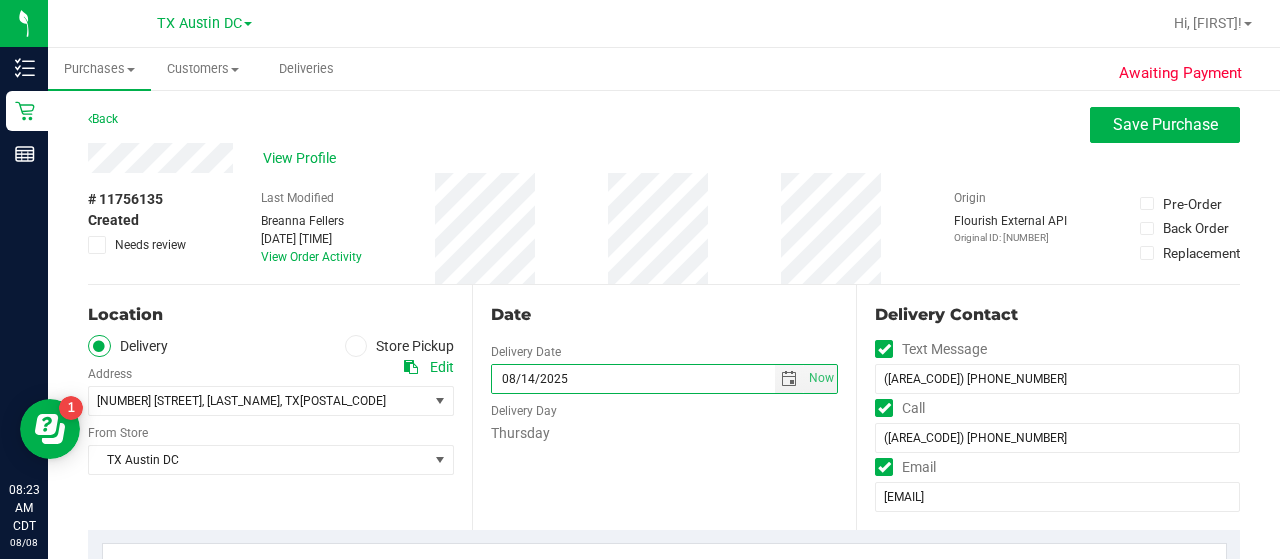 click on "Date
Delivery Date
08/14/2025
Now
08/14/2025 08:00 AM
Now
Delivery Day
Thursday" at bounding box center [664, 407] 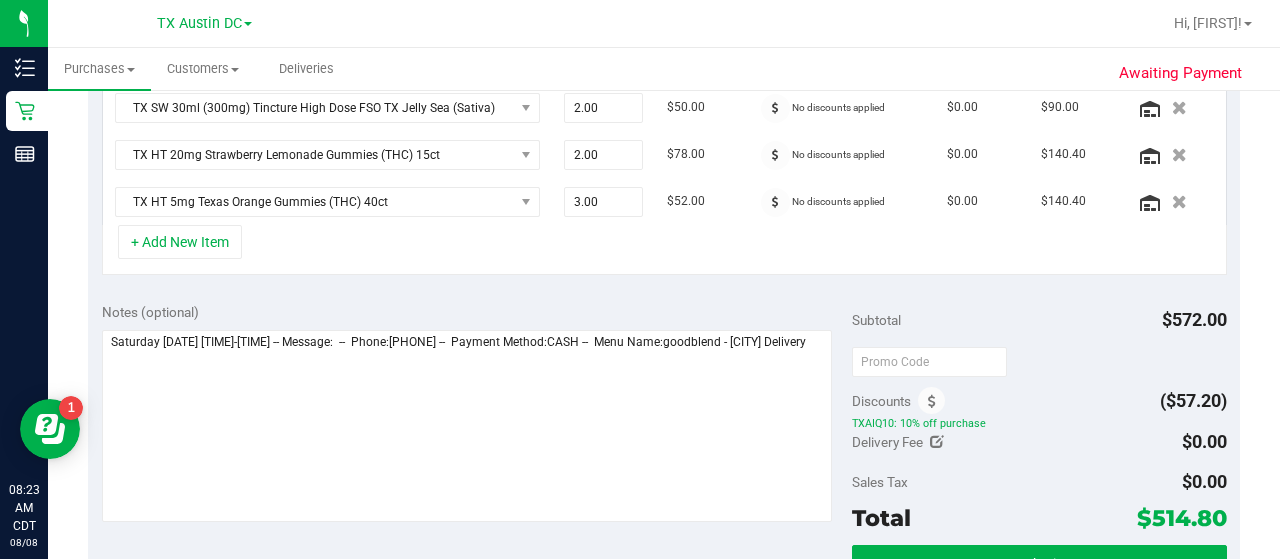 scroll, scrollTop: 646, scrollLeft: 0, axis: vertical 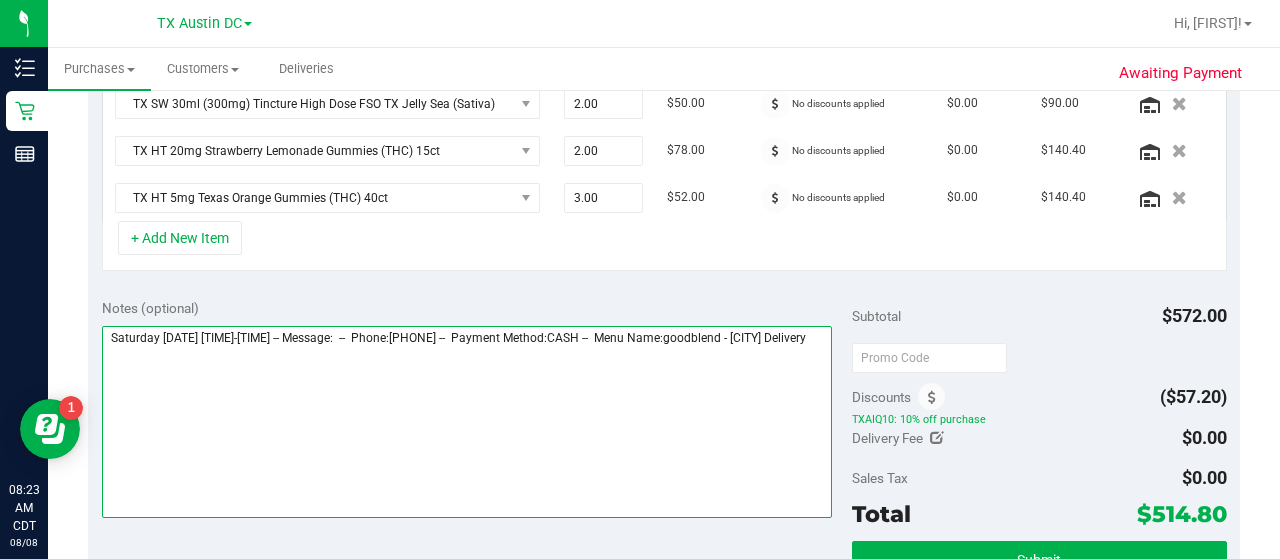 click at bounding box center [467, 422] 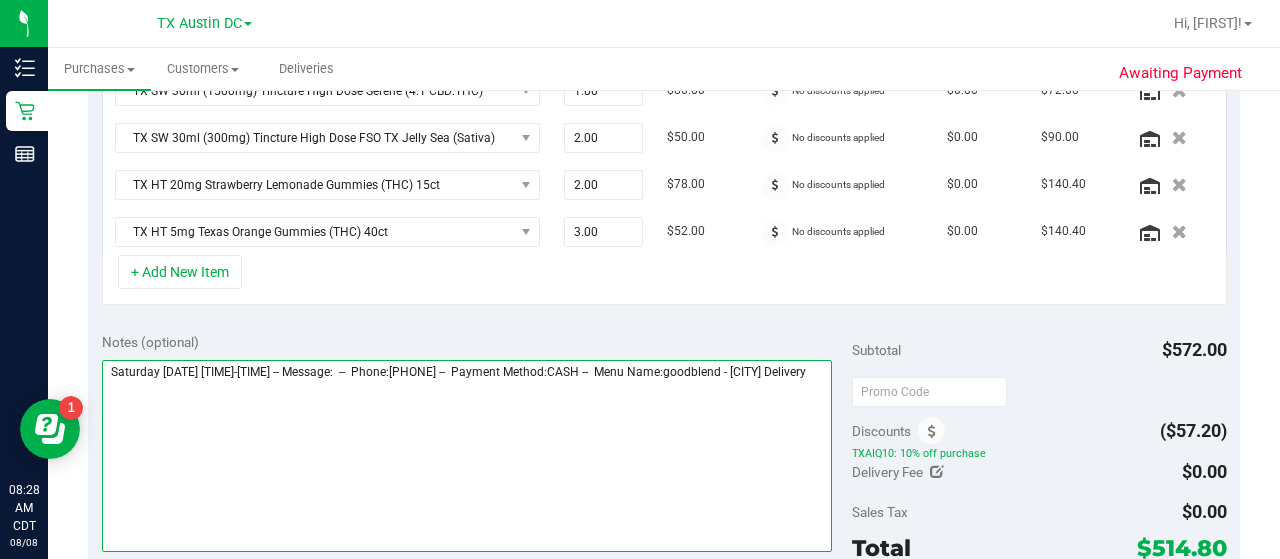 scroll, scrollTop: 674, scrollLeft: 0, axis: vertical 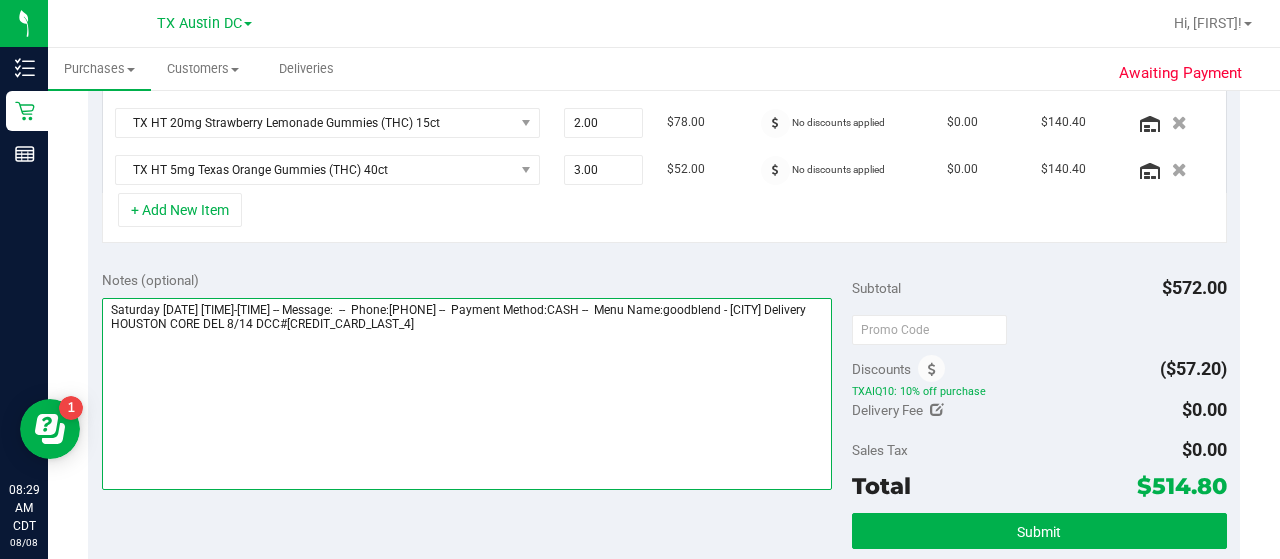 click at bounding box center (467, 394) 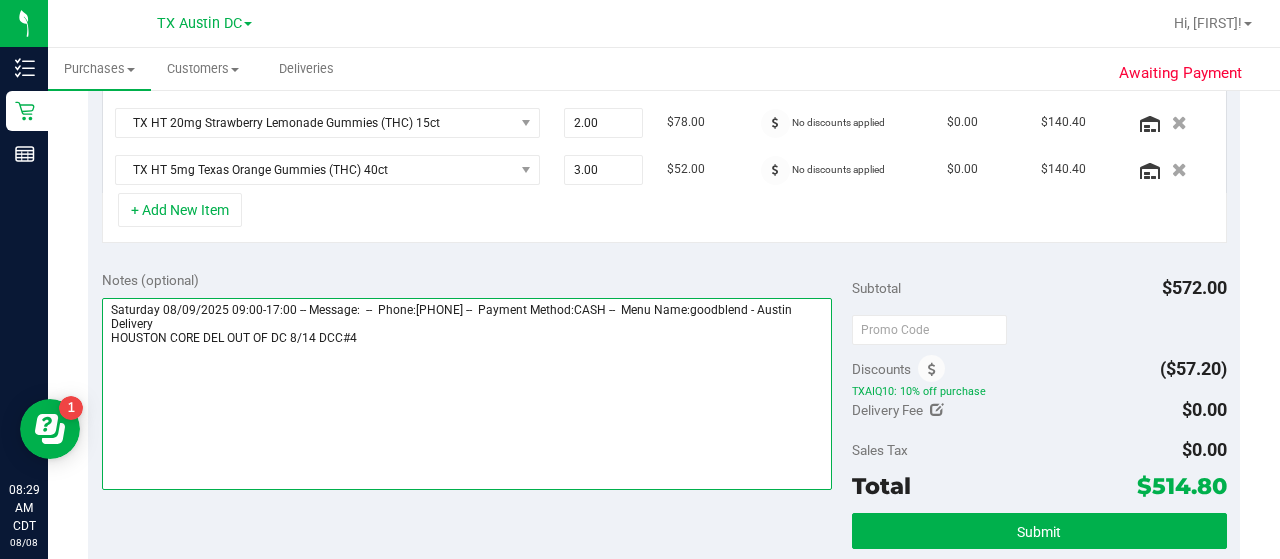 click at bounding box center [467, 394] 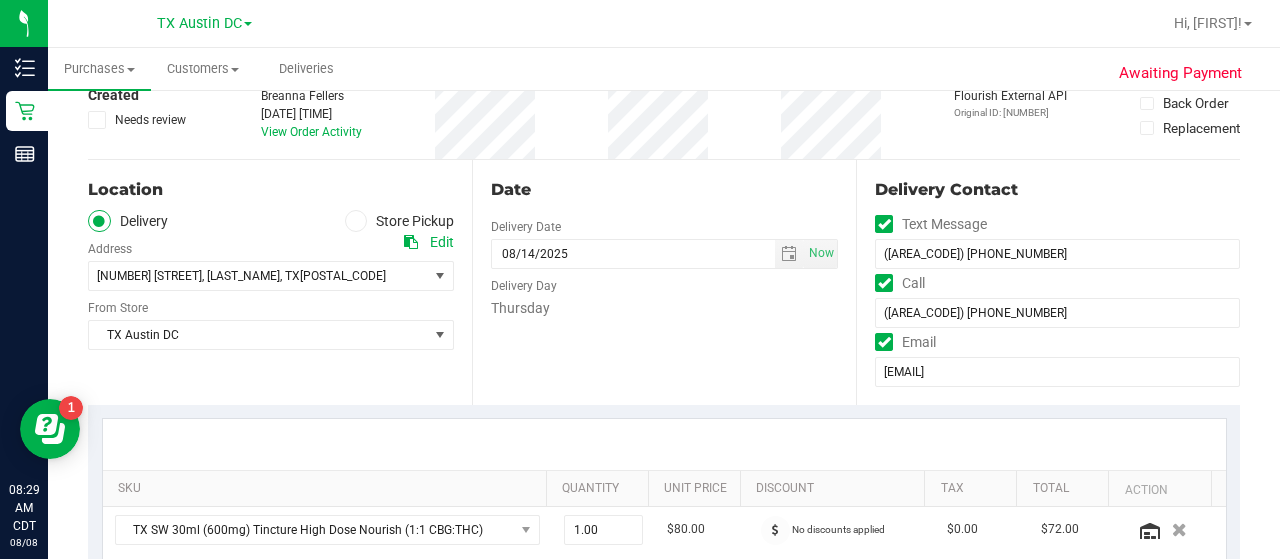 scroll, scrollTop: 0, scrollLeft: 0, axis: both 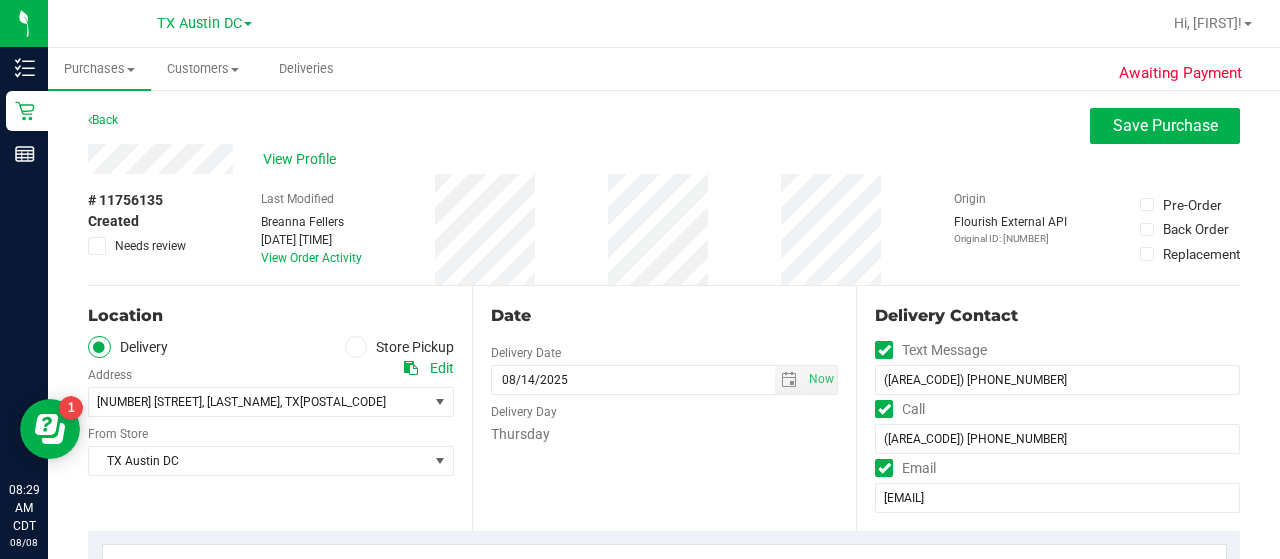 type on "[DAY] [DATE] [TIME]-[TIME] -- Message:  --  Phone:[PHONE] --  Payment Method:CASH --  Menu Name:goodblend - Austin Delivery
HOUSTON CORE DEL OUT OF DC 8/14 DCC#4 CCLM8.8" 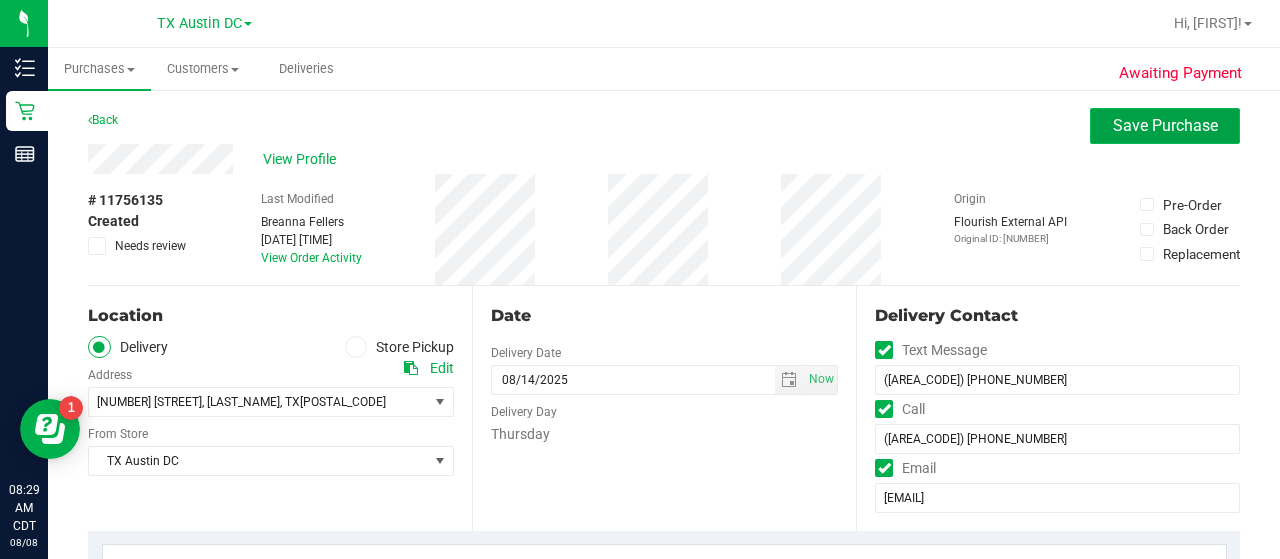 click on "Save Purchase" at bounding box center [1165, 125] 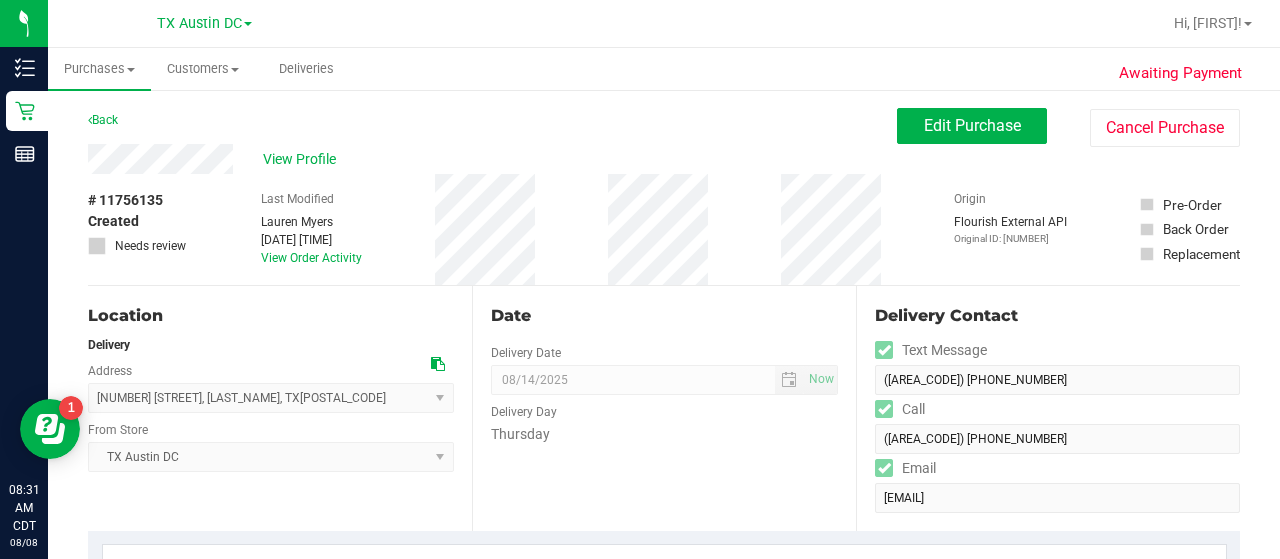 click at bounding box center [438, 364] 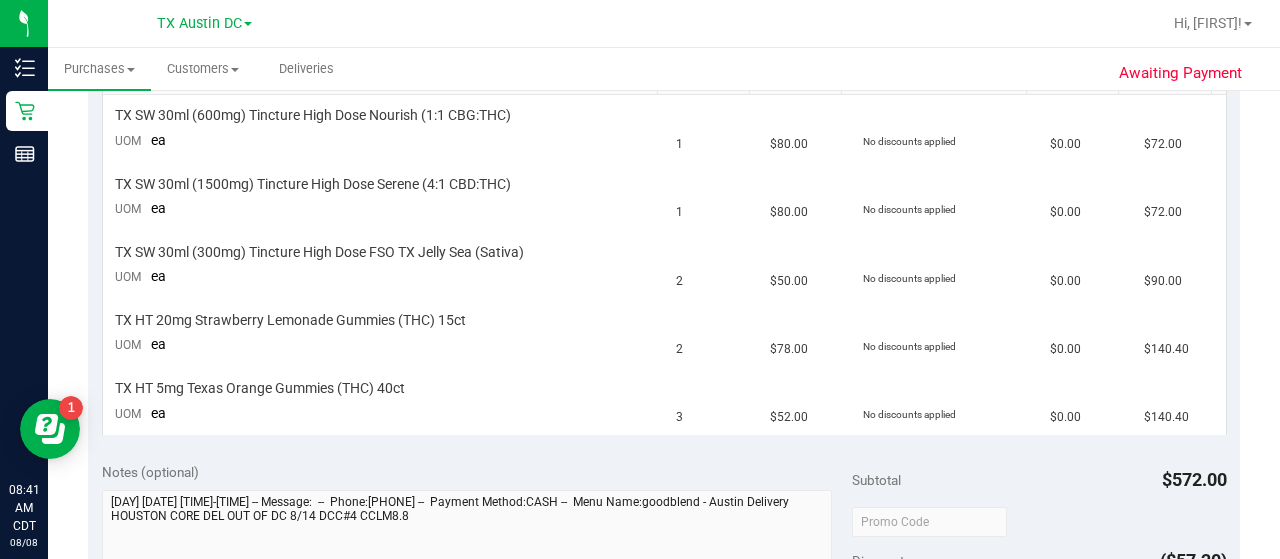 scroll, scrollTop: 724, scrollLeft: 0, axis: vertical 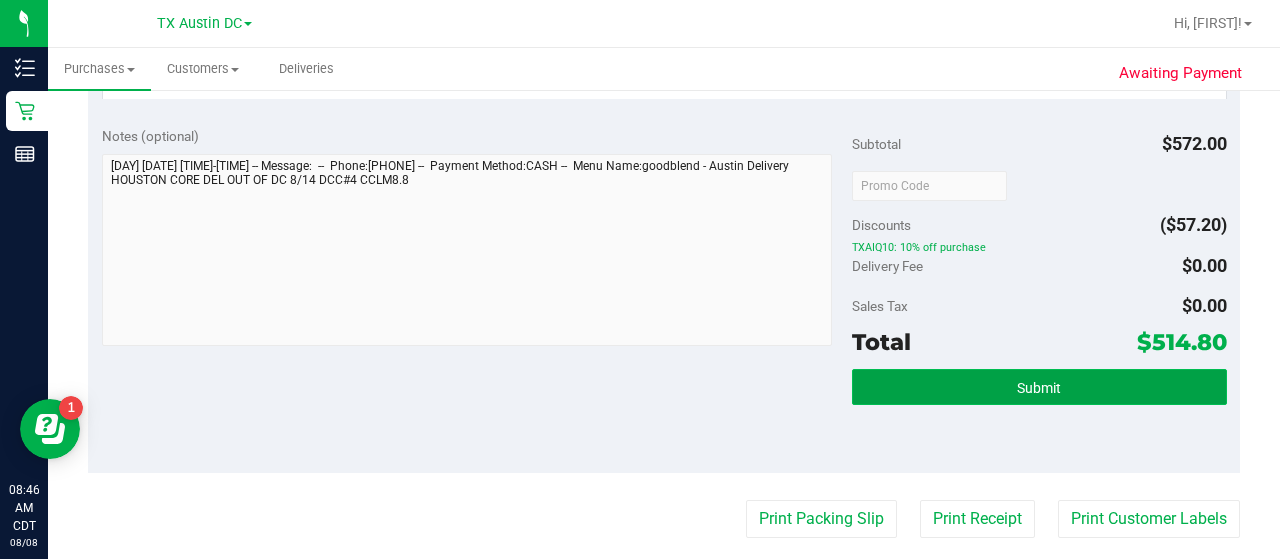 click on "Submit" at bounding box center (1039, 387) 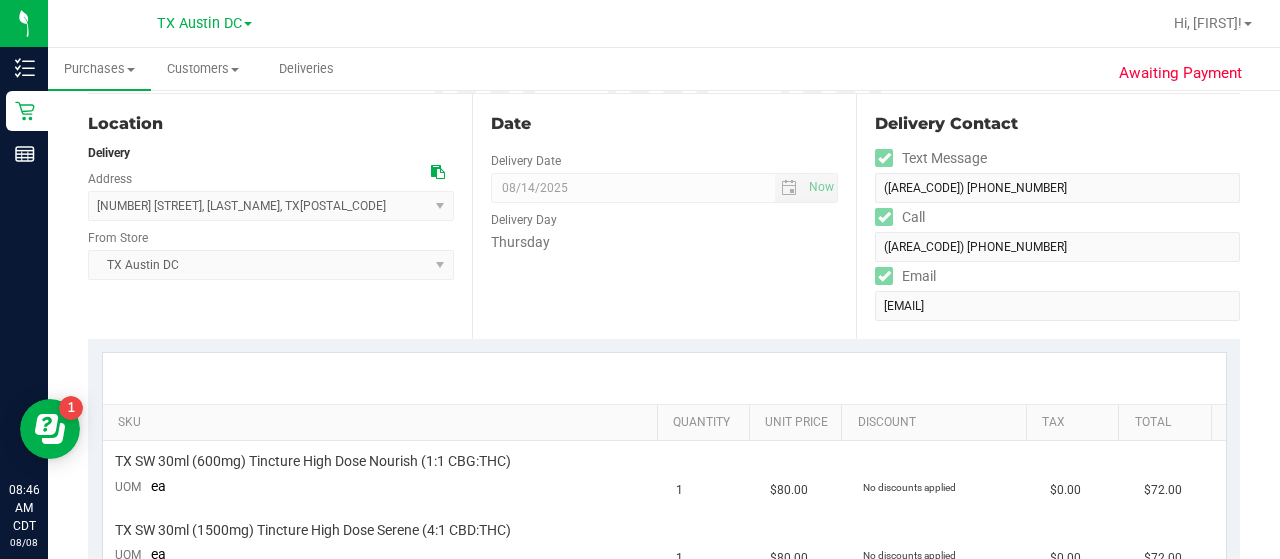 scroll, scrollTop: 0, scrollLeft: 0, axis: both 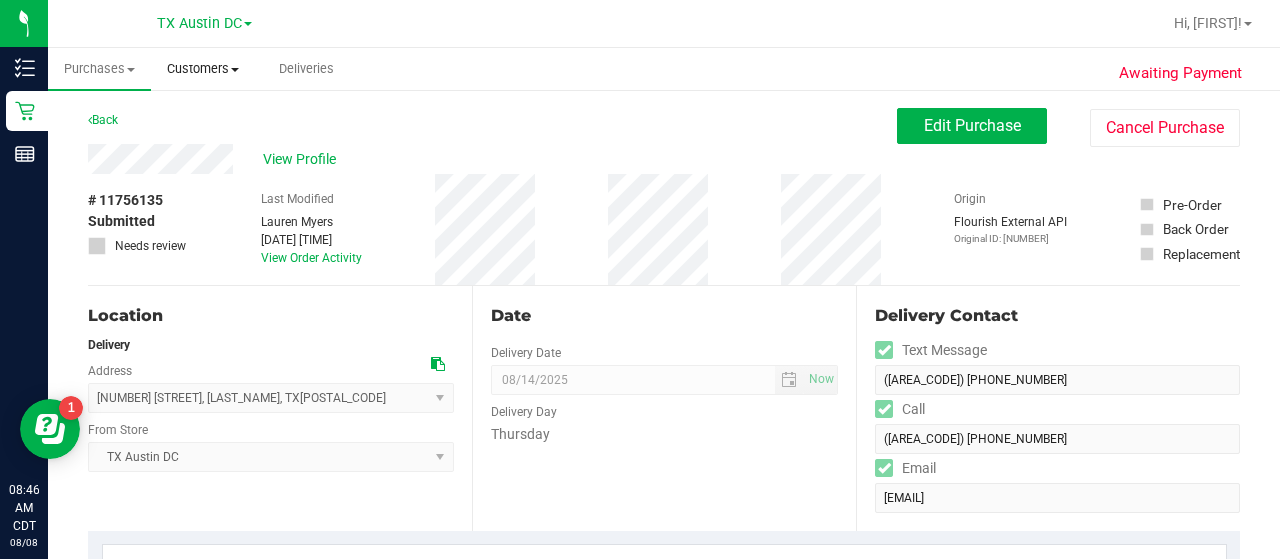 click on "Customers" at bounding box center (202, 69) 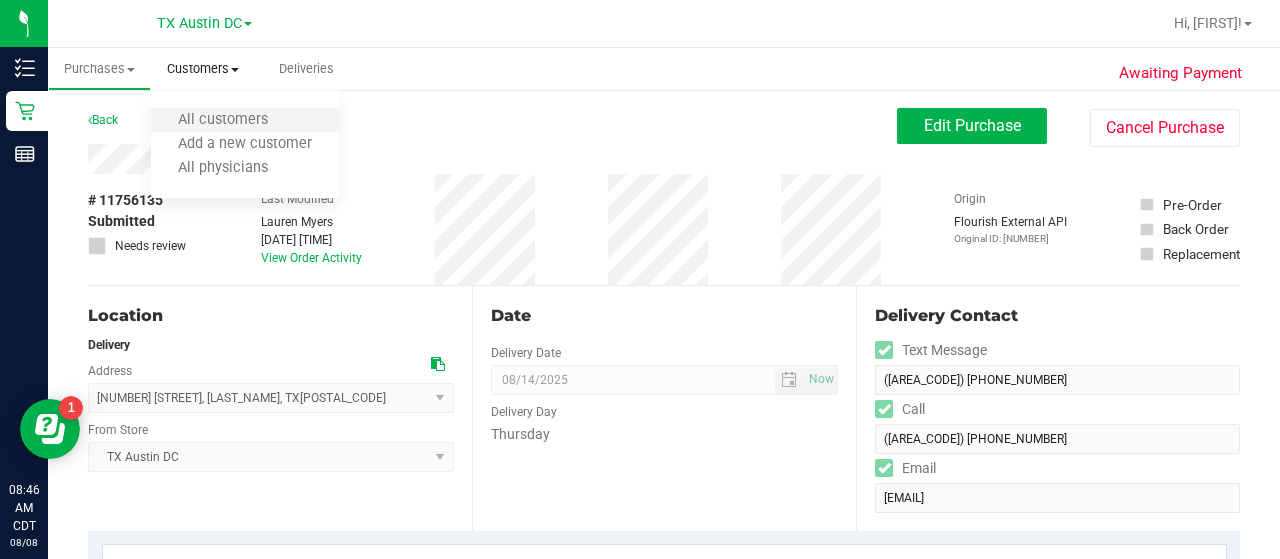 click on "All customers" at bounding box center (245, 121) 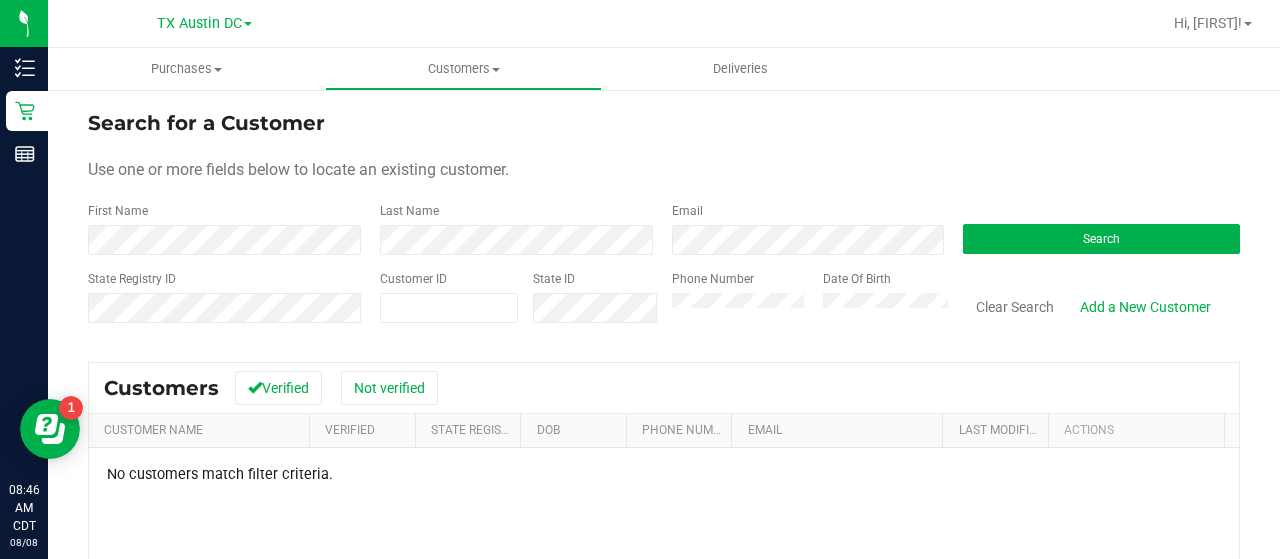 click on "State Registry ID
Customer ID
State ID
Phone Number
Date Of Birth
Clear Search
Add a New Customer" at bounding box center [664, 305] 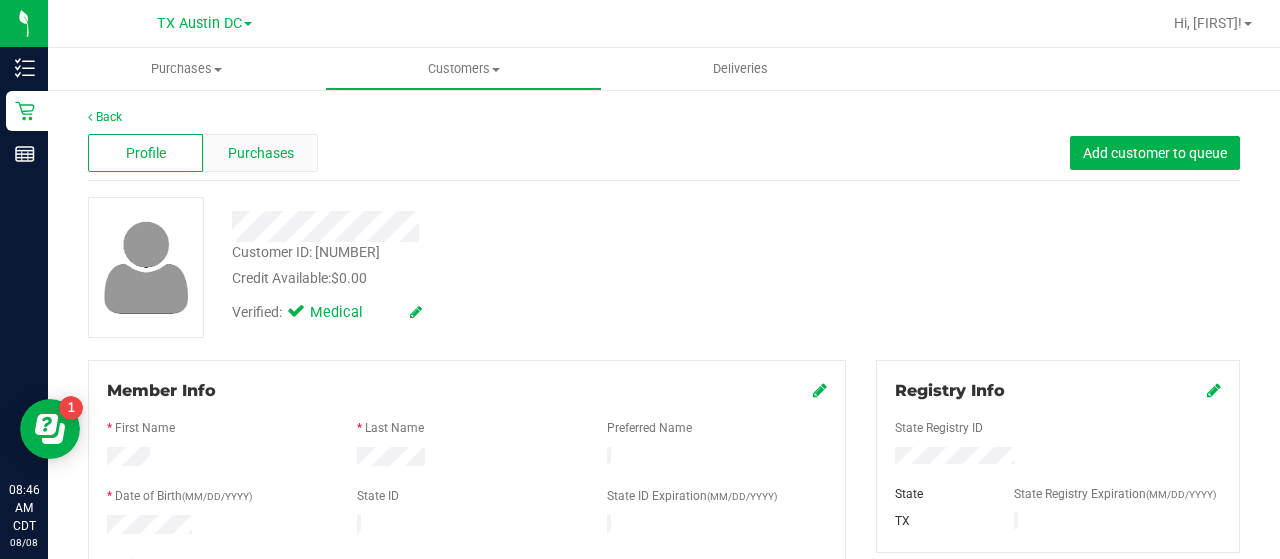 click on "Purchases" at bounding box center [260, 153] 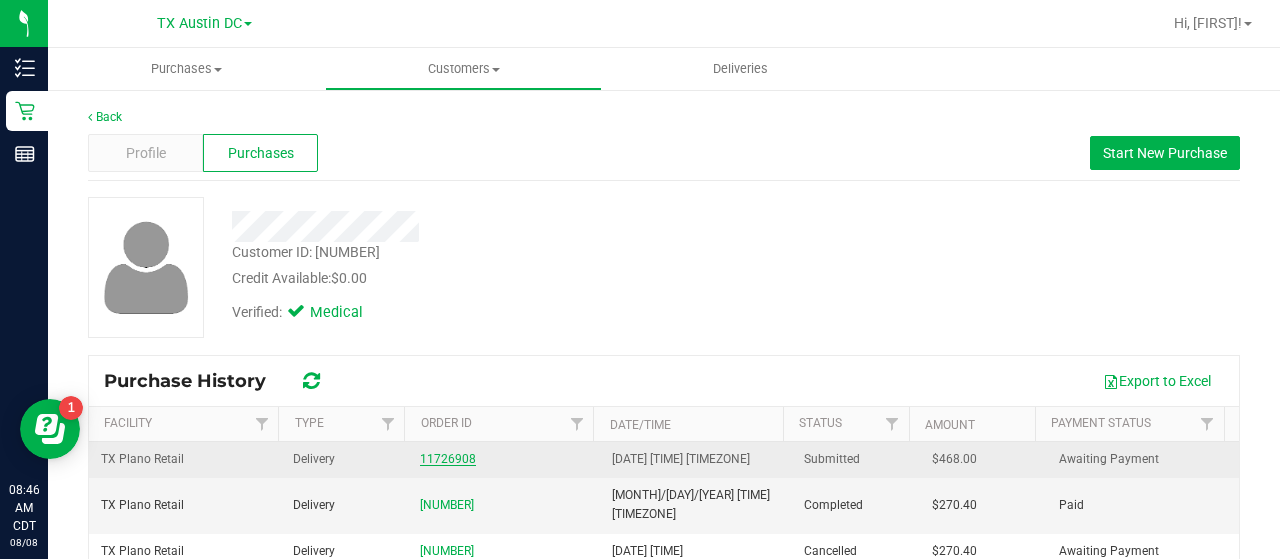 click on "11726908" at bounding box center [448, 459] 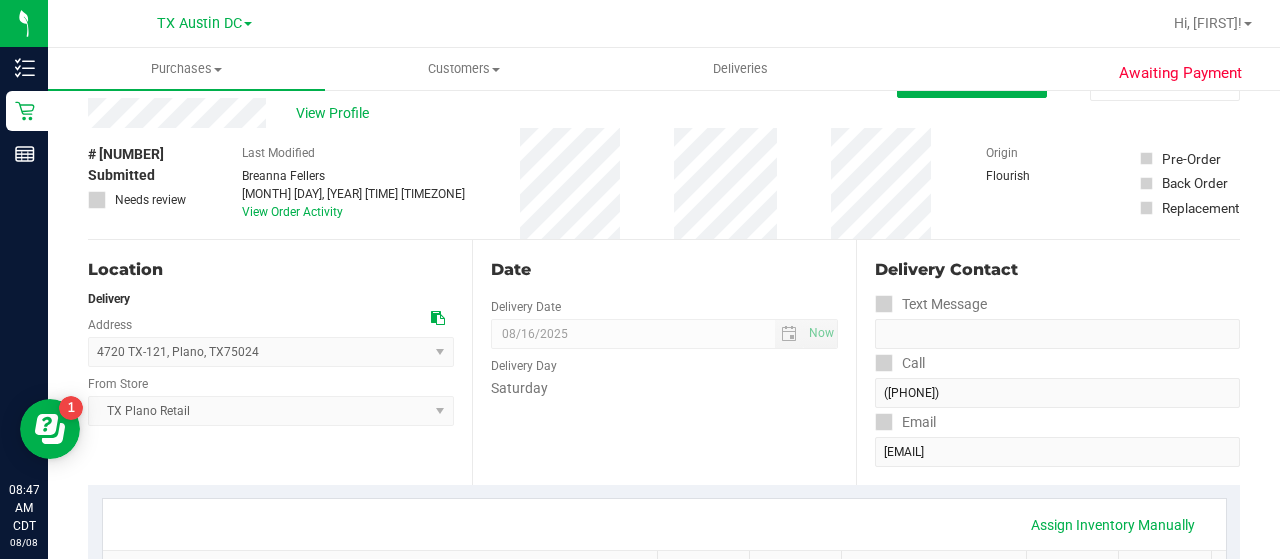 scroll, scrollTop: 0, scrollLeft: 0, axis: both 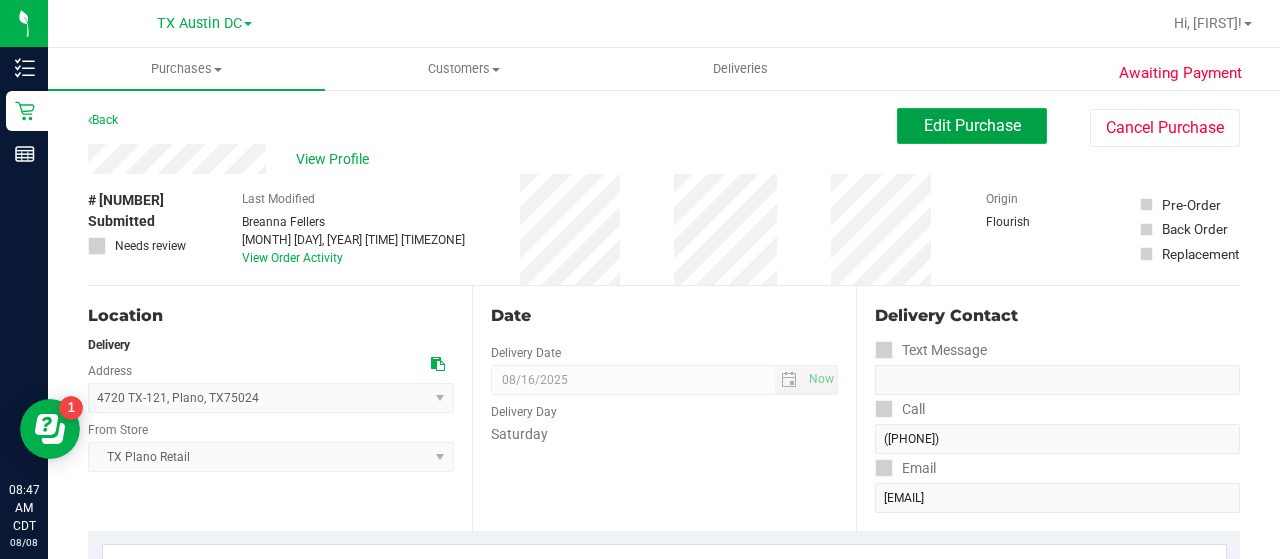 click on "Edit Purchase" at bounding box center (972, 125) 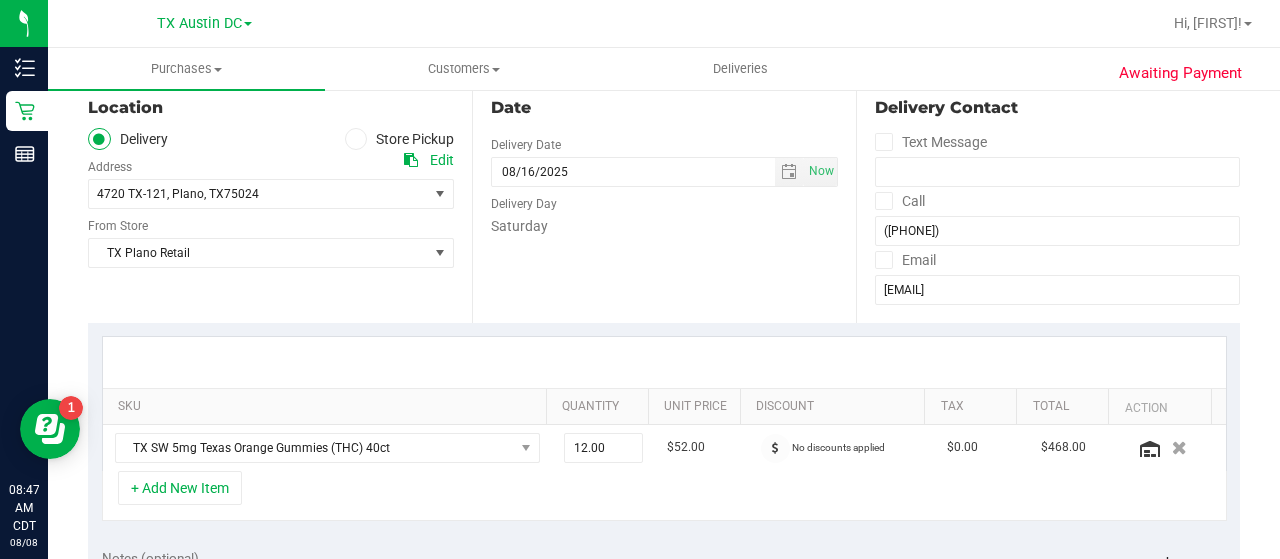 scroll, scrollTop: 227, scrollLeft: 0, axis: vertical 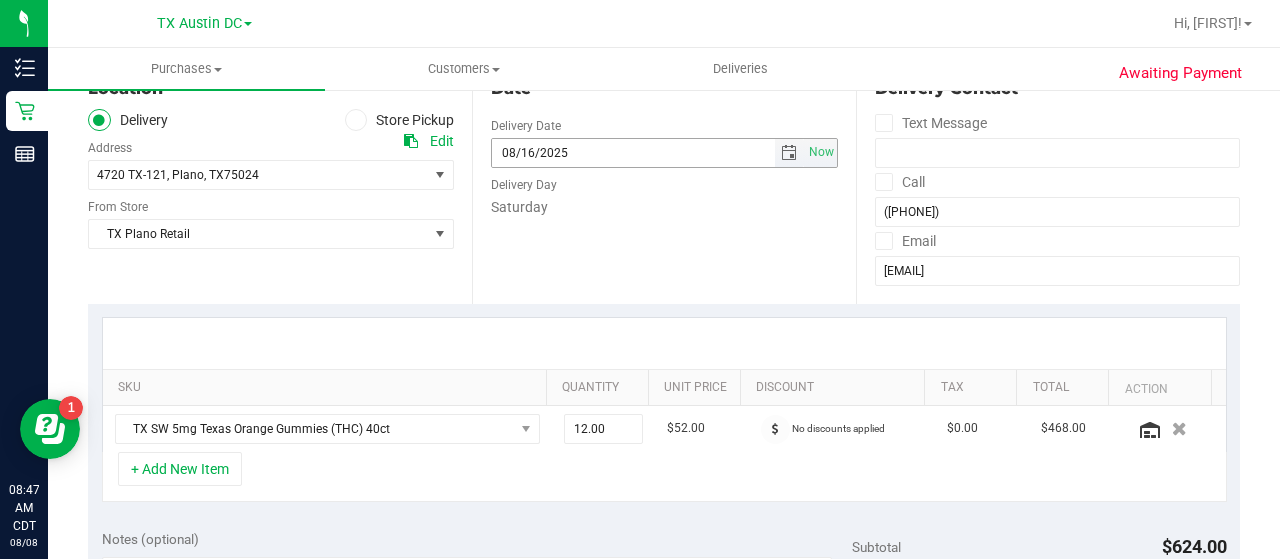click at bounding box center (789, 153) 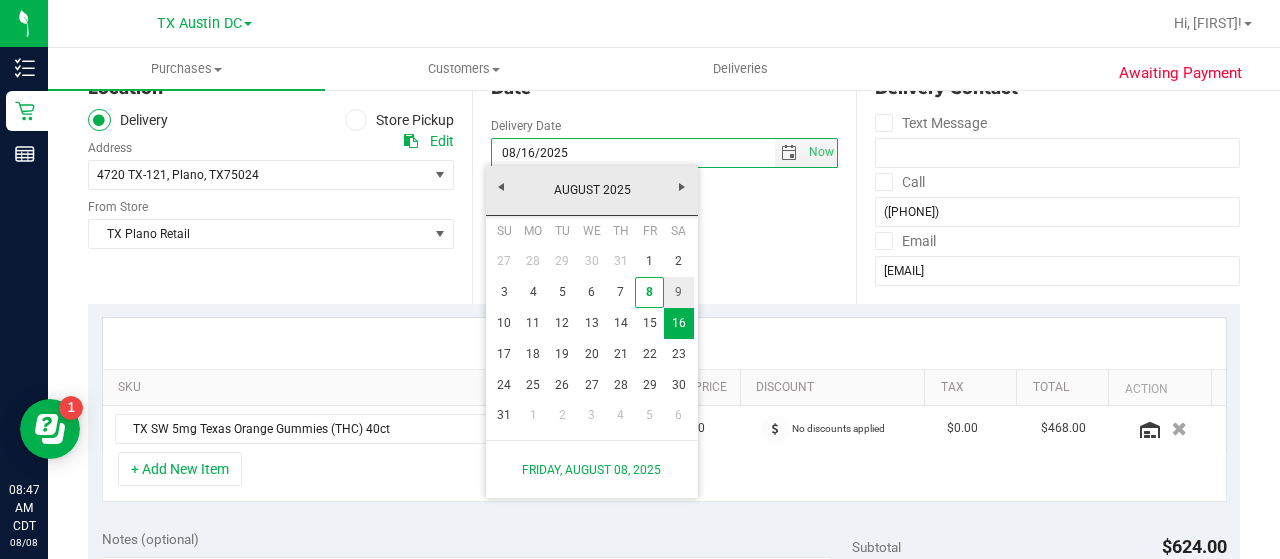 click on "9" at bounding box center [678, 292] 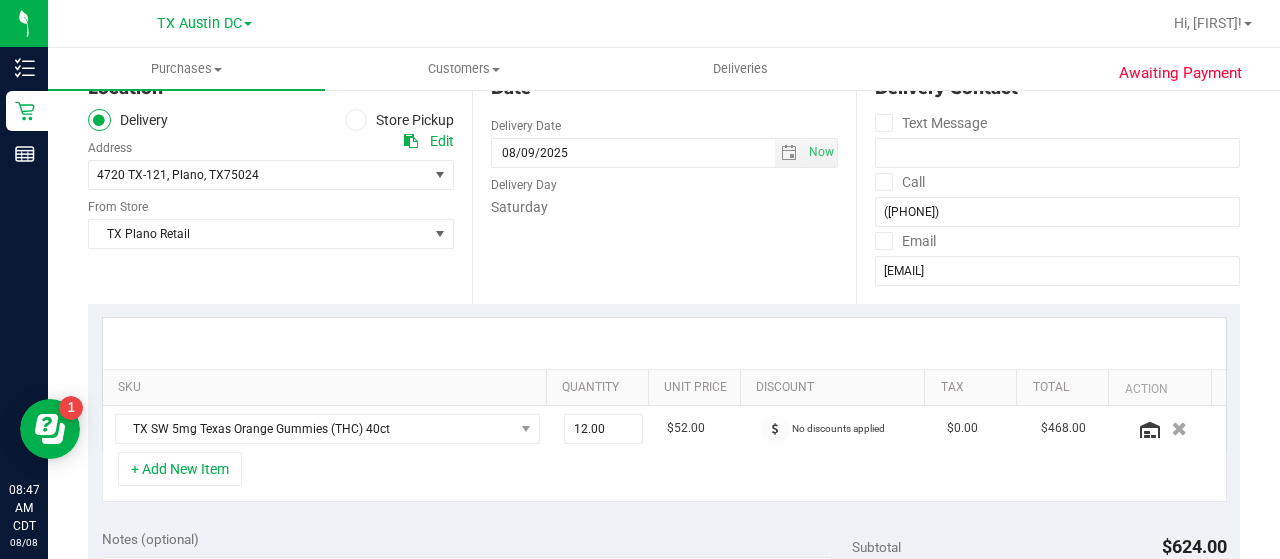 click on "Date
Delivery Date
08/09/2025
Now
08/09/2025 08:00 AM
Now
Delivery Day
Saturday" at bounding box center (664, 181) 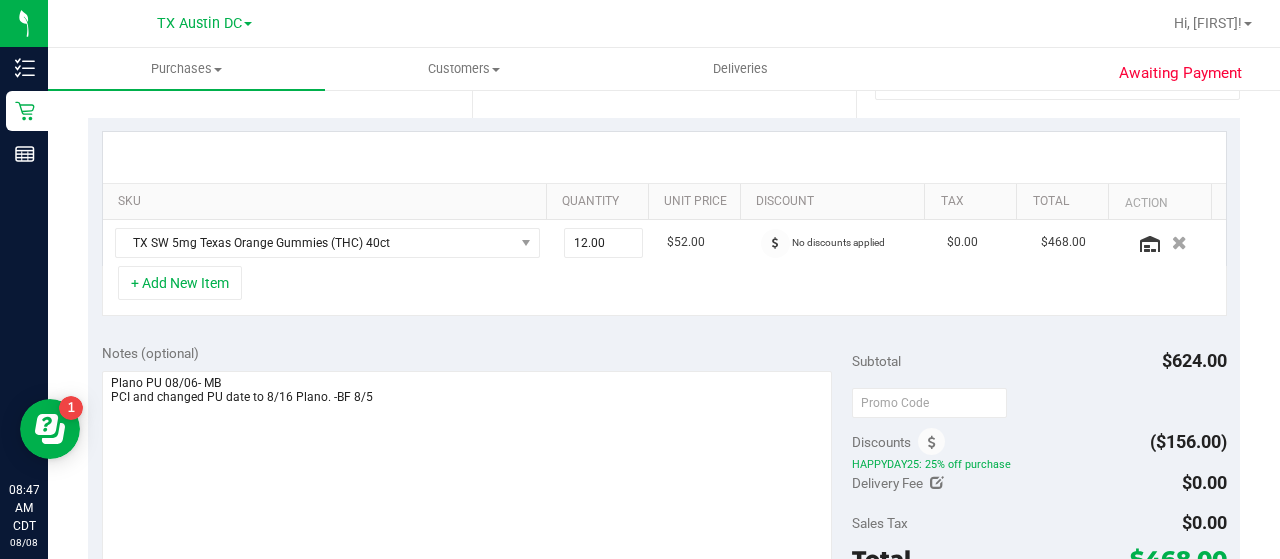 scroll, scrollTop: 516, scrollLeft: 0, axis: vertical 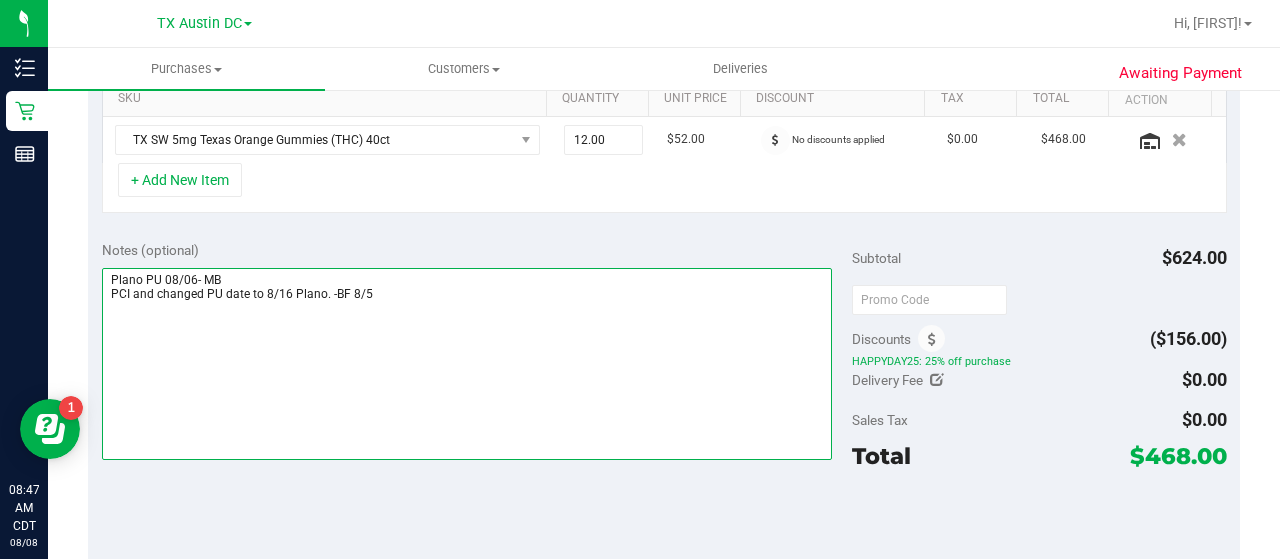 click at bounding box center [467, 364] 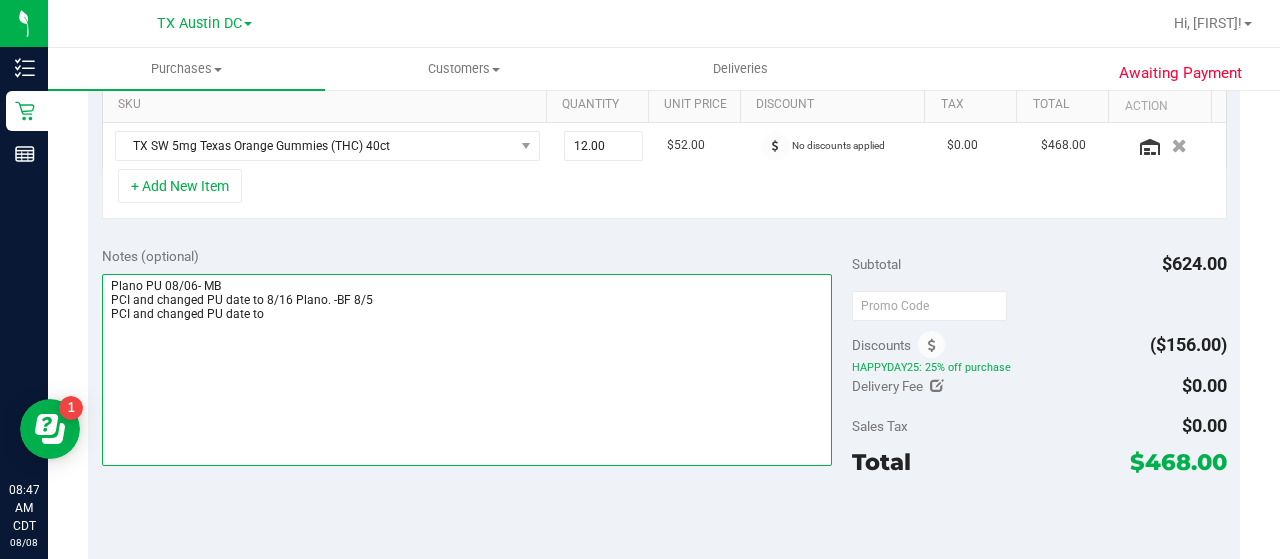 scroll, scrollTop: 519, scrollLeft: 0, axis: vertical 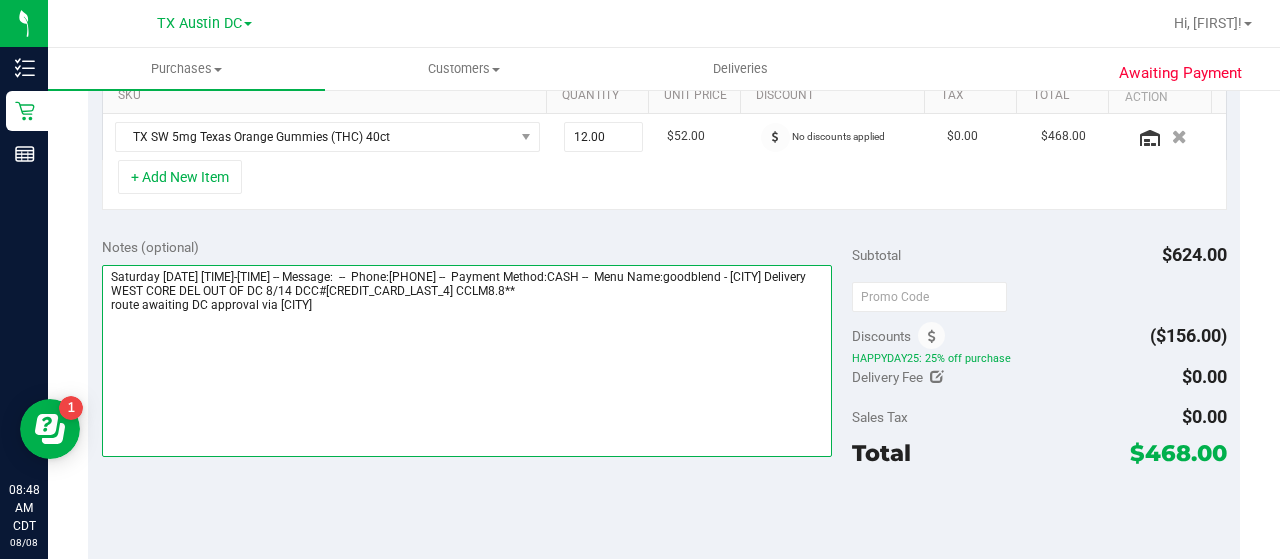 click at bounding box center [467, 361] 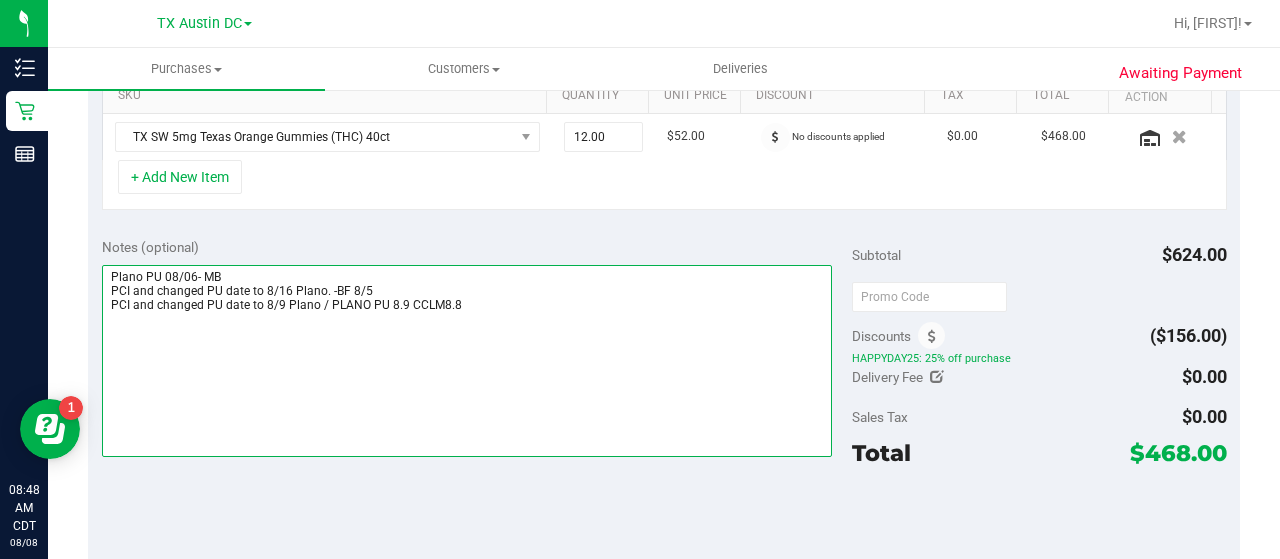 click at bounding box center (467, 361) 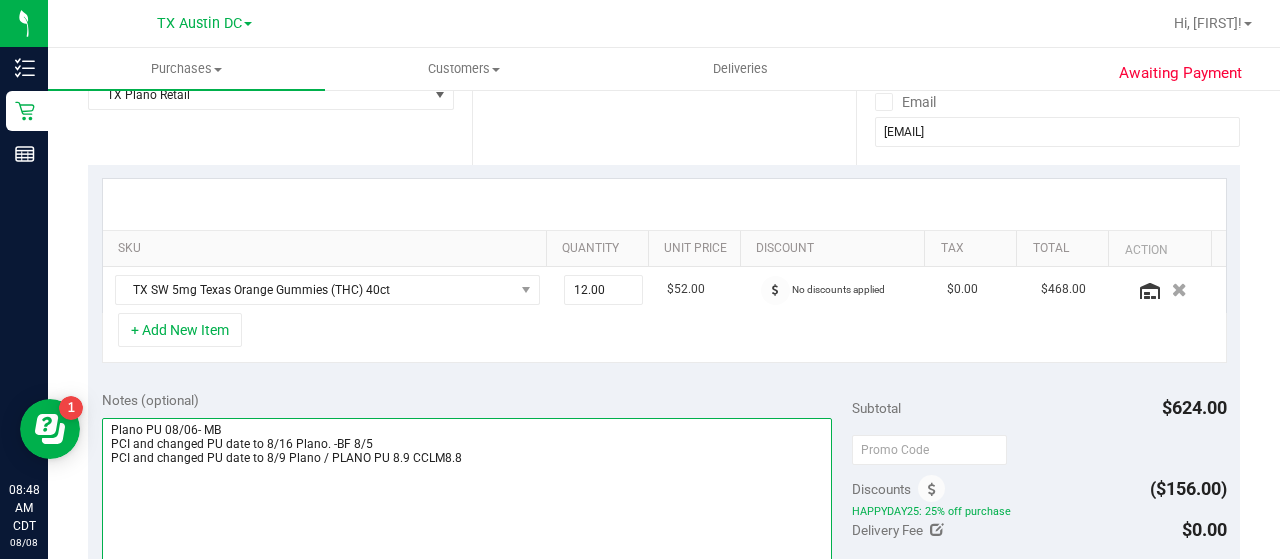 scroll, scrollTop: 0, scrollLeft: 0, axis: both 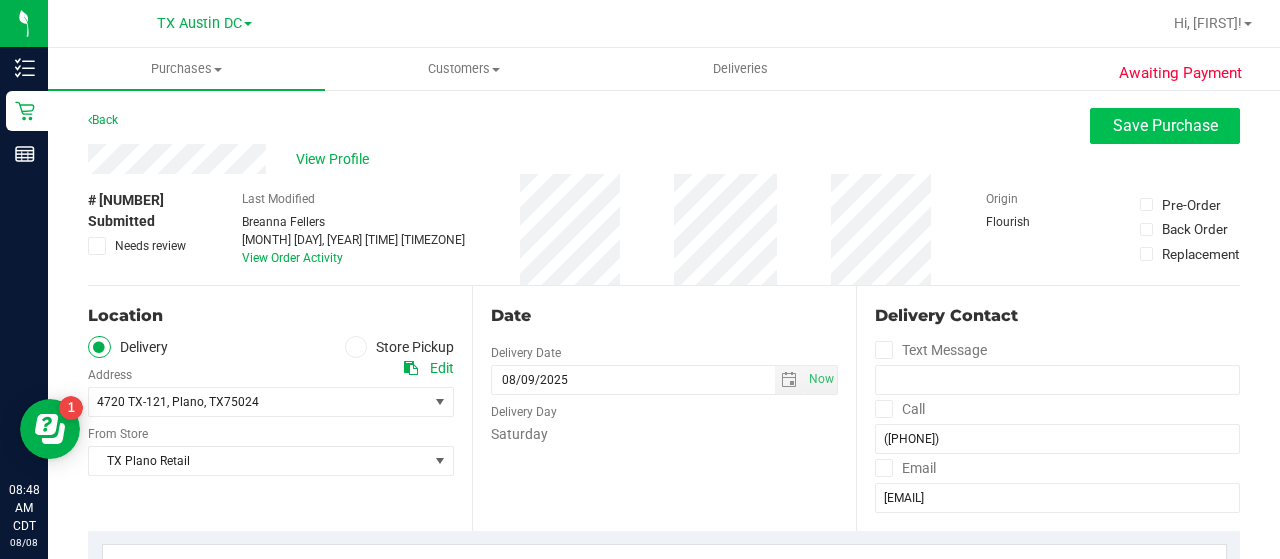 type on "Plano PU 08/06- MB
PCI and changed PU date to 8/16 Plano. -BF 8/5
PCI and changed PU date to 8/9 Plano / PLANO PU 8.9 CCLM8.8" 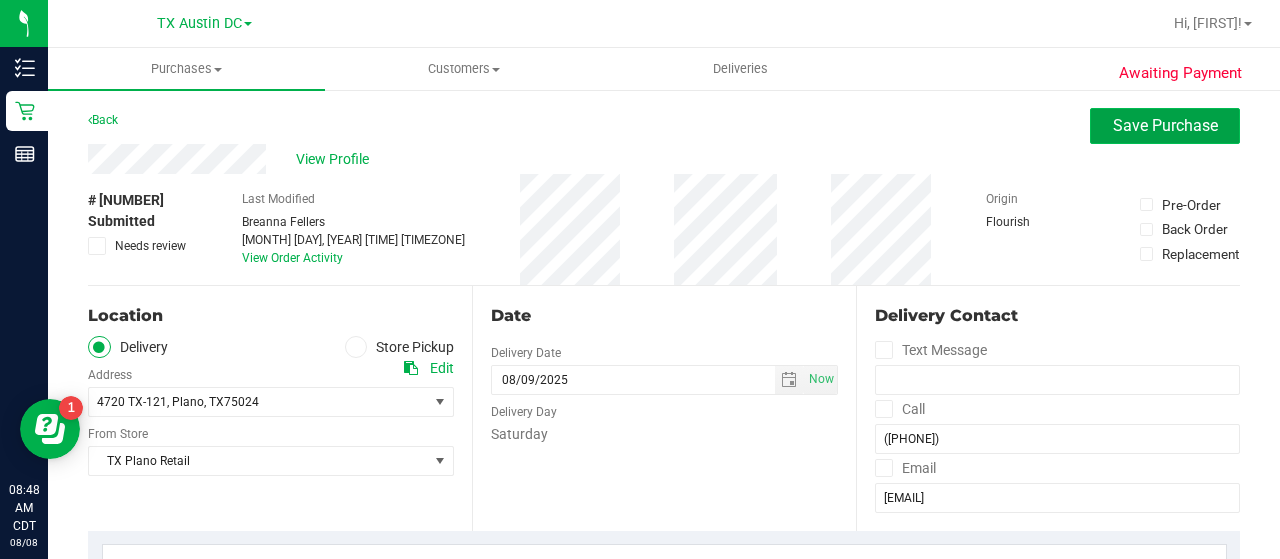 click on "Save Purchase" at bounding box center [1165, 125] 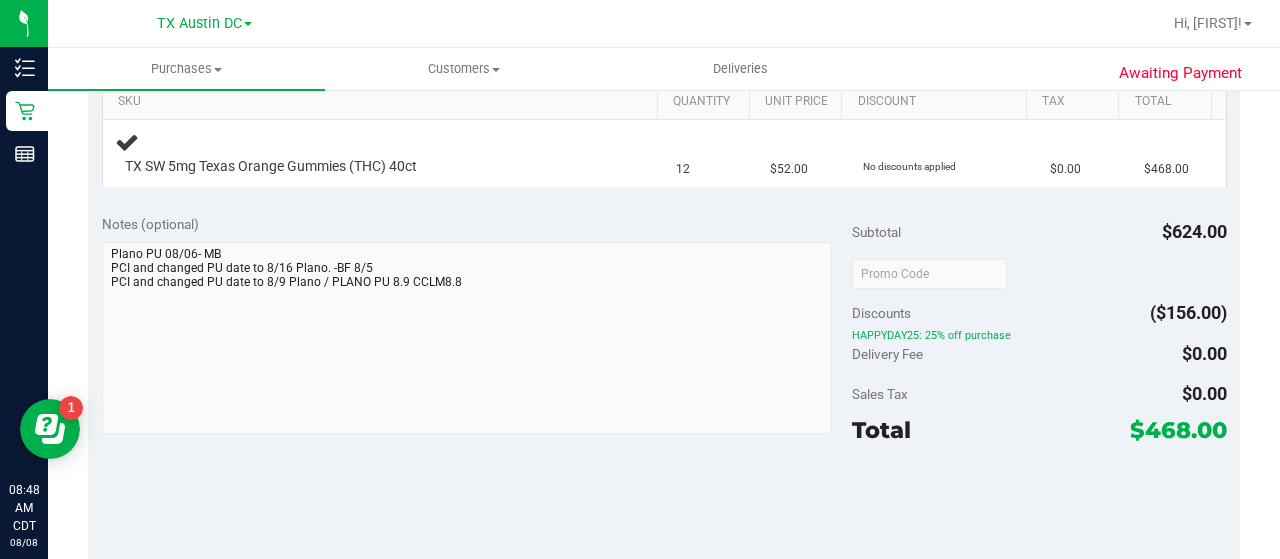 scroll, scrollTop: 534, scrollLeft: 0, axis: vertical 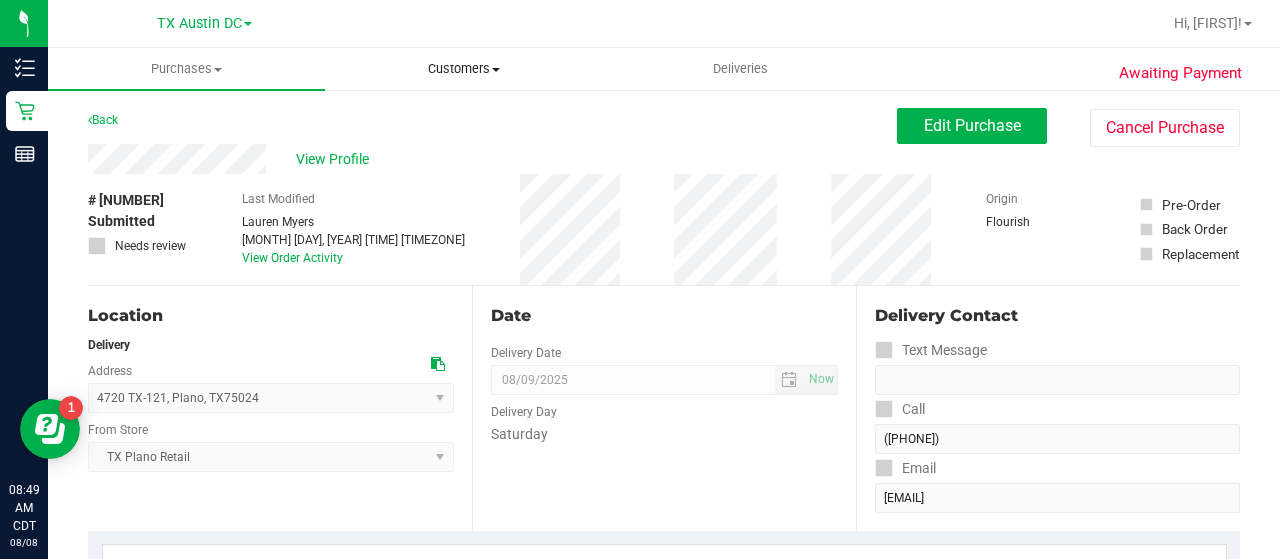 click on "Customers" at bounding box center [463, 69] 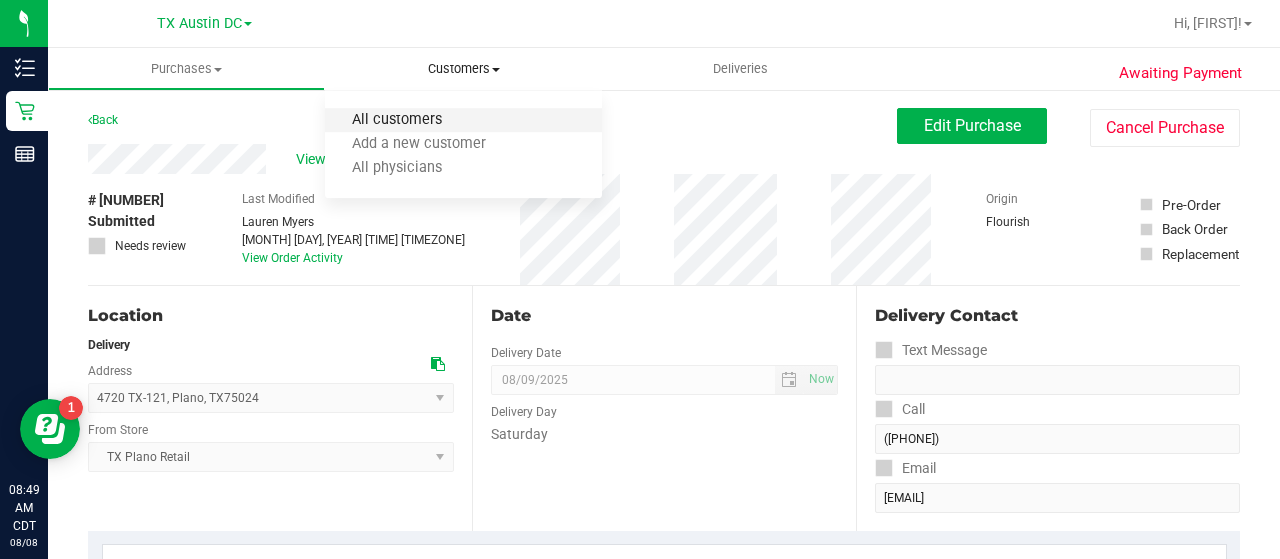 click on "All customers" at bounding box center [397, 120] 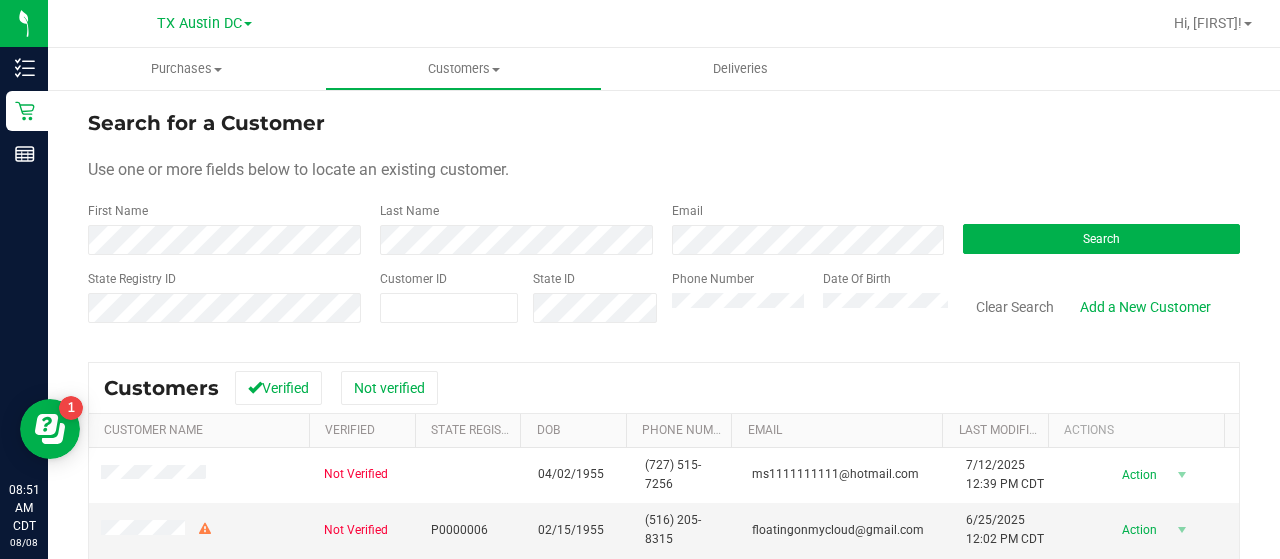click on "Email" at bounding box center [803, 228] 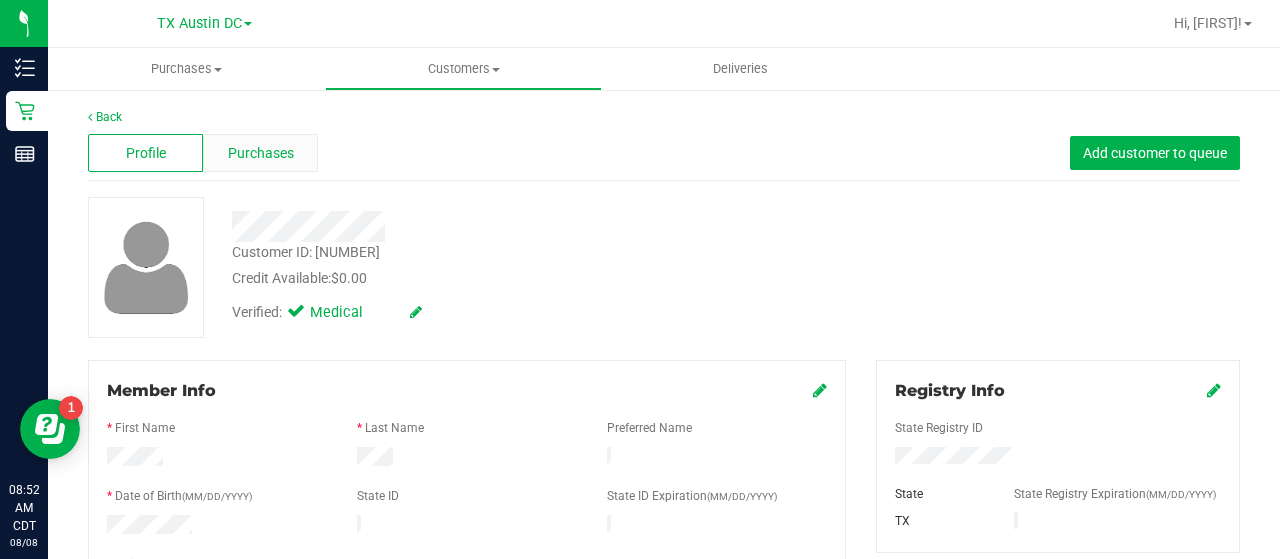 click on "Purchases" at bounding box center (261, 153) 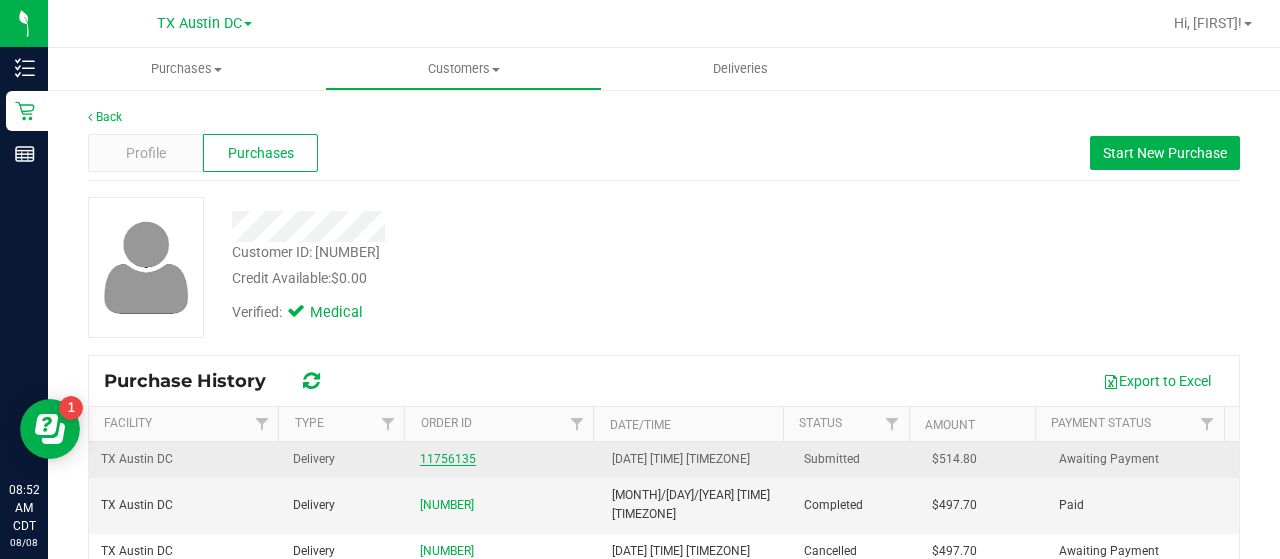 click on "11756135" at bounding box center [448, 459] 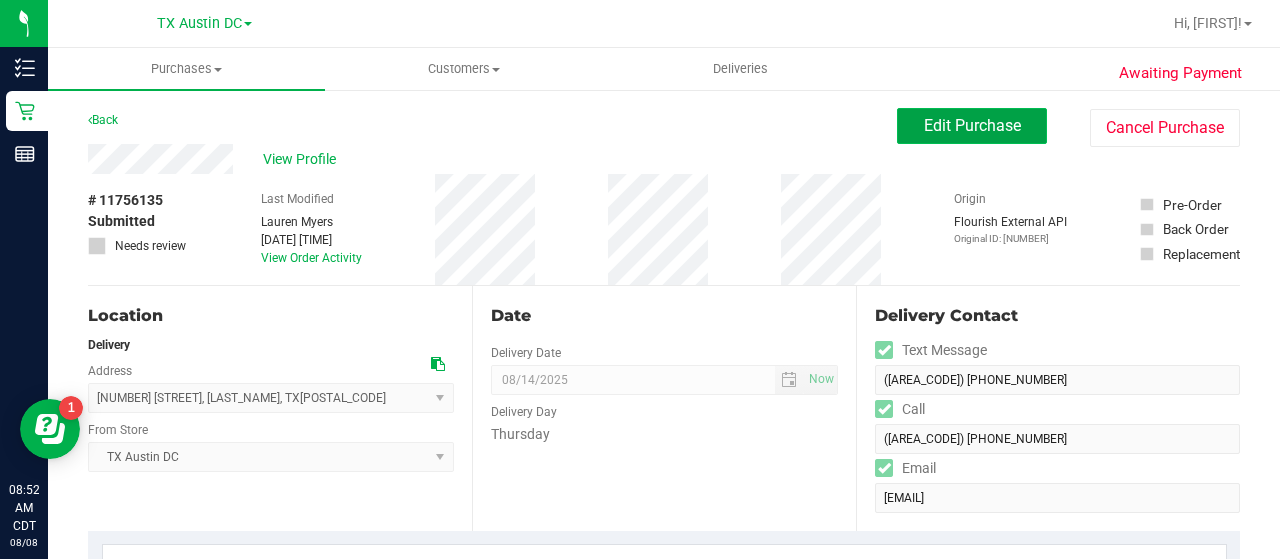 click on "Edit Purchase" at bounding box center [972, 126] 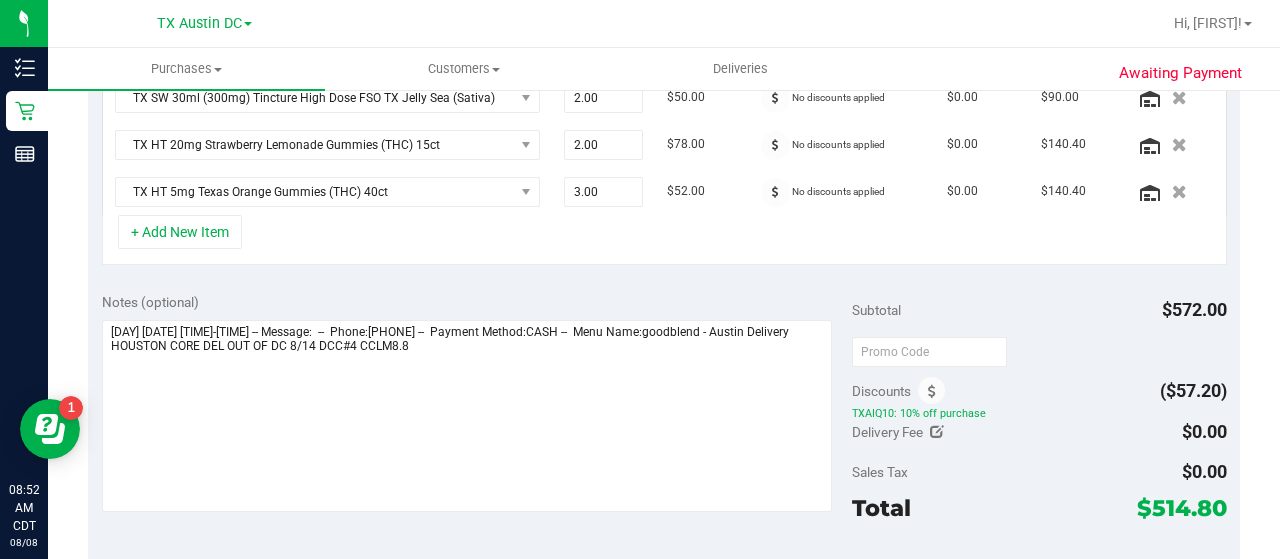 scroll, scrollTop: 680, scrollLeft: 0, axis: vertical 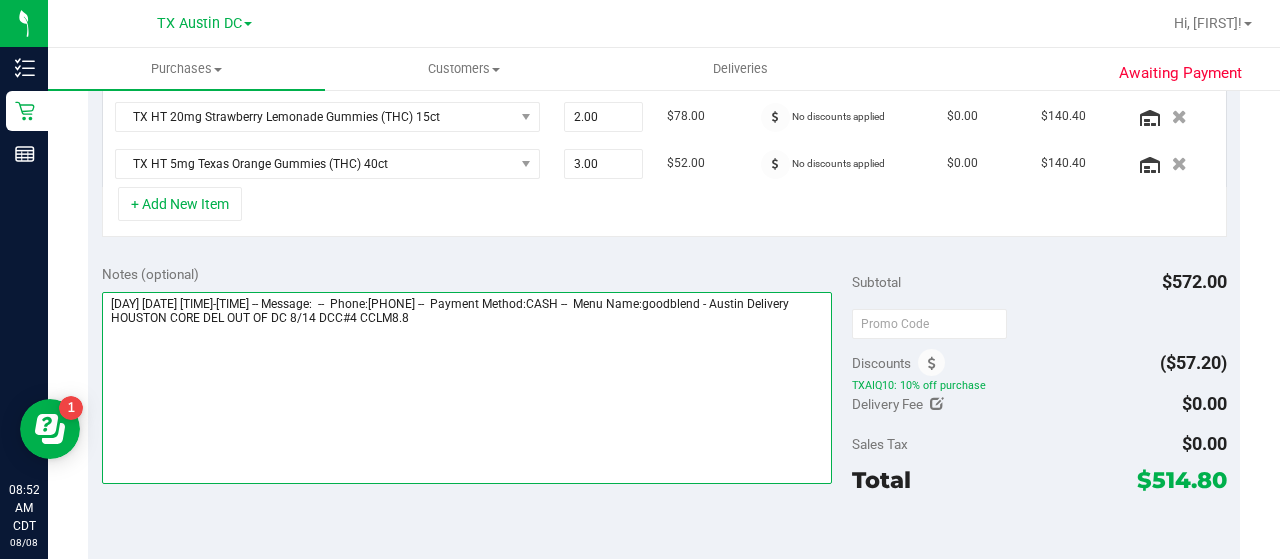 click at bounding box center (467, 388) 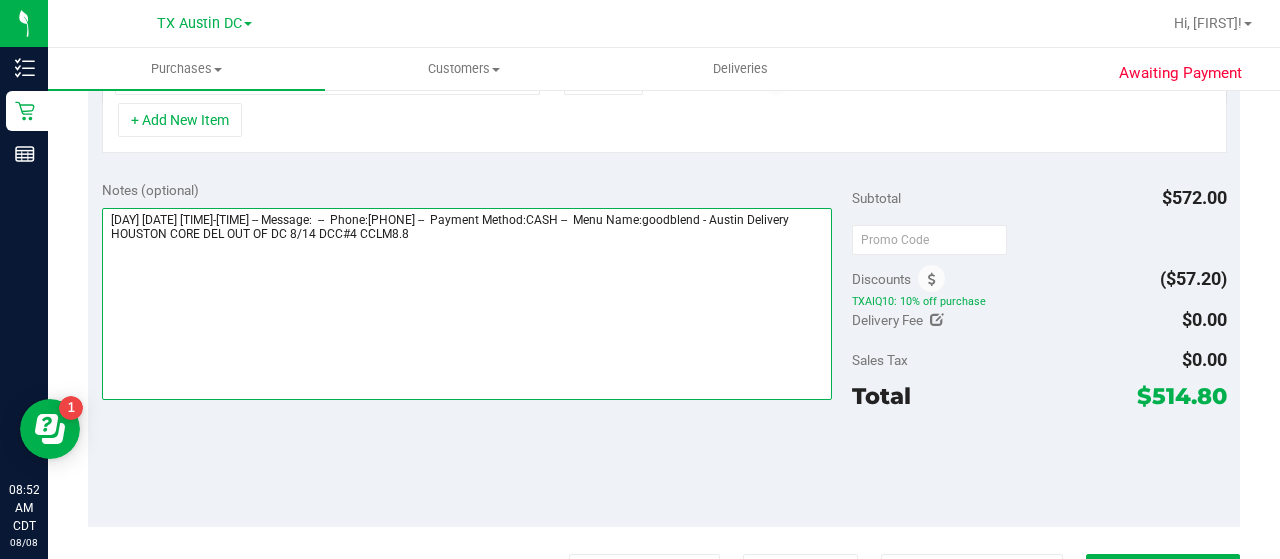 scroll, scrollTop: 768, scrollLeft: 0, axis: vertical 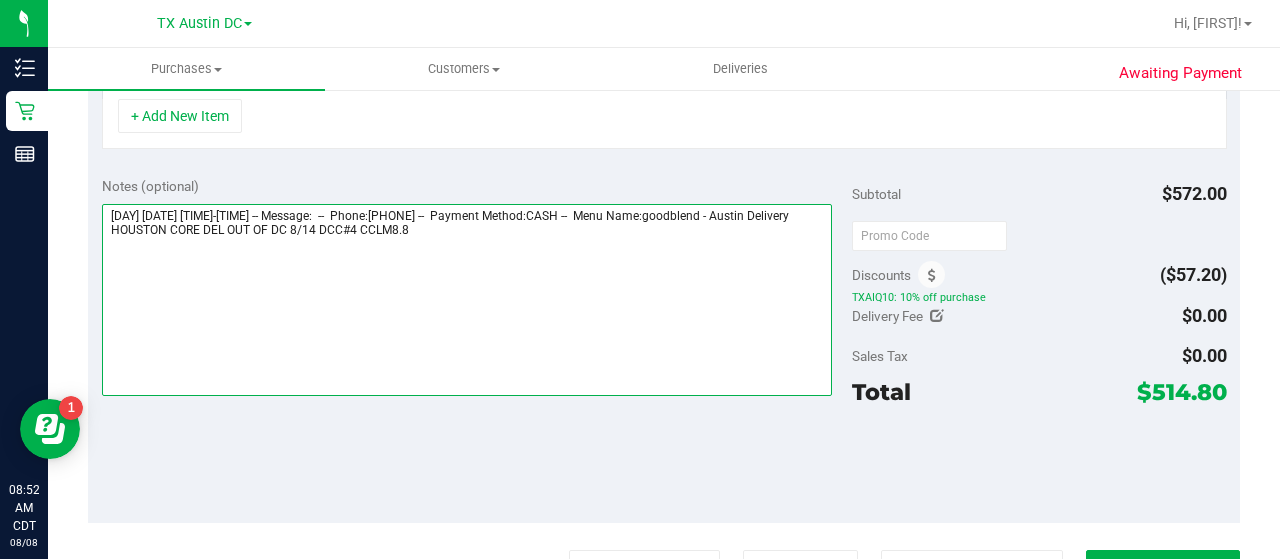 drag, startPoint x: 165, startPoint y: 231, endPoint x: 109, endPoint y: 243, distance: 57.271286 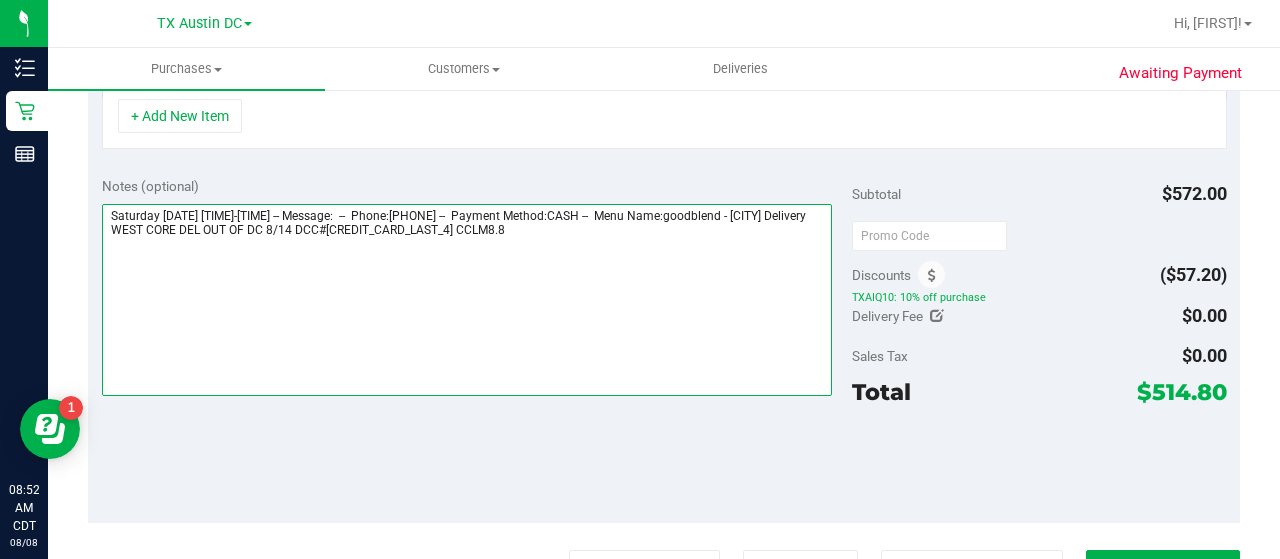 click at bounding box center (467, 300) 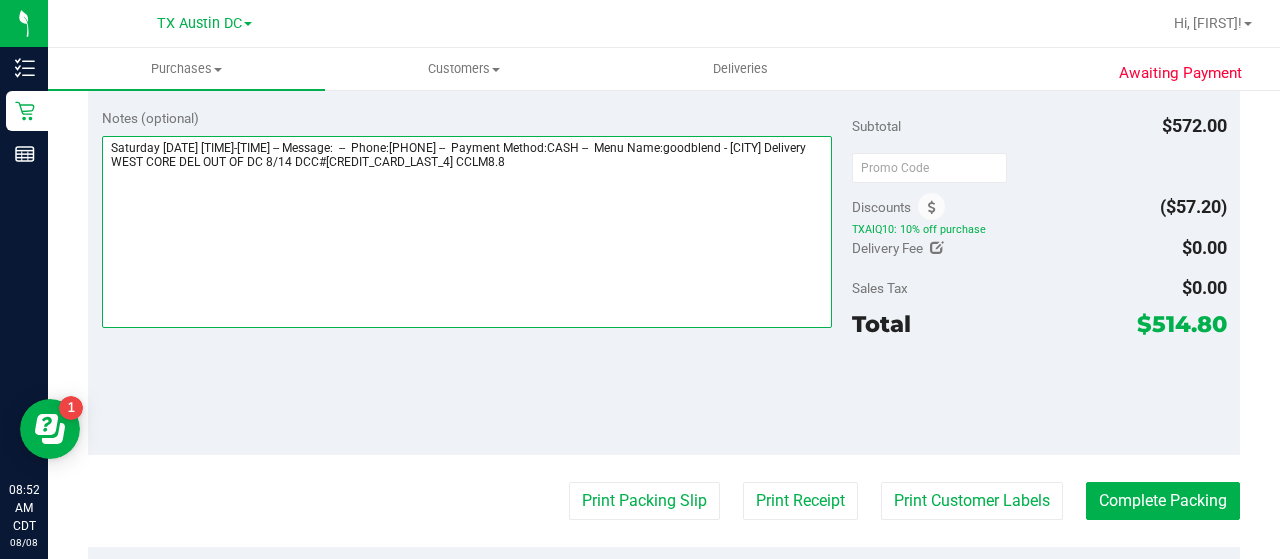 scroll, scrollTop: 779, scrollLeft: 0, axis: vertical 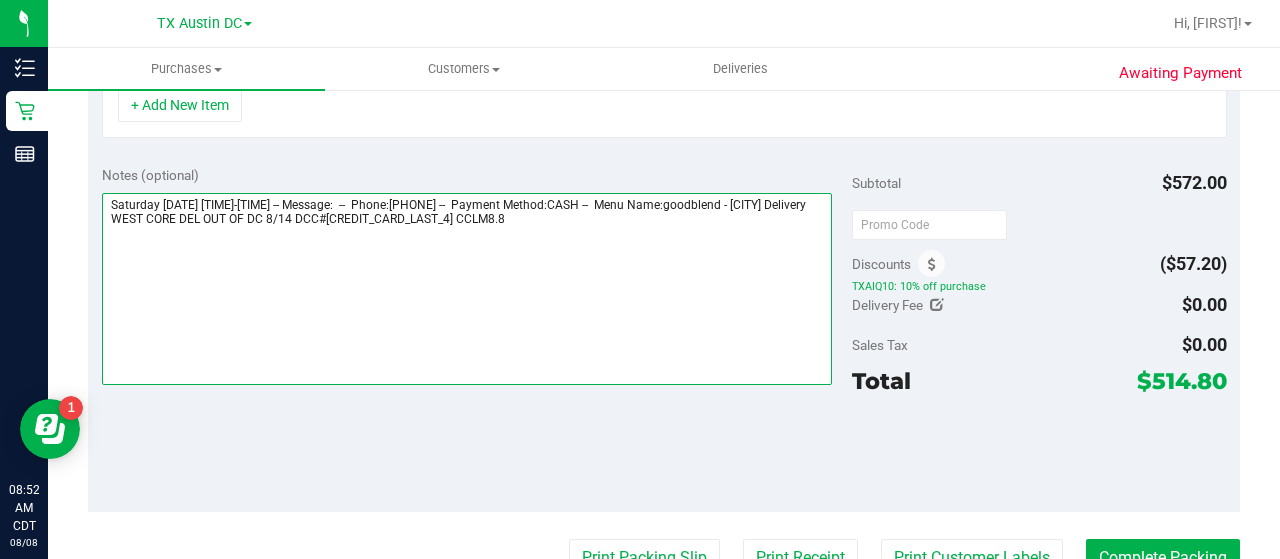 click at bounding box center (467, 289) 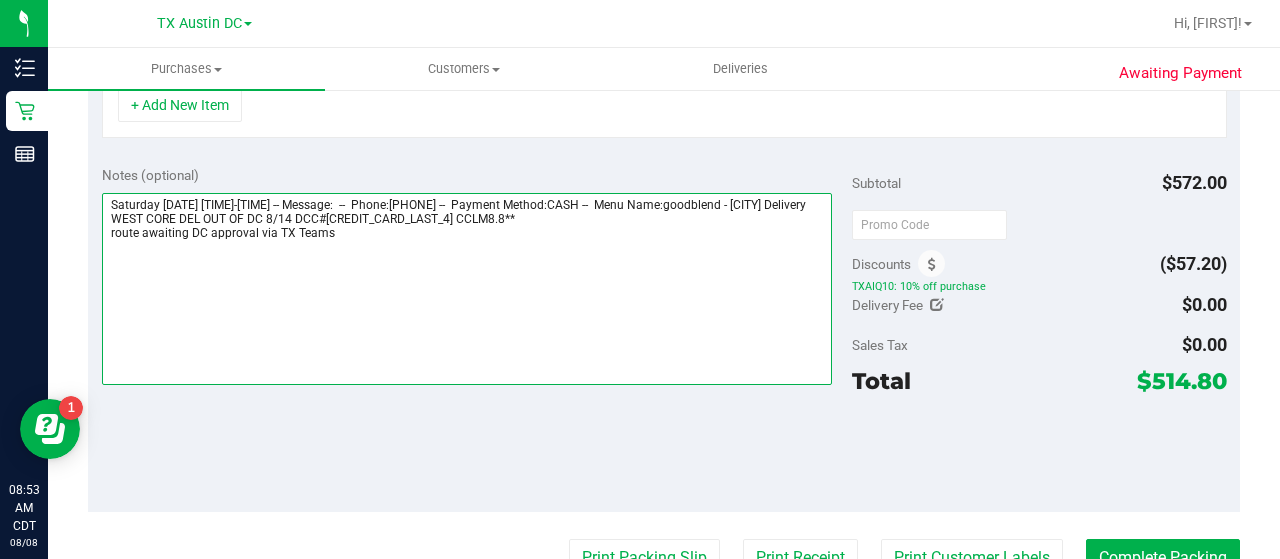 click at bounding box center (467, 289) 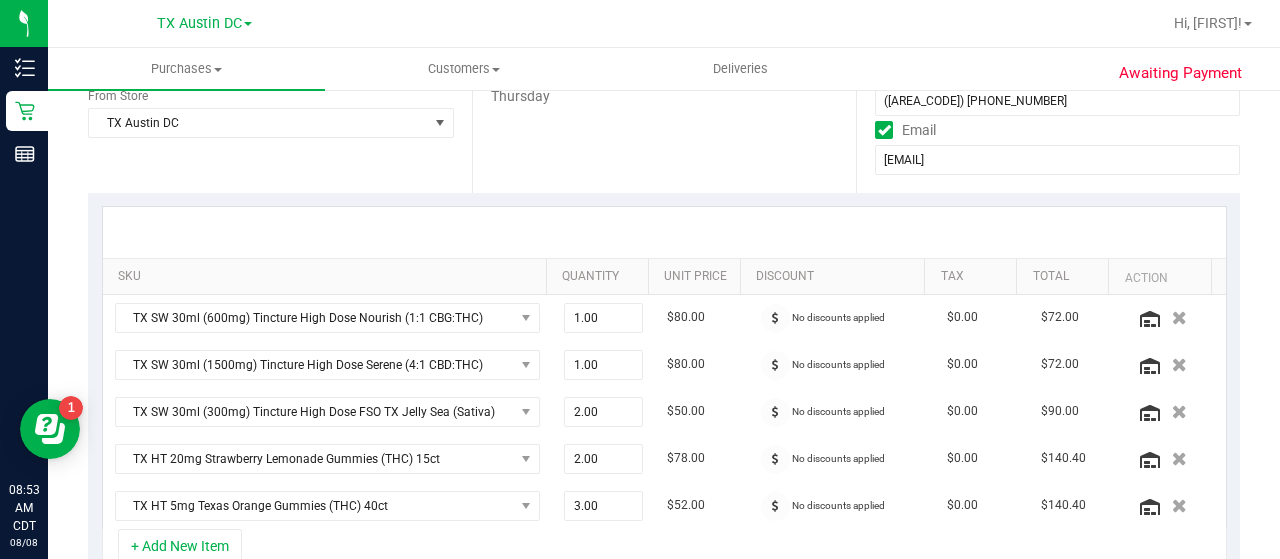 scroll, scrollTop: 0, scrollLeft: 0, axis: both 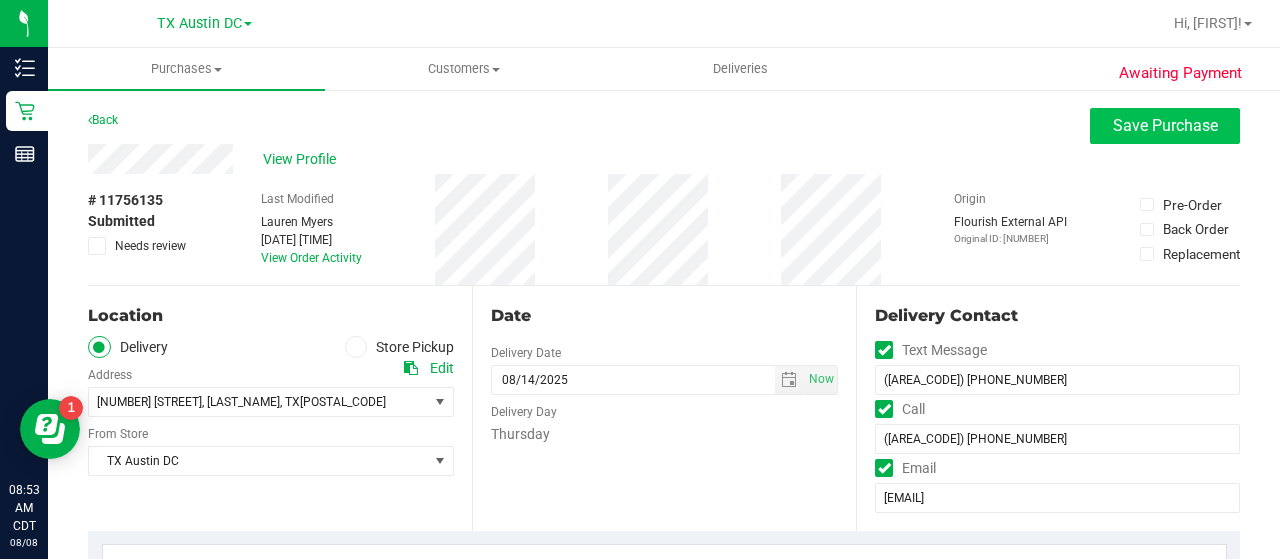 type on "[DAY] [DATE] [TIME]-[TIME] -- Message:  --  Phone:[PHONE] --  Payment Method:CASH --  Menu Name:goodblend - Austin Delivery
WEST CORE DEL OUT OF DC 8/14 DCC#4 CCLM8.8**
**route awaiting DC approval via TX Teams" 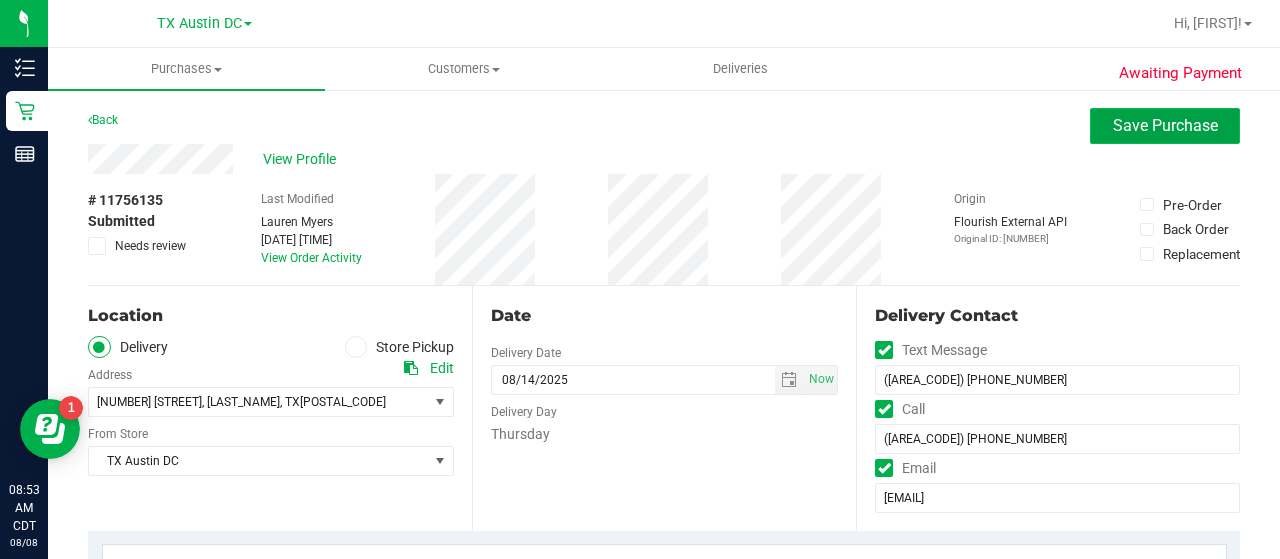 click on "Save Purchase" at bounding box center (1165, 125) 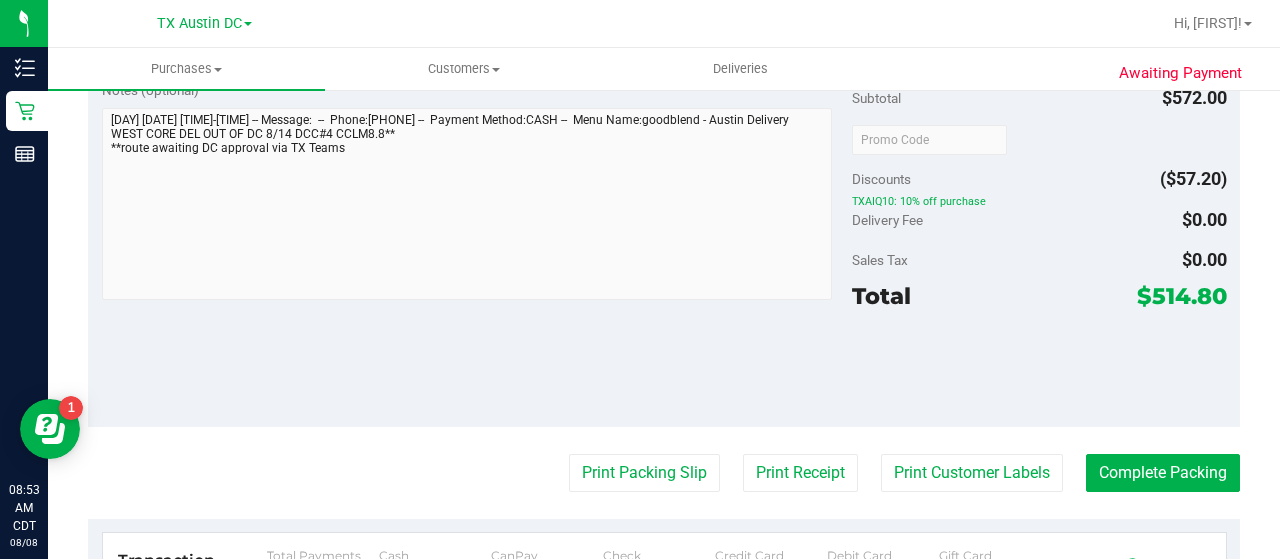 scroll, scrollTop: 0, scrollLeft: 0, axis: both 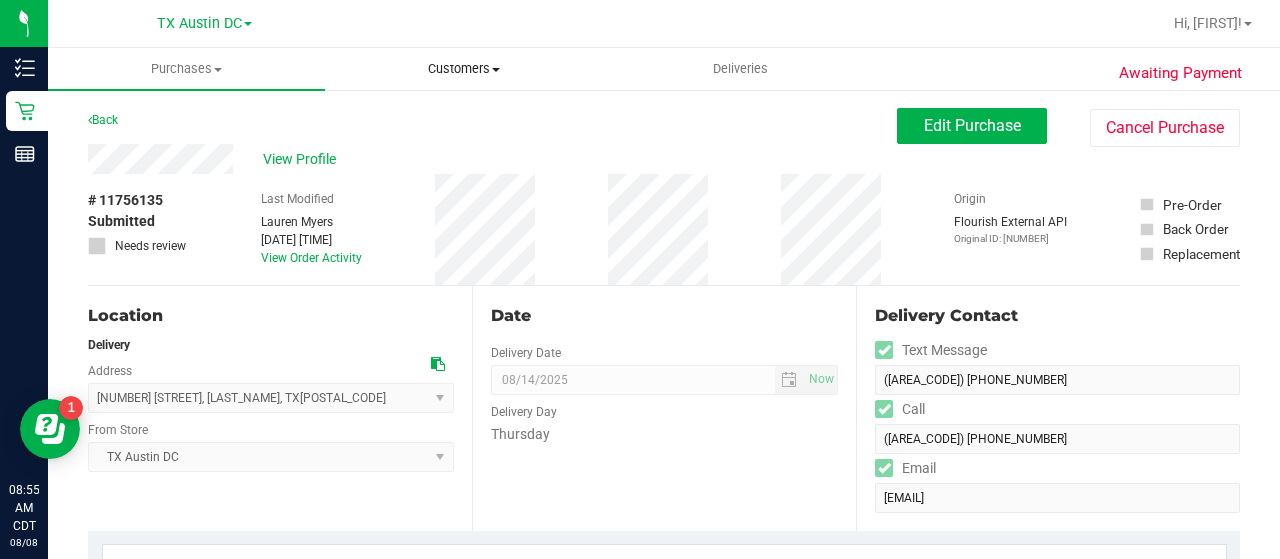 click on "Customers" at bounding box center (463, 69) 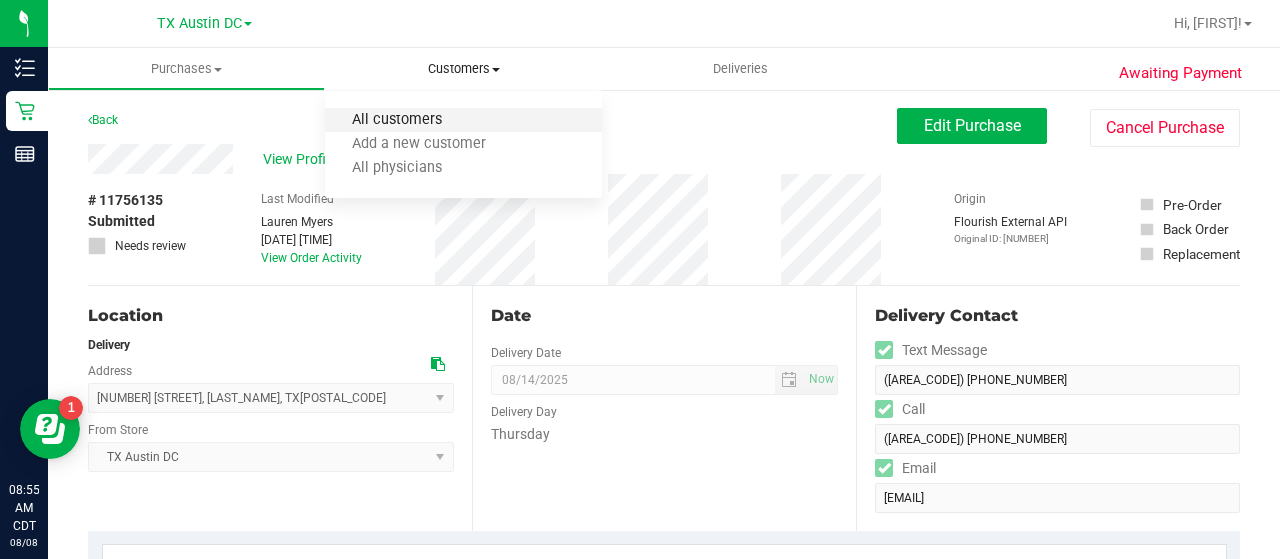 click on "All customers" at bounding box center [397, 120] 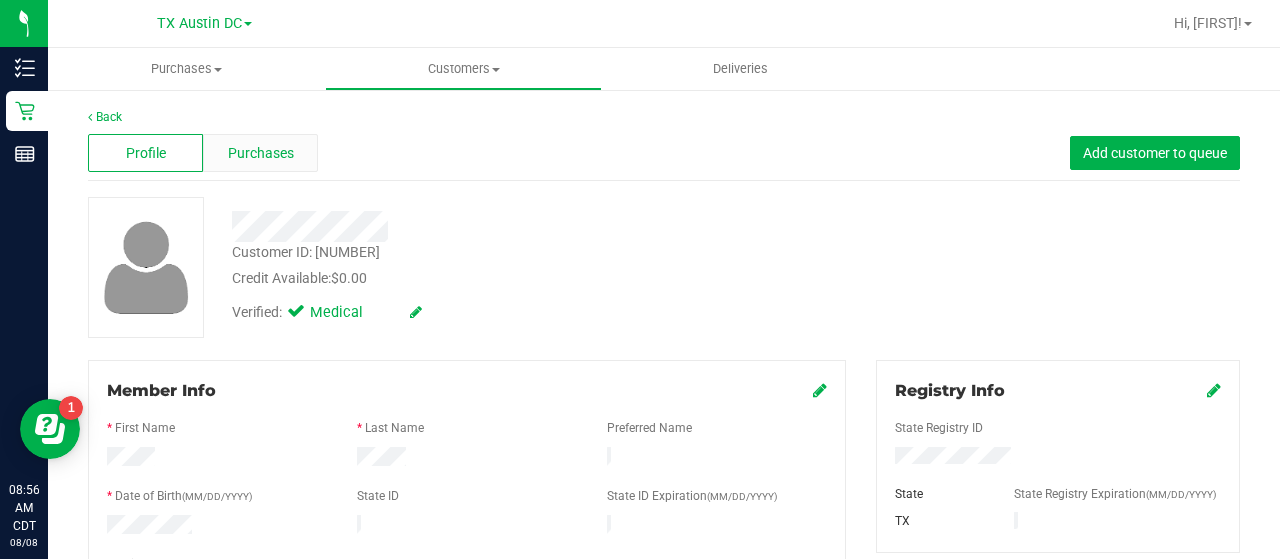 click on "Purchases" at bounding box center [261, 153] 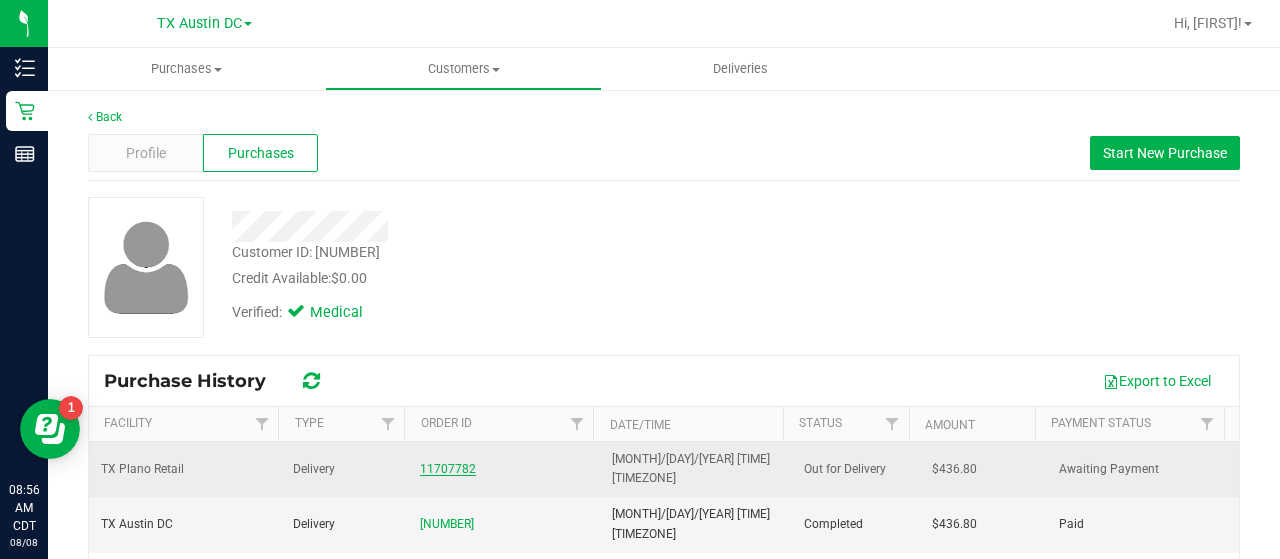 click on "11707782" at bounding box center (448, 469) 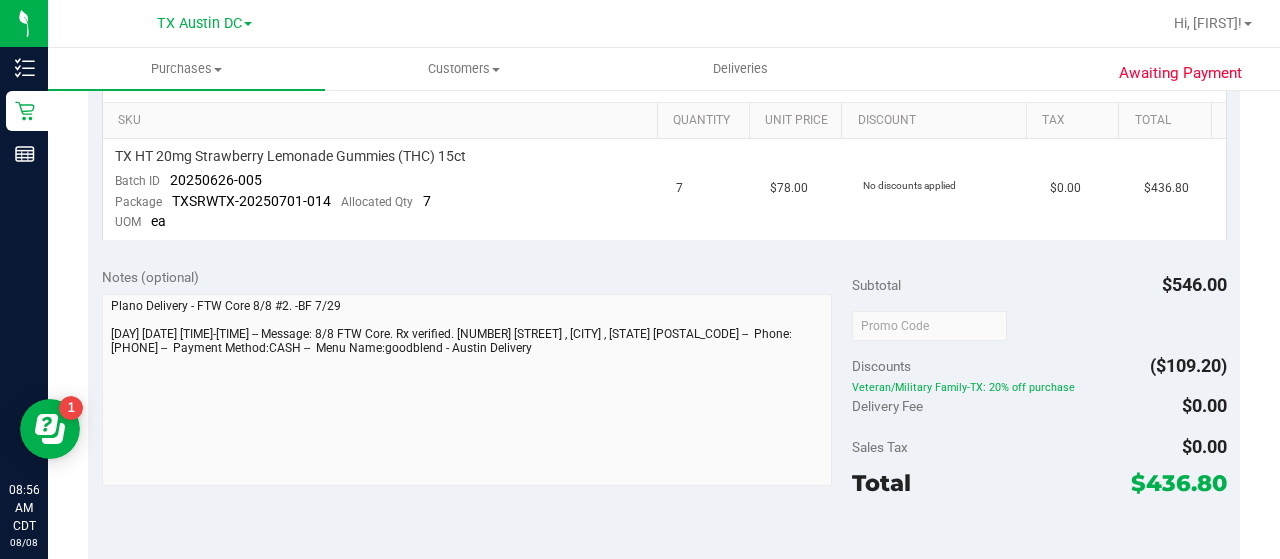 scroll, scrollTop: 489, scrollLeft: 0, axis: vertical 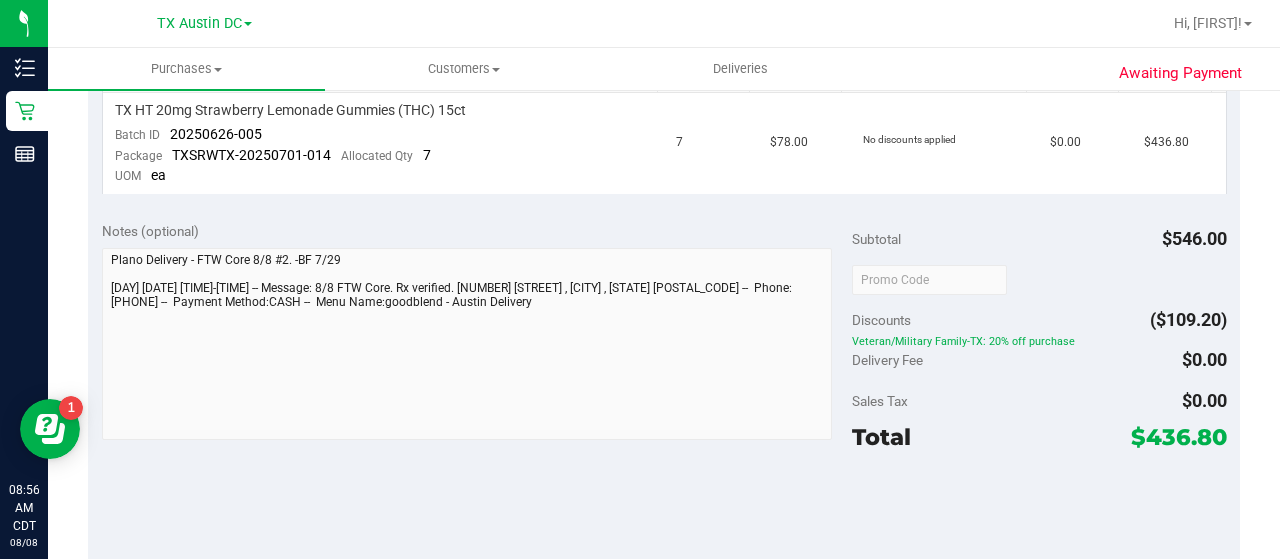 click on "Notes (optional)
Subtotal
$[PRICE]
Discounts
($[PRICE])
Veteran/Military Family-TX:
20%
off
purchase
Delivery Fee
$[PRICE]
Sales Tax
$[PRICE]" at bounding box center [664, 387] 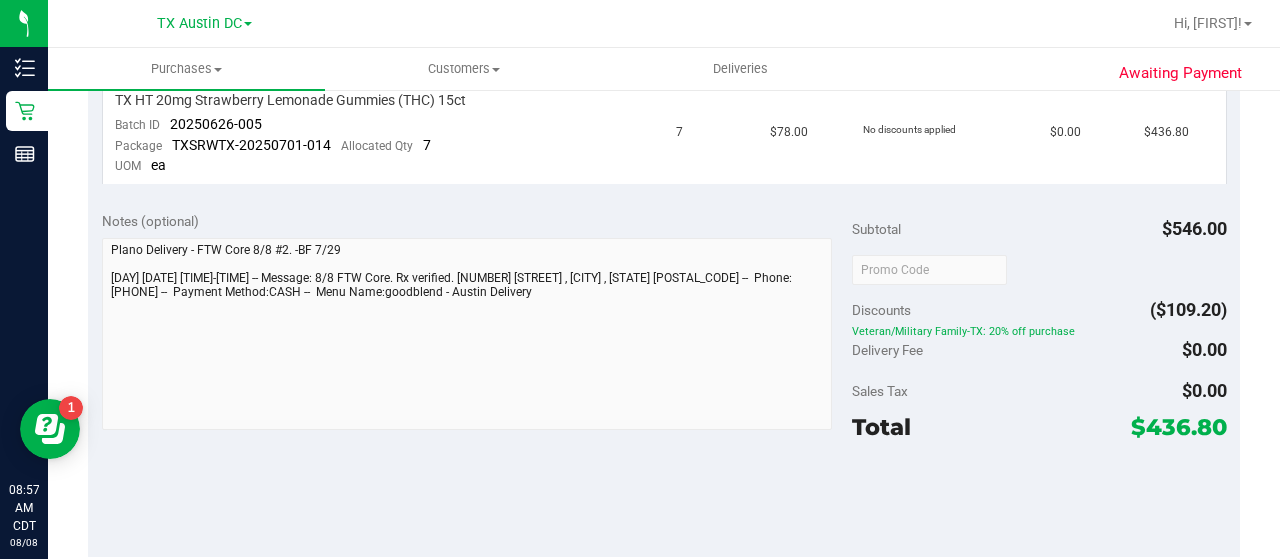 scroll, scrollTop: 548, scrollLeft: 0, axis: vertical 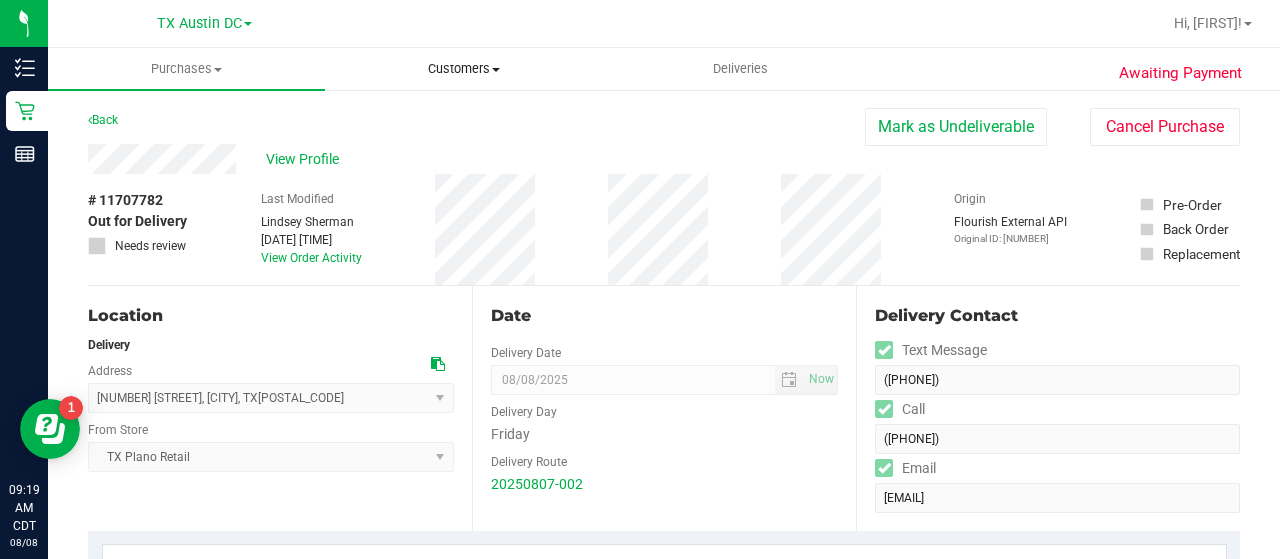 click on "Customers" at bounding box center (463, 69) 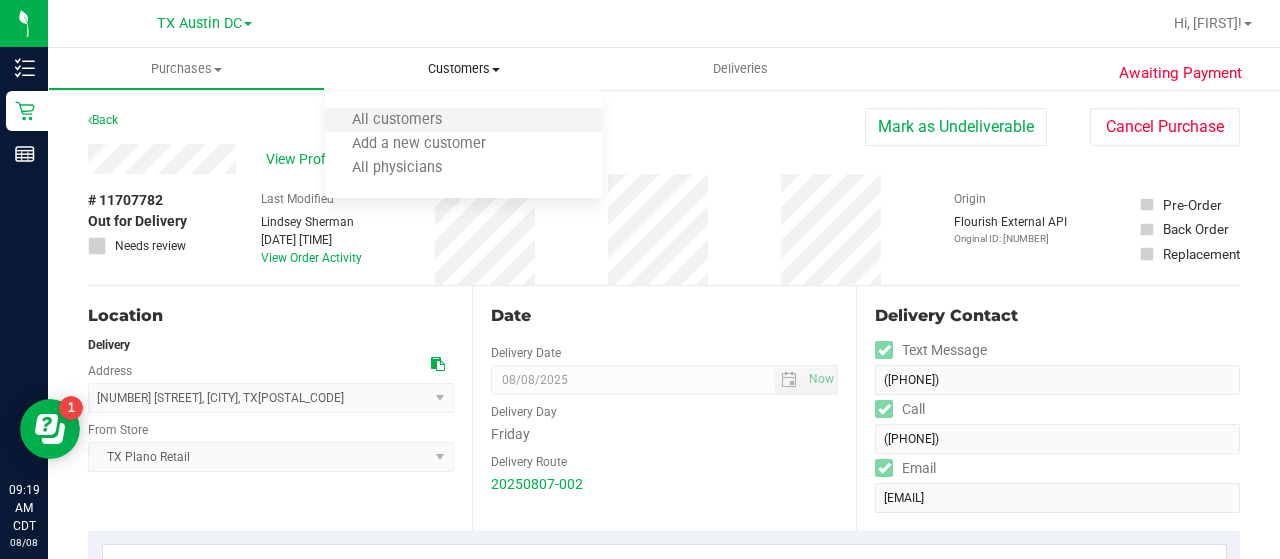 click on "All customers" at bounding box center (463, 121) 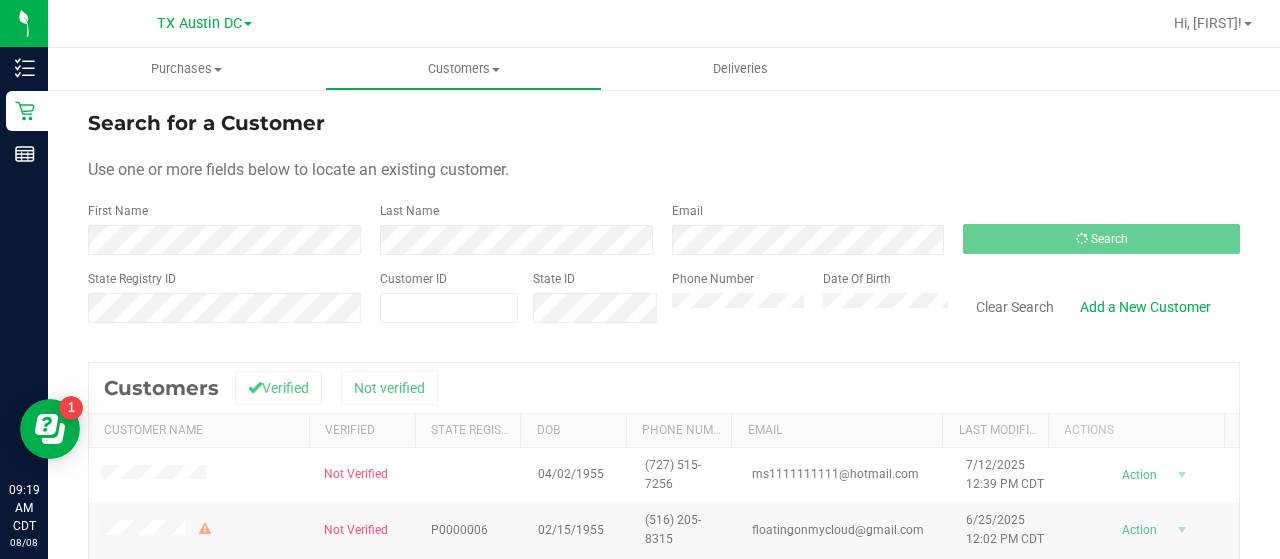 click on "Search for a Customer" at bounding box center (664, 123) 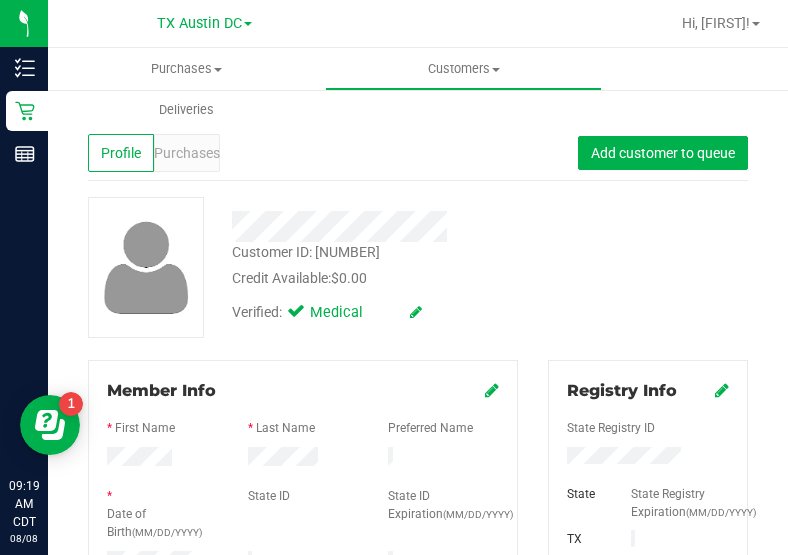 drag, startPoint x: 468, startPoint y: 253, endPoint x: 504, endPoint y: 259, distance: 36.496574 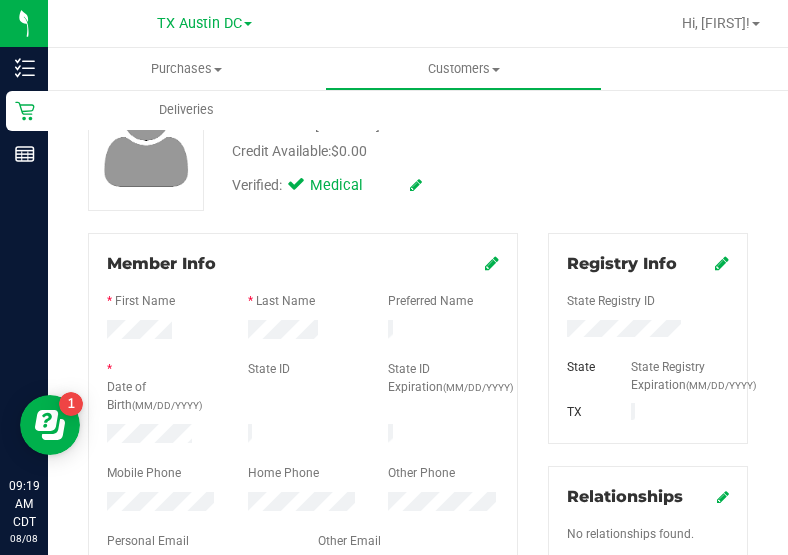 scroll, scrollTop: 129, scrollLeft: 0, axis: vertical 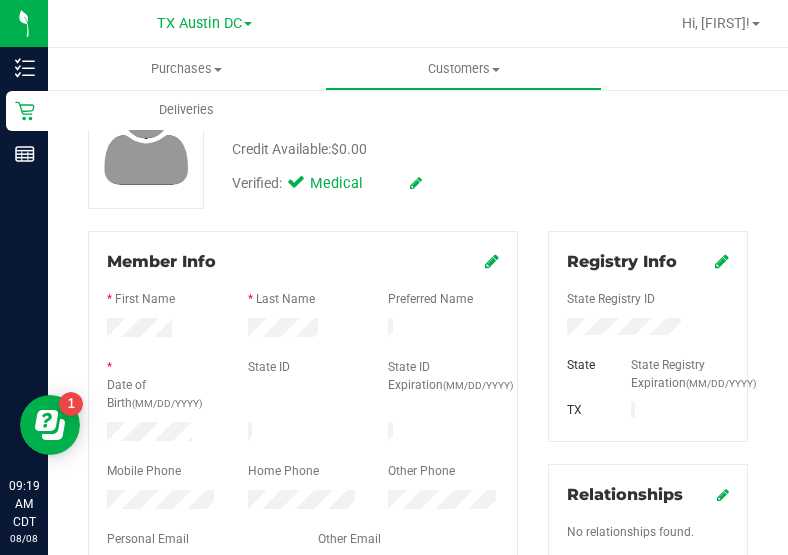 click at bounding box center [303, 330] 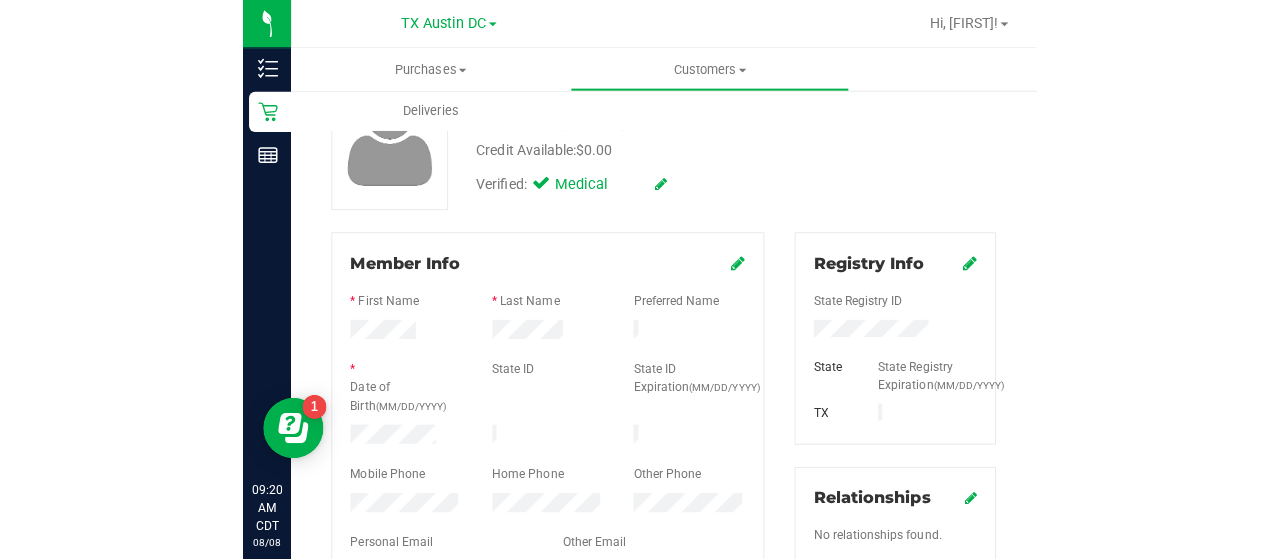 scroll, scrollTop: 0, scrollLeft: 0, axis: both 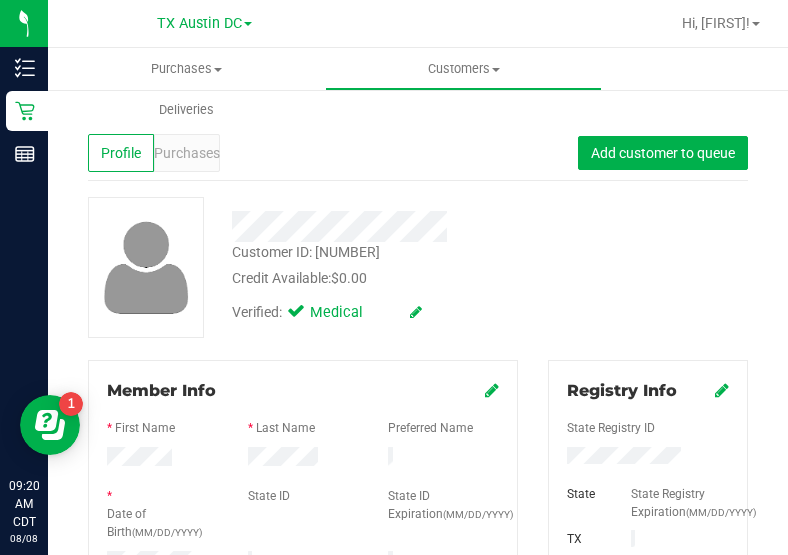 click on "Purchases" at bounding box center (187, 153) 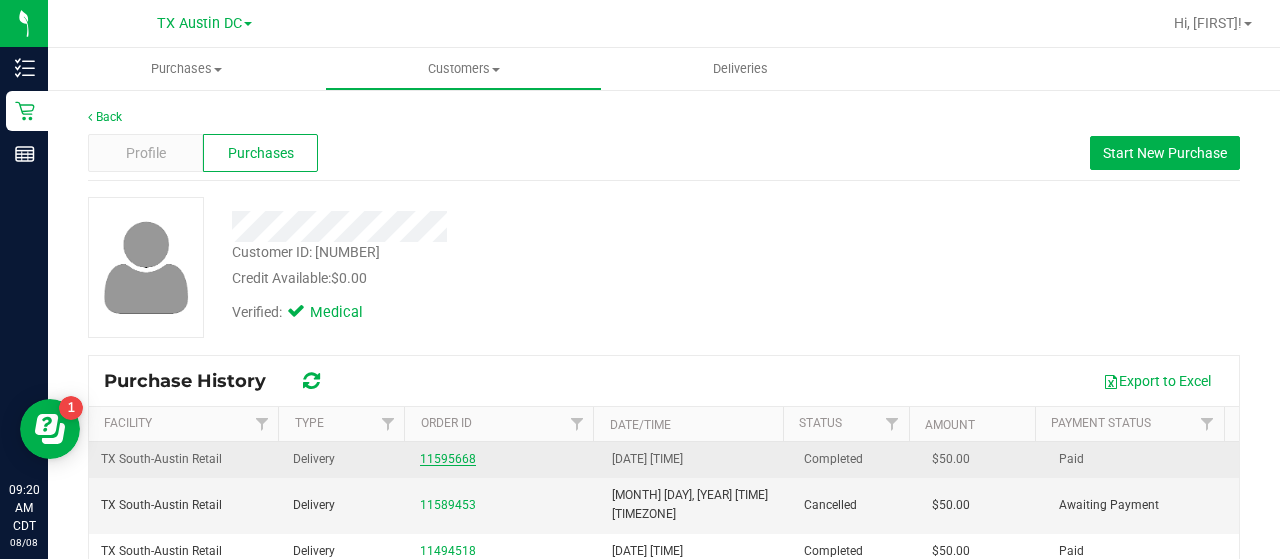click on "11595668" at bounding box center (448, 459) 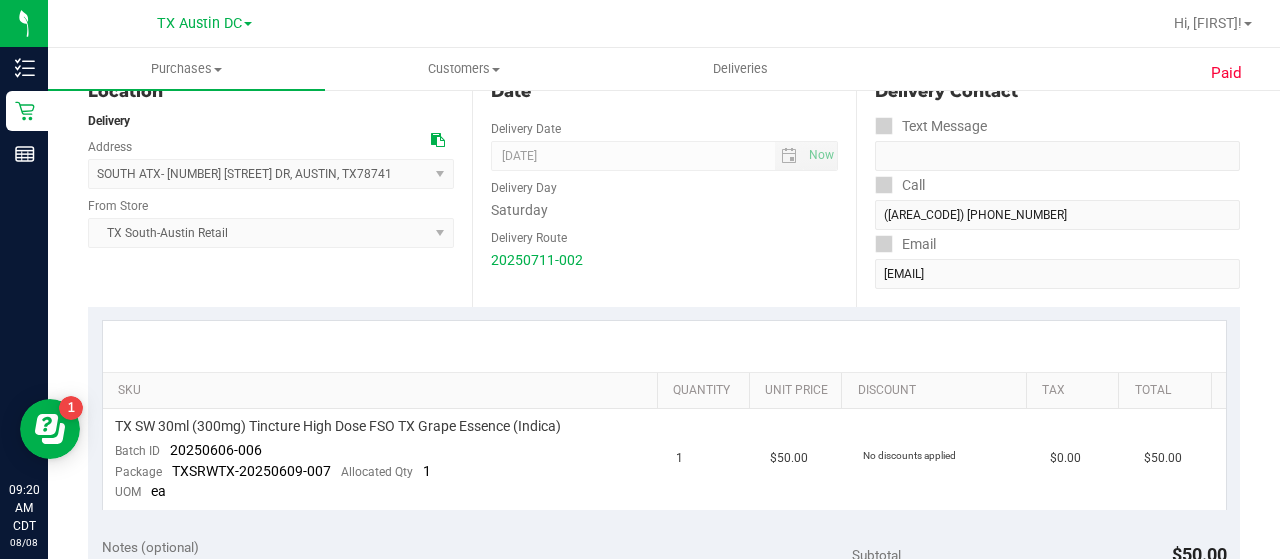 scroll, scrollTop: 253, scrollLeft: 0, axis: vertical 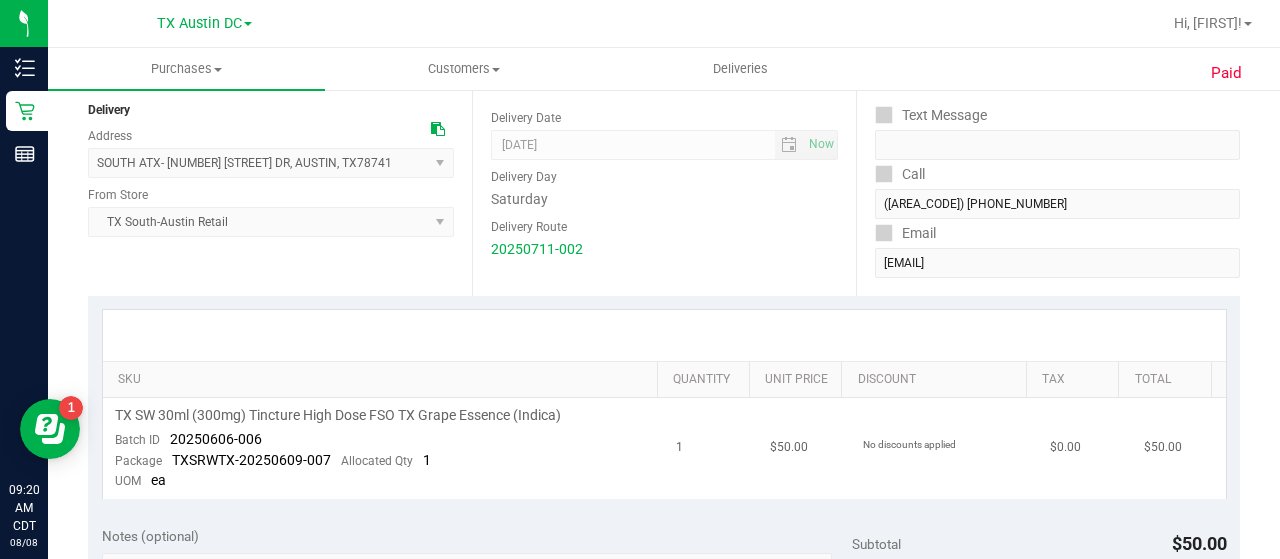 click on "1" at bounding box center (711, 448) 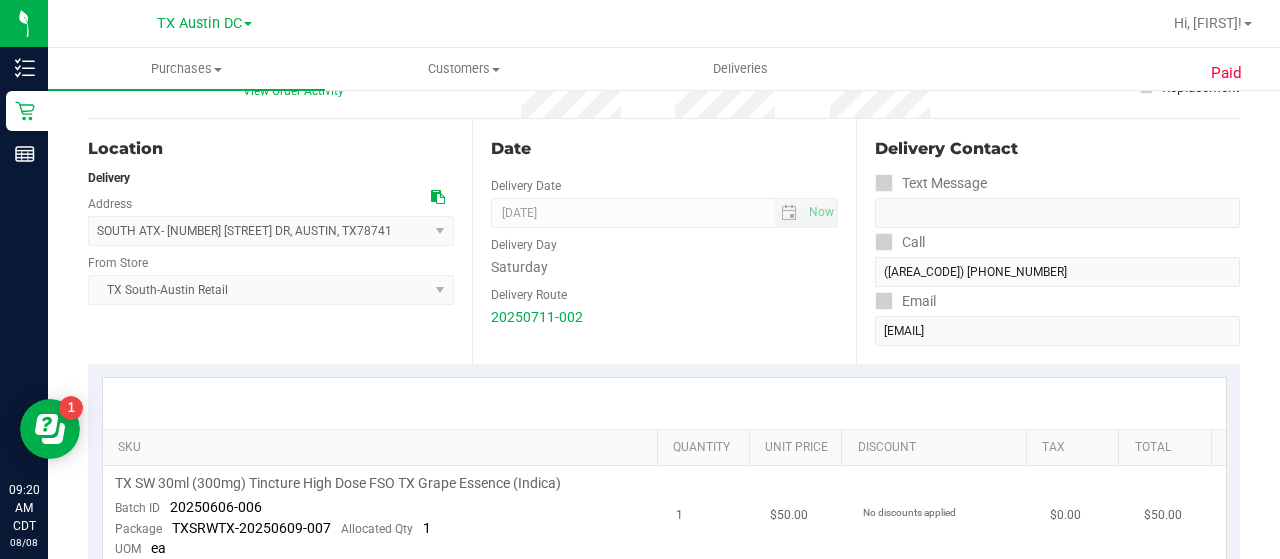 scroll, scrollTop: 0, scrollLeft: 0, axis: both 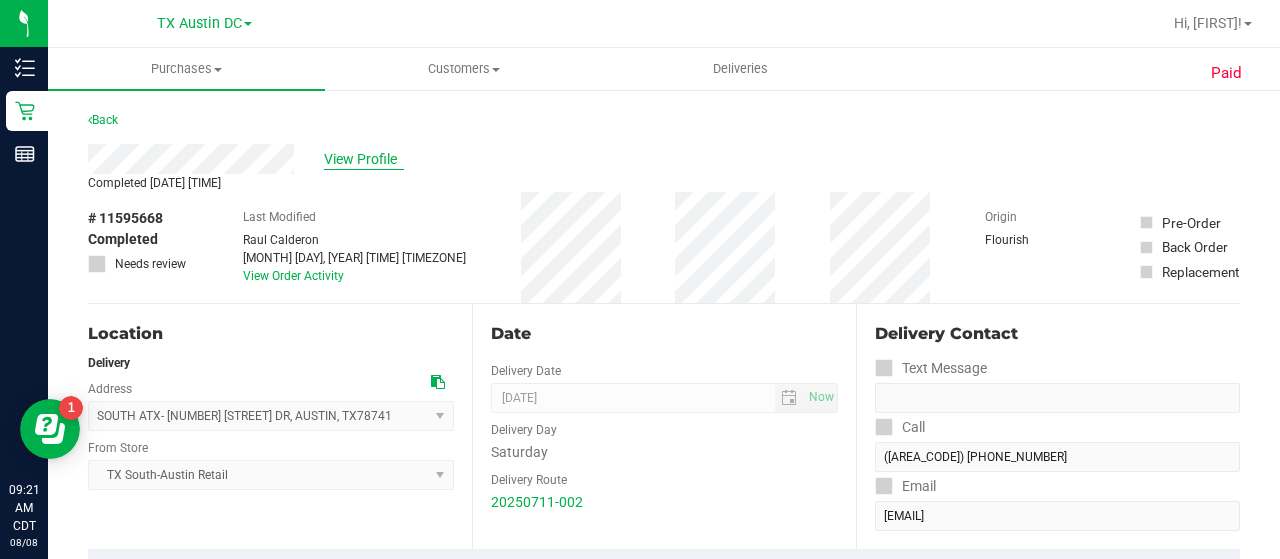 click on "View Profile" at bounding box center (364, 159) 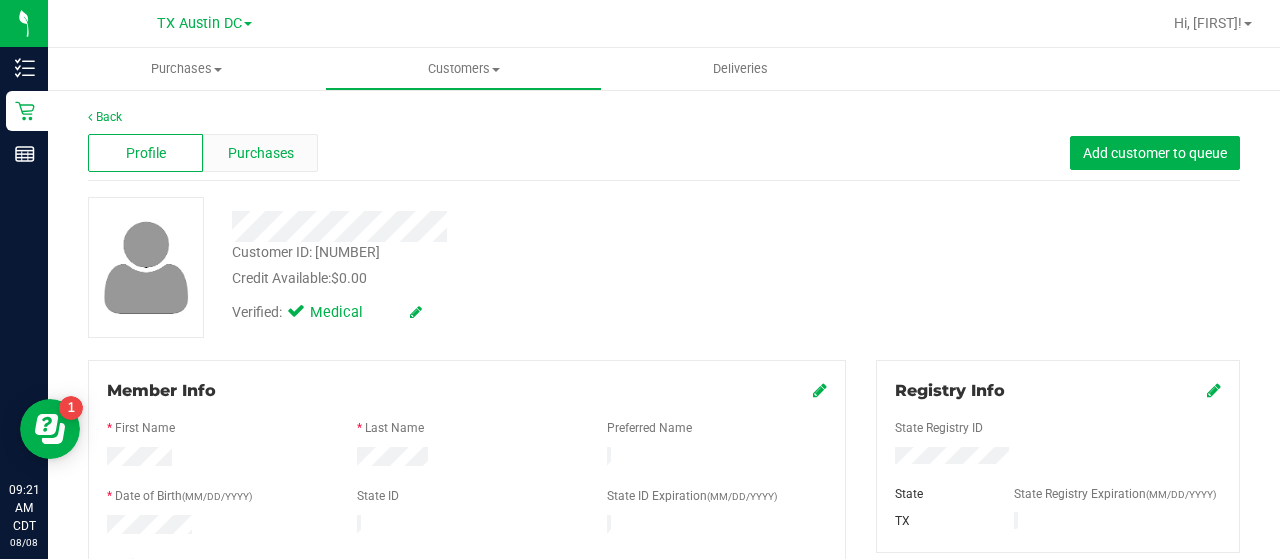 click on "Purchases" at bounding box center (260, 153) 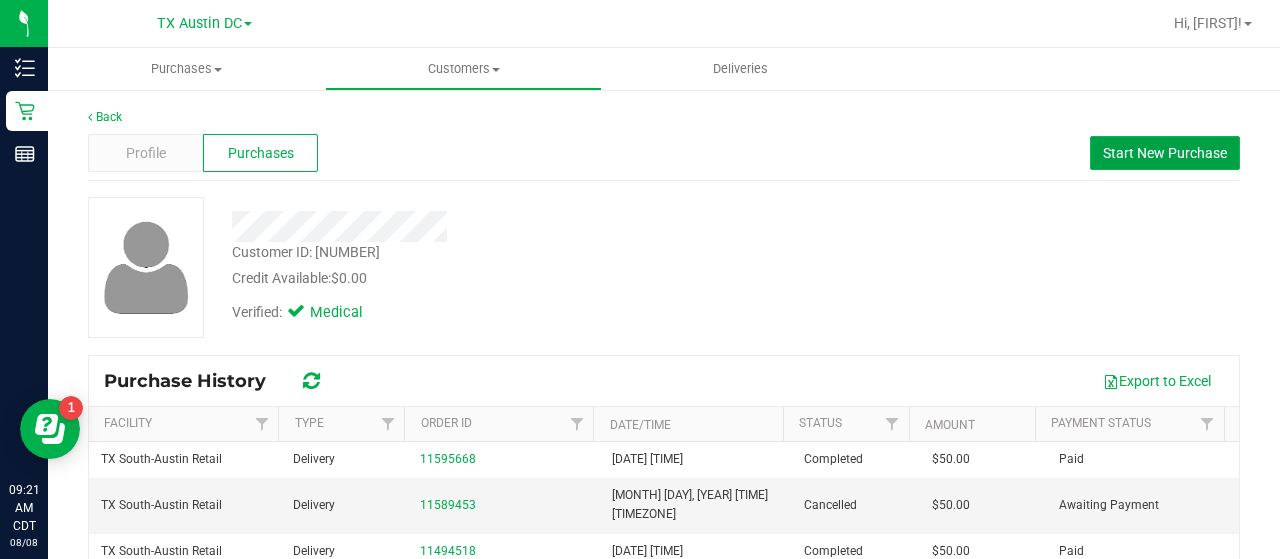 click on "Start New Purchase" at bounding box center (1165, 153) 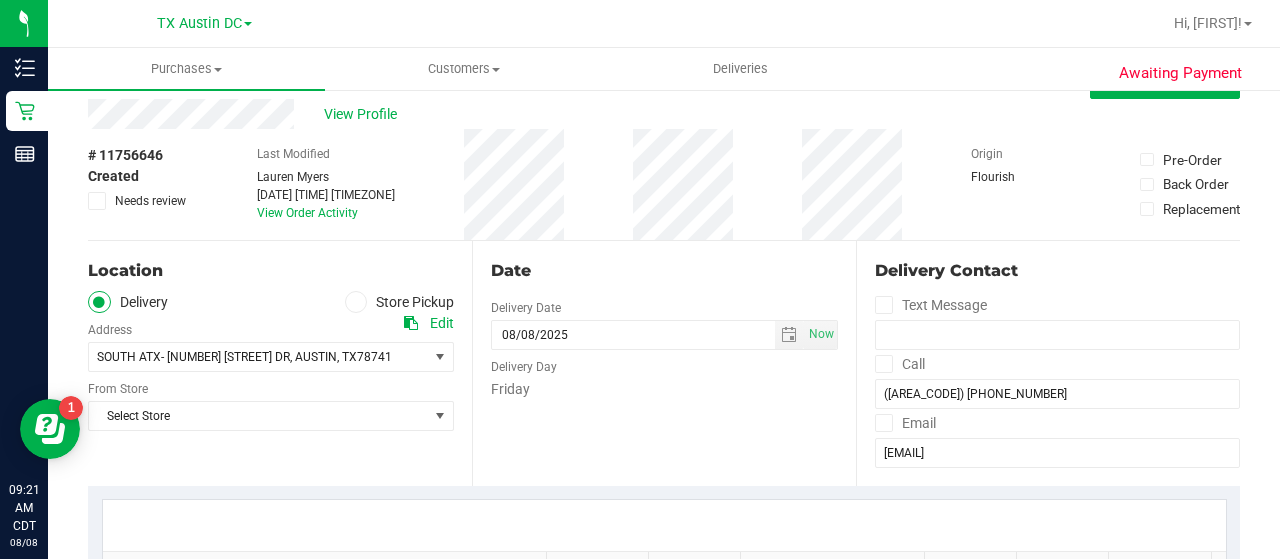 scroll, scrollTop: 110, scrollLeft: 0, axis: vertical 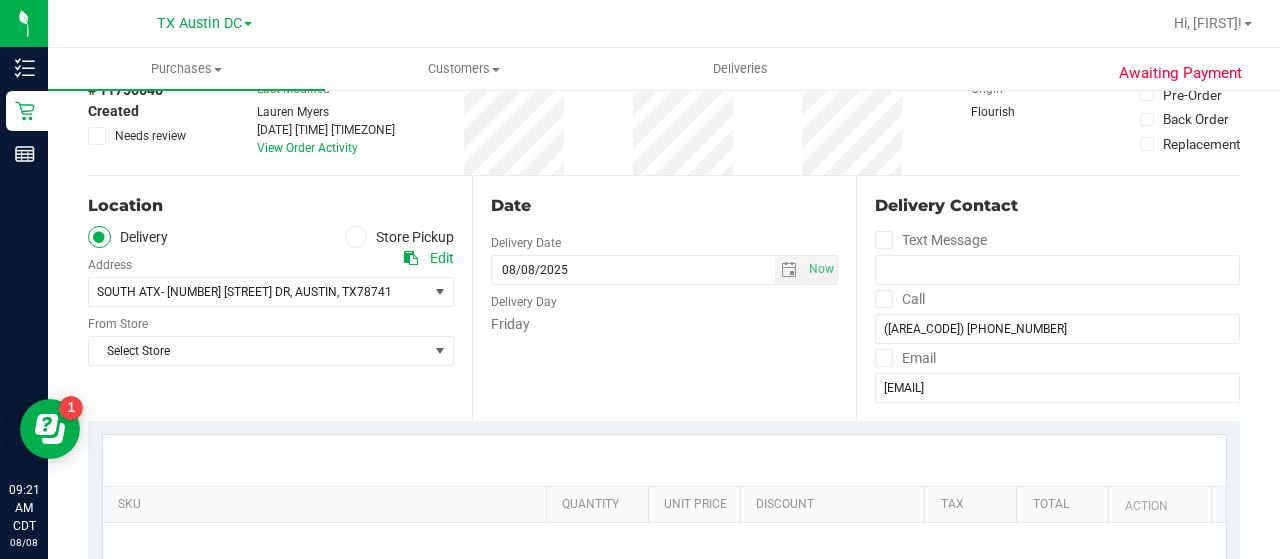 click on "Date
Delivery Date
[DATE]
Now
[DATE] [TIME]
Now
Delivery Day
[DAY]" at bounding box center (664, 298) 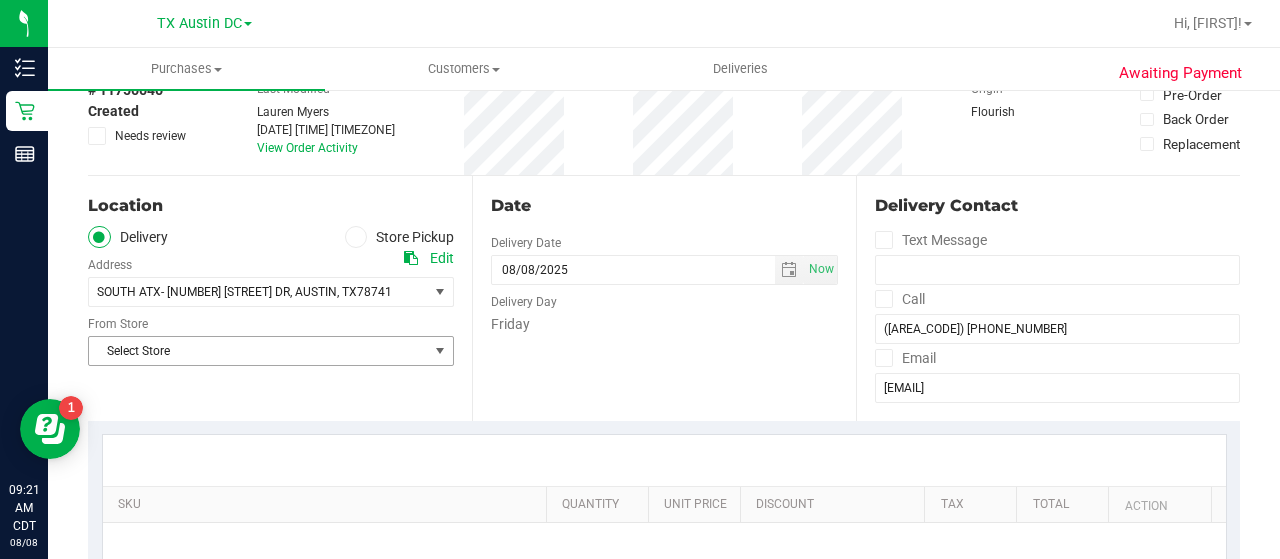 click on "Select Store" at bounding box center (258, 351) 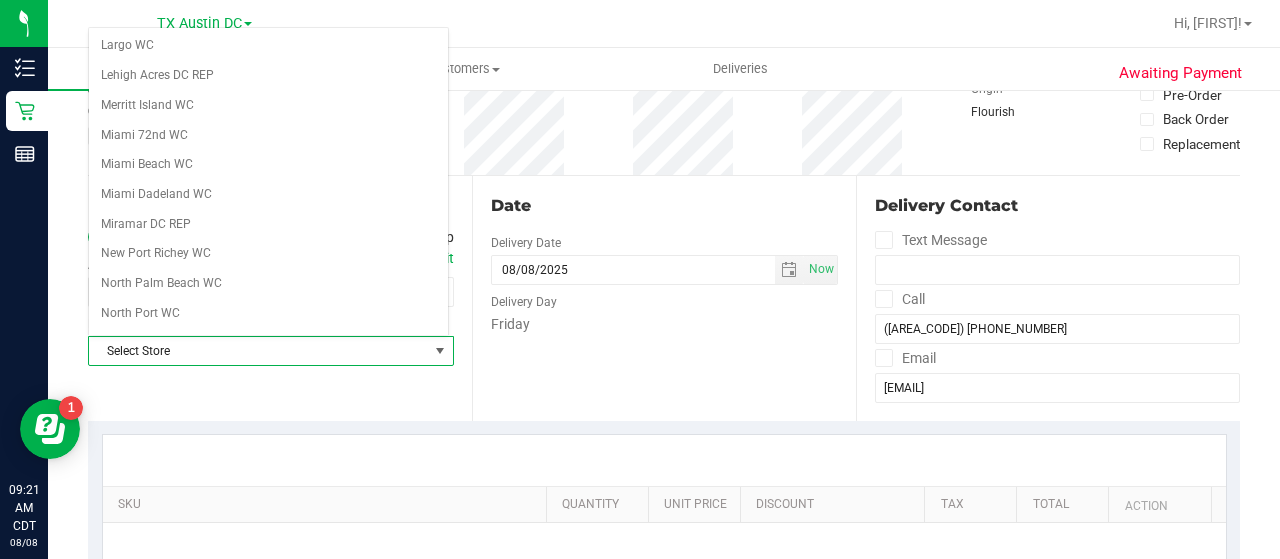scroll, scrollTop: 1414, scrollLeft: 0, axis: vertical 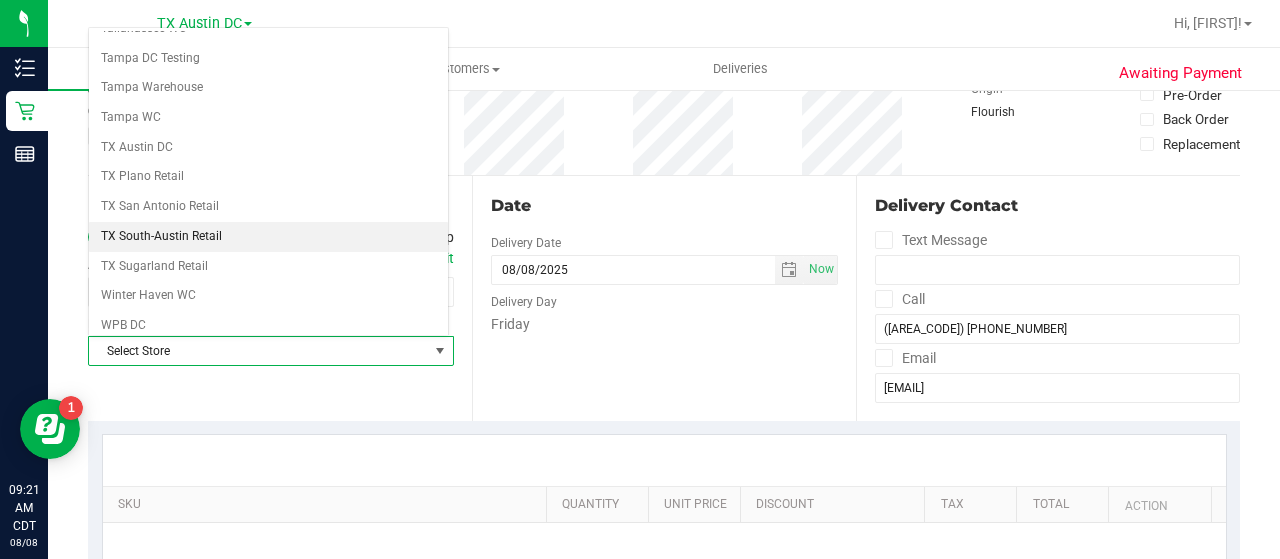 click on "TX South-Austin Retail" at bounding box center (268, 237) 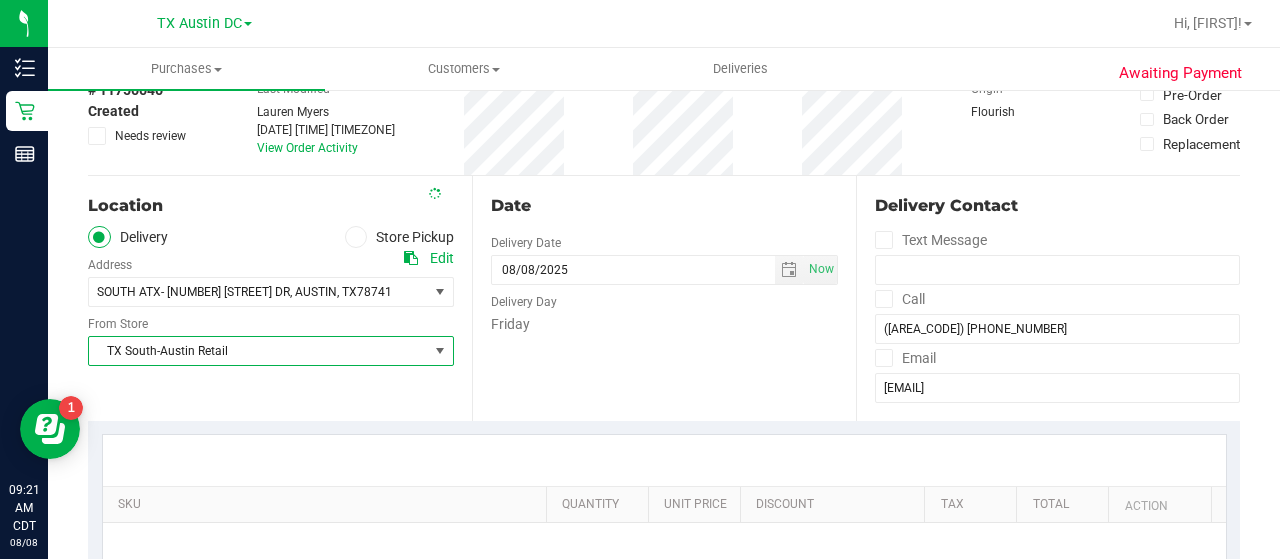 click on "Date
Delivery Date
[DATE]
Now
[DATE] [TIME]
Now
Delivery Day
[DAY]" at bounding box center (664, 298) 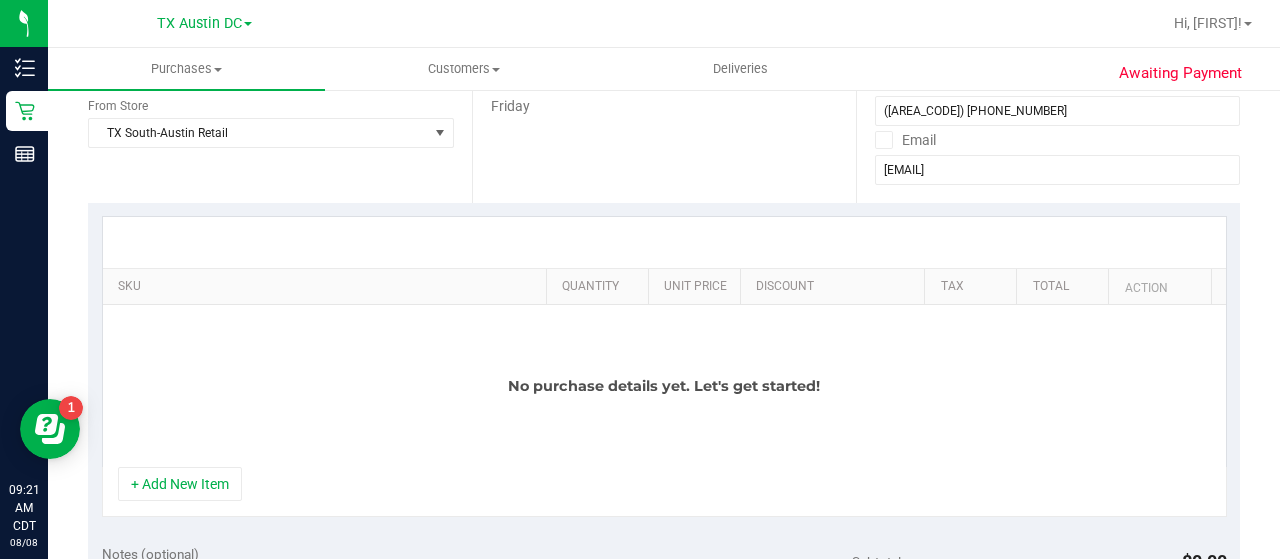 scroll, scrollTop: 337, scrollLeft: 0, axis: vertical 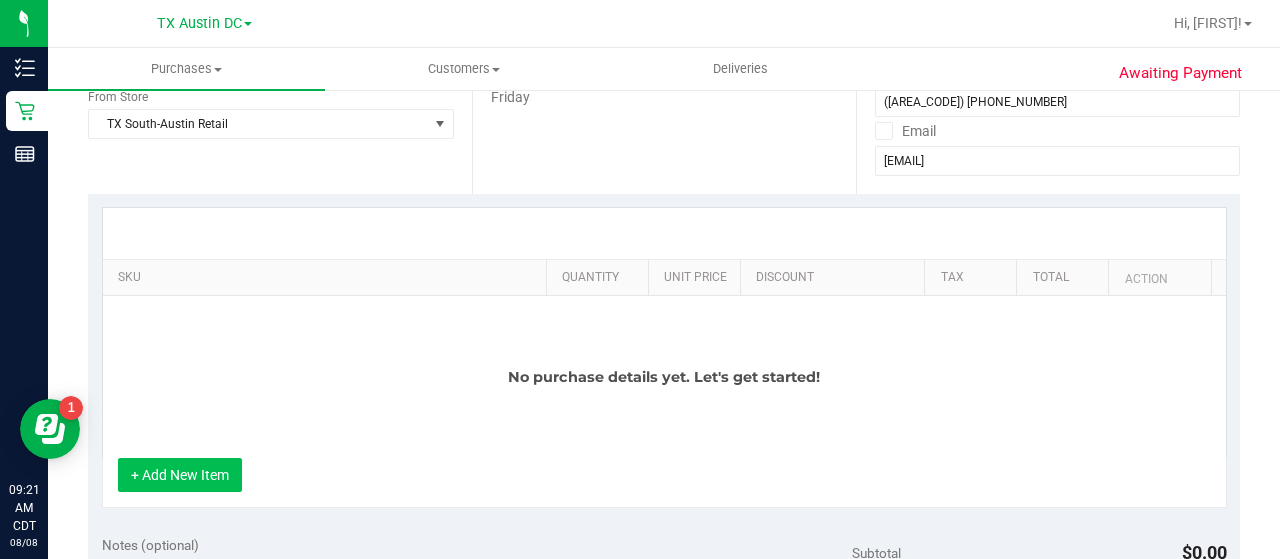 click on "+ Add New Item" at bounding box center [180, 475] 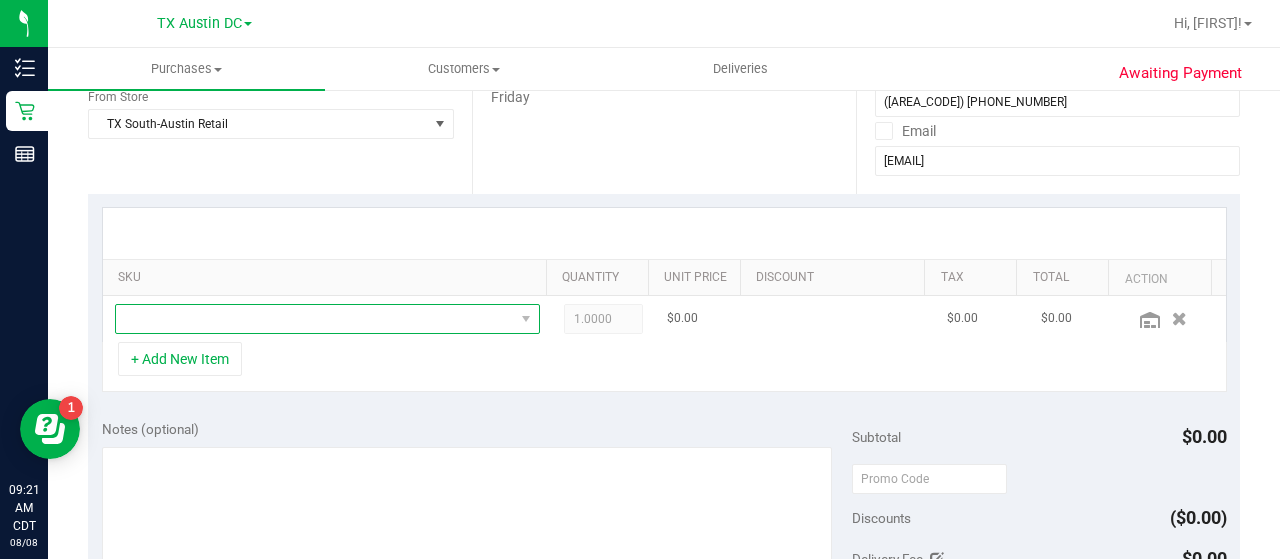 click at bounding box center (315, 319) 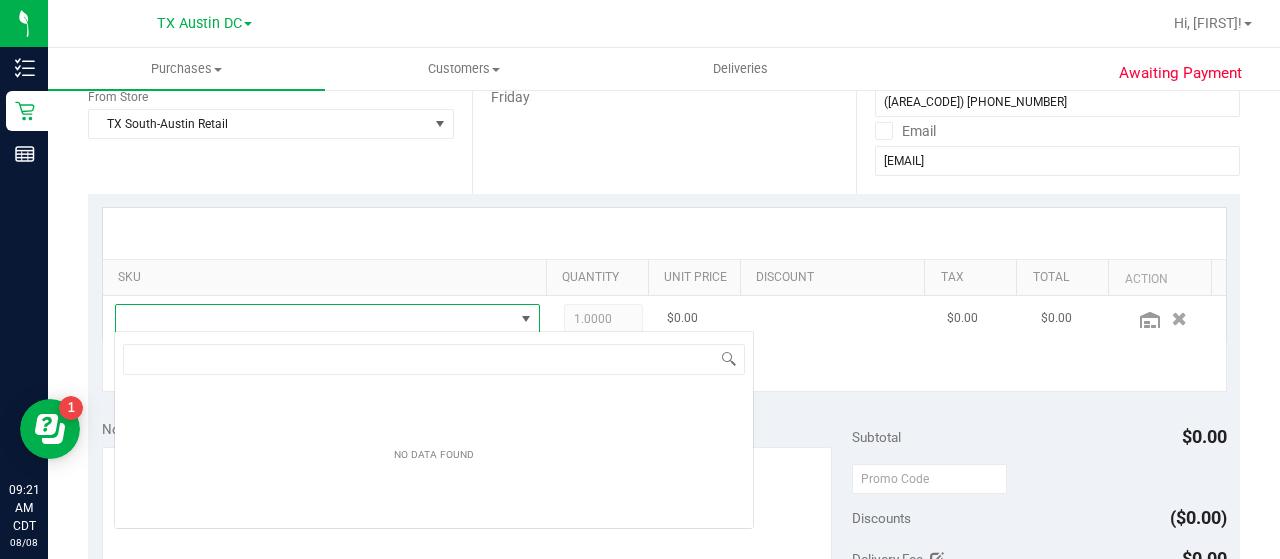 scroll, scrollTop: 99970, scrollLeft: 99586, axis: both 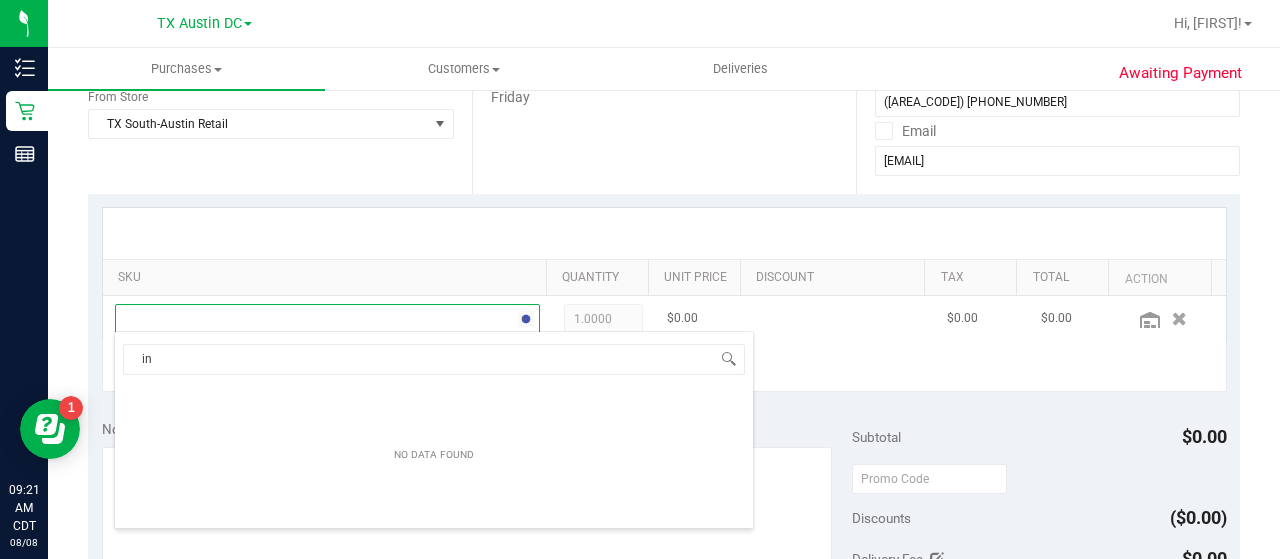 type on "i" 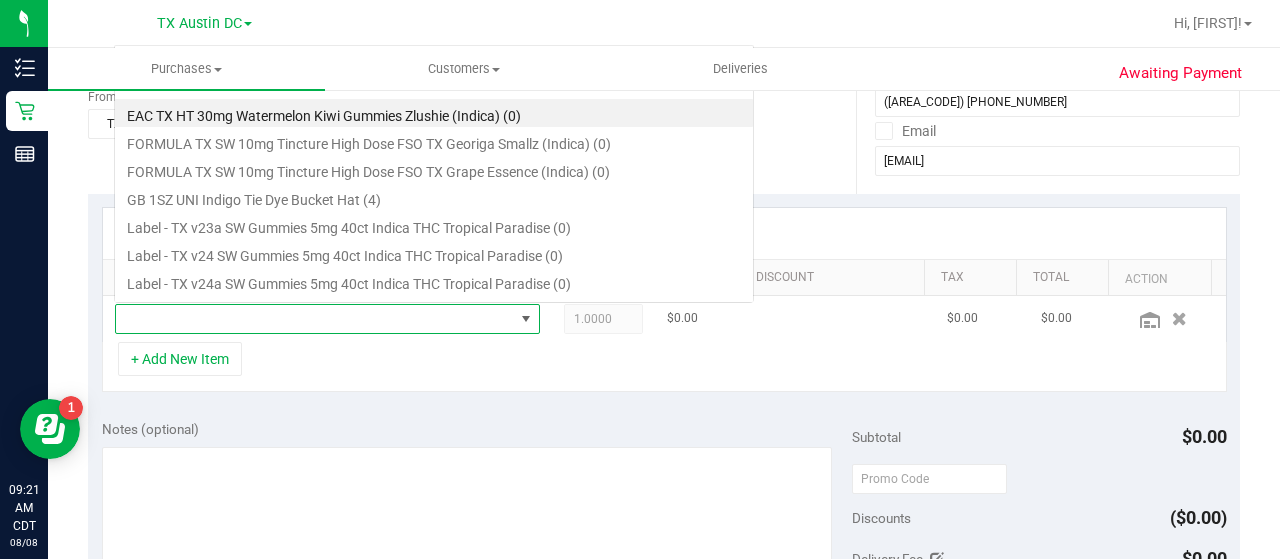 scroll, scrollTop: 0, scrollLeft: 0, axis: both 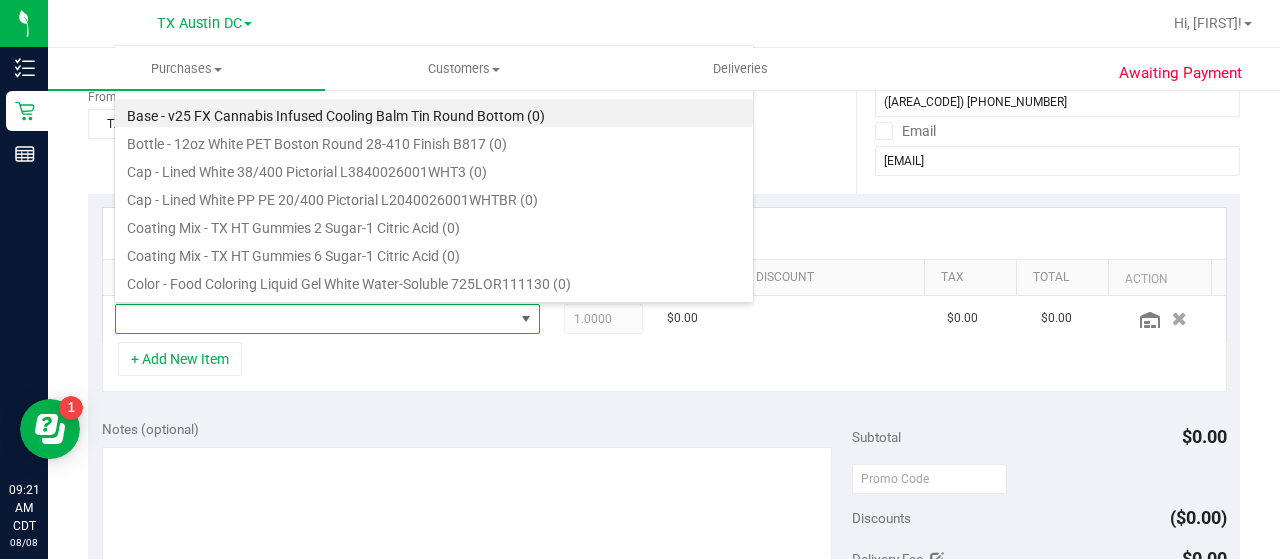 type on "i" 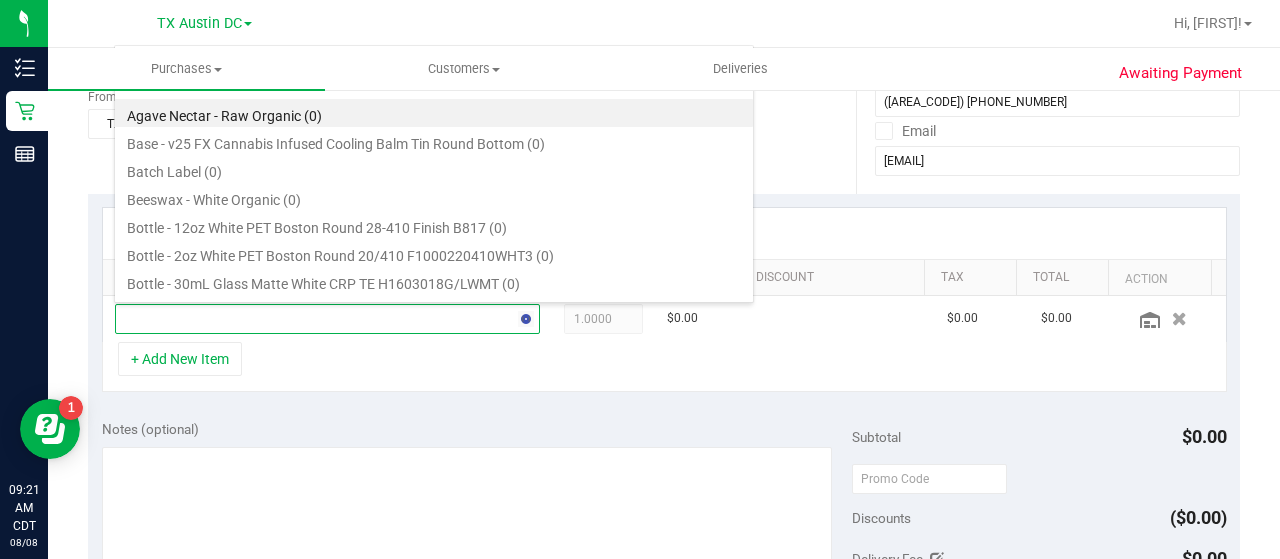 type on "high dose" 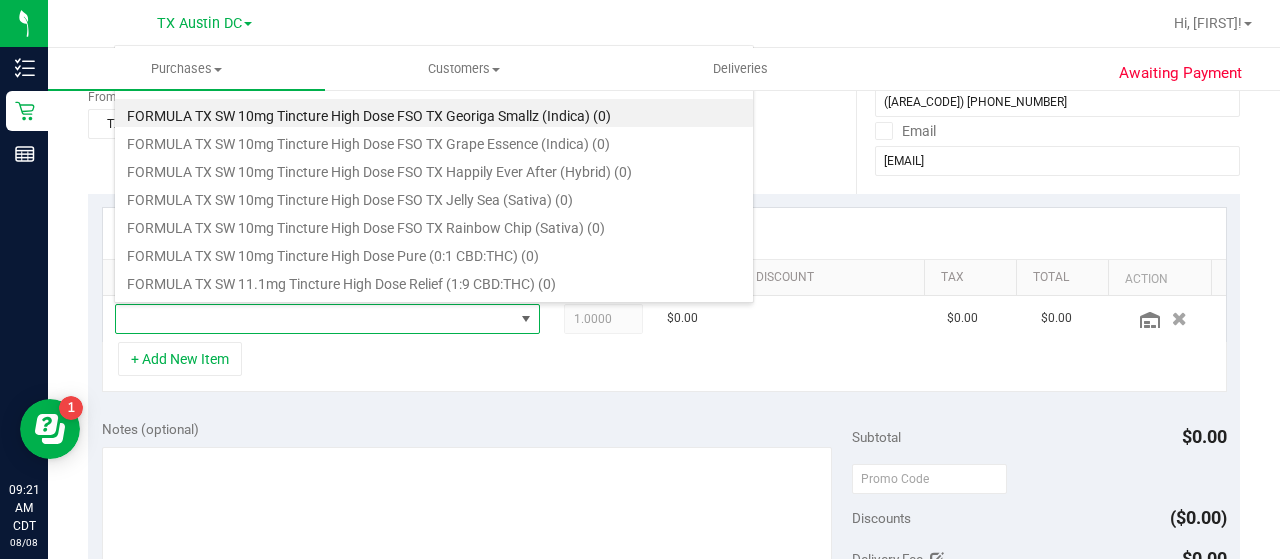 scroll, scrollTop: 416, scrollLeft: 0, axis: vertical 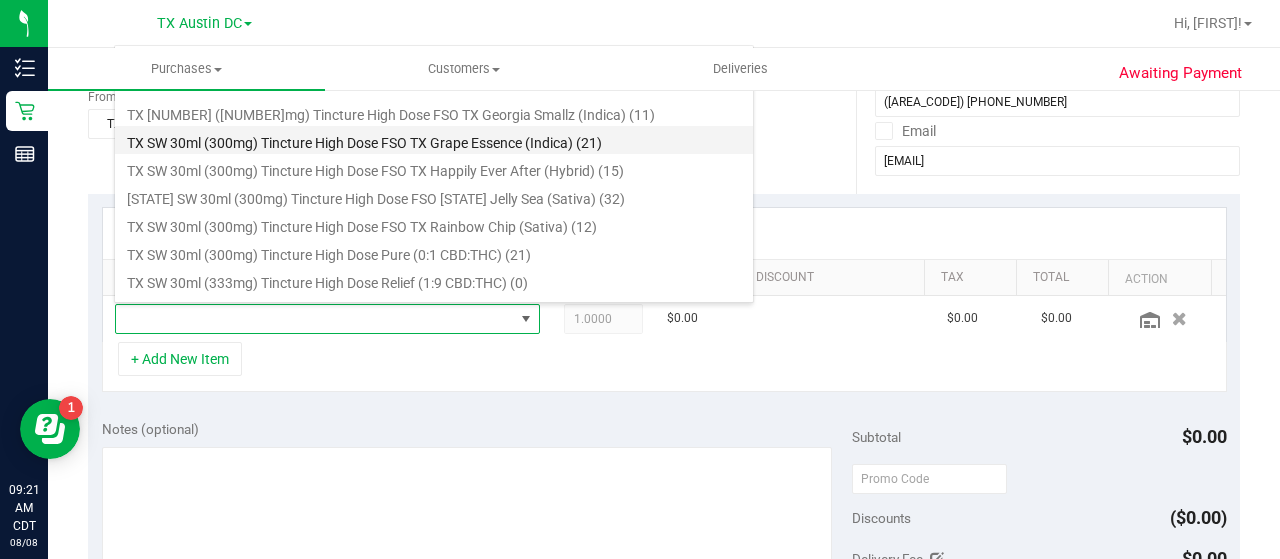 click on "TX SW 30ml (300mg) Tincture High Dose FSO TX Grape Essence (Indica) (21)" at bounding box center [434, 140] 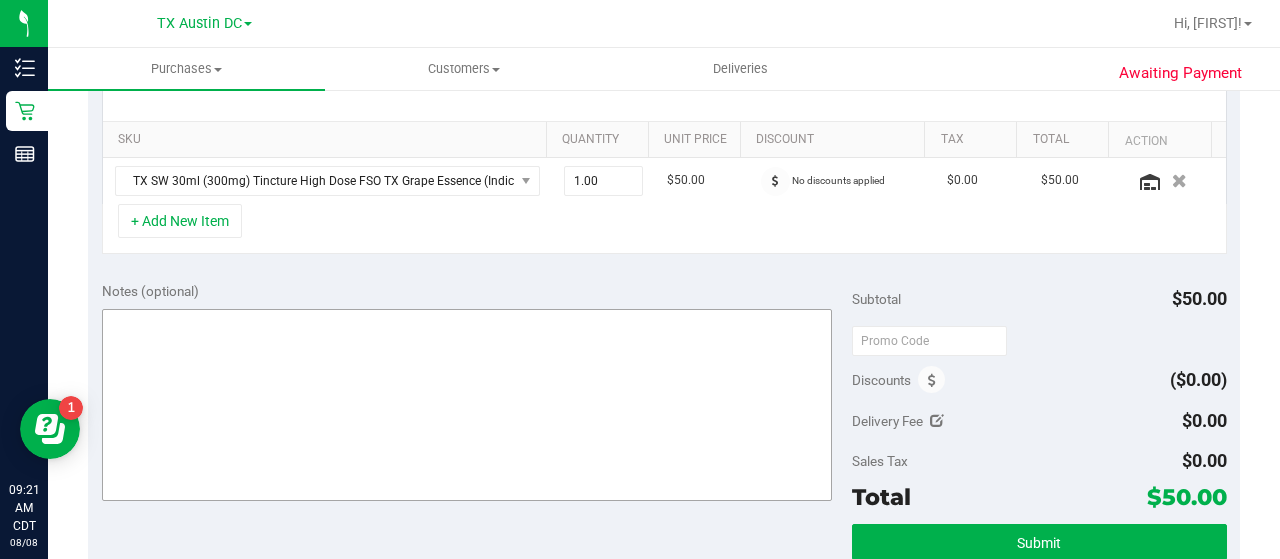 scroll, scrollTop: 484, scrollLeft: 0, axis: vertical 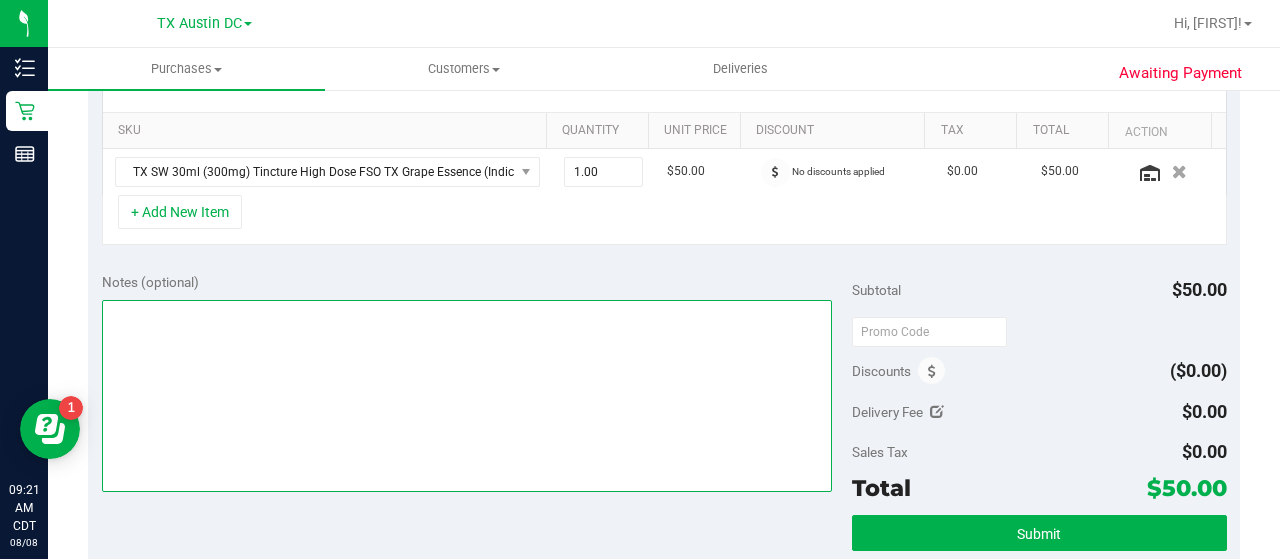 click at bounding box center [467, 396] 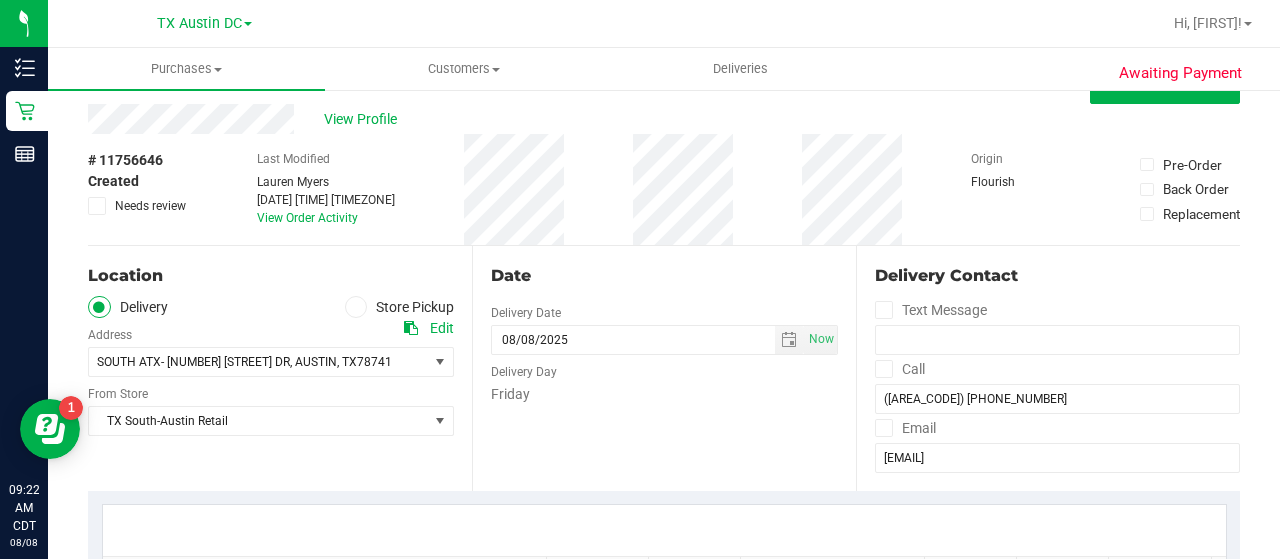 scroll, scrollTop: 10, scrollLeft: 0, axis: vertical 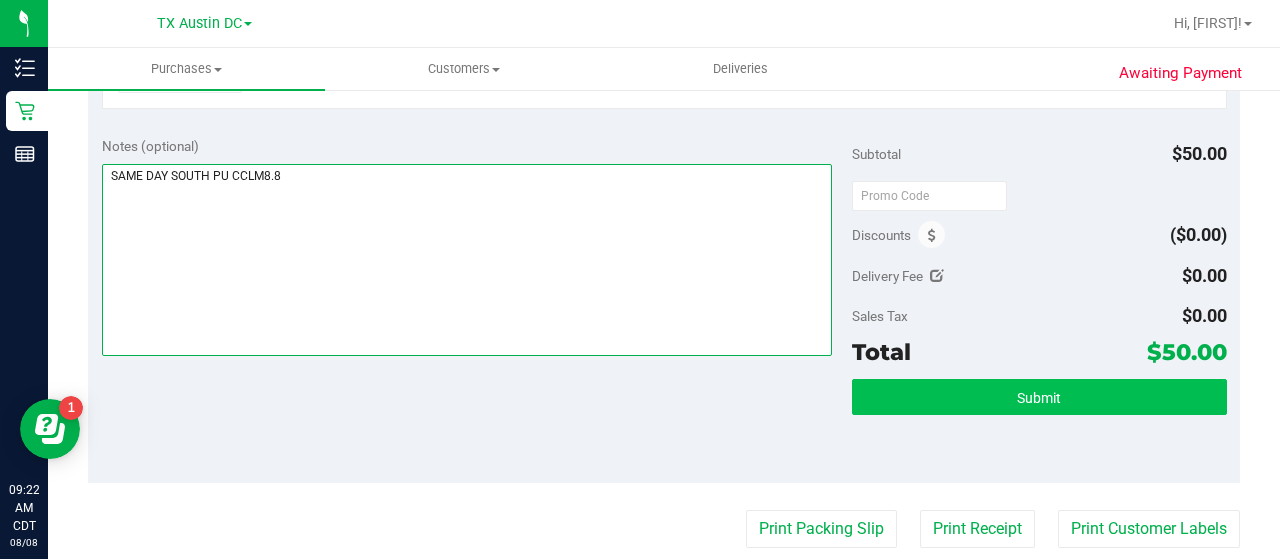 type on "SAME DAY SOUTH PU CCLM8.8" 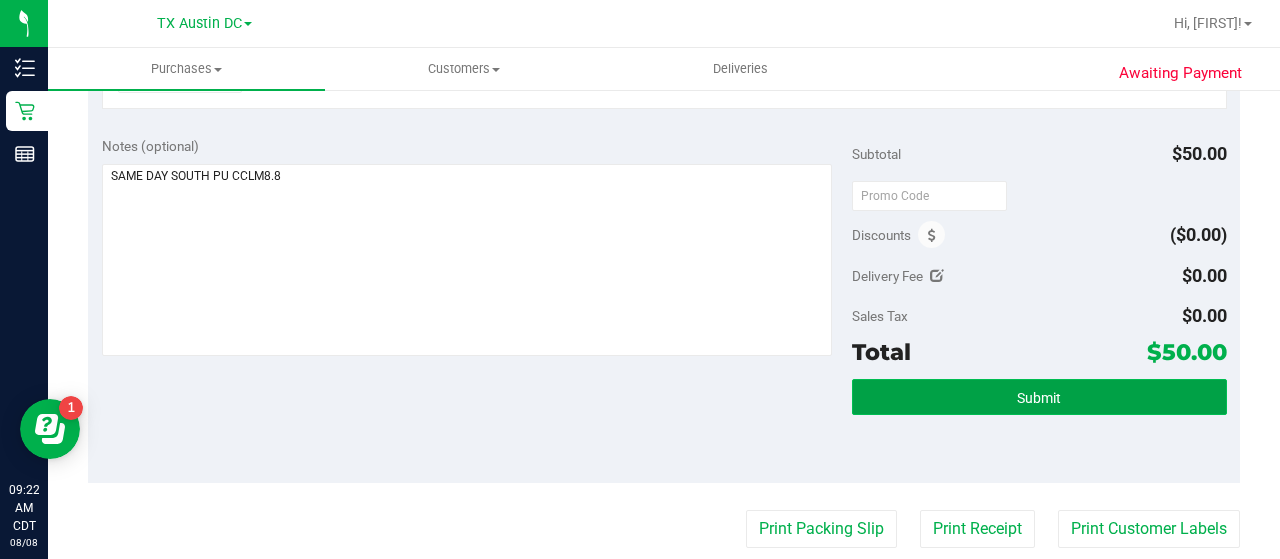 click on "Submit" at bounding box center (1039, 397) 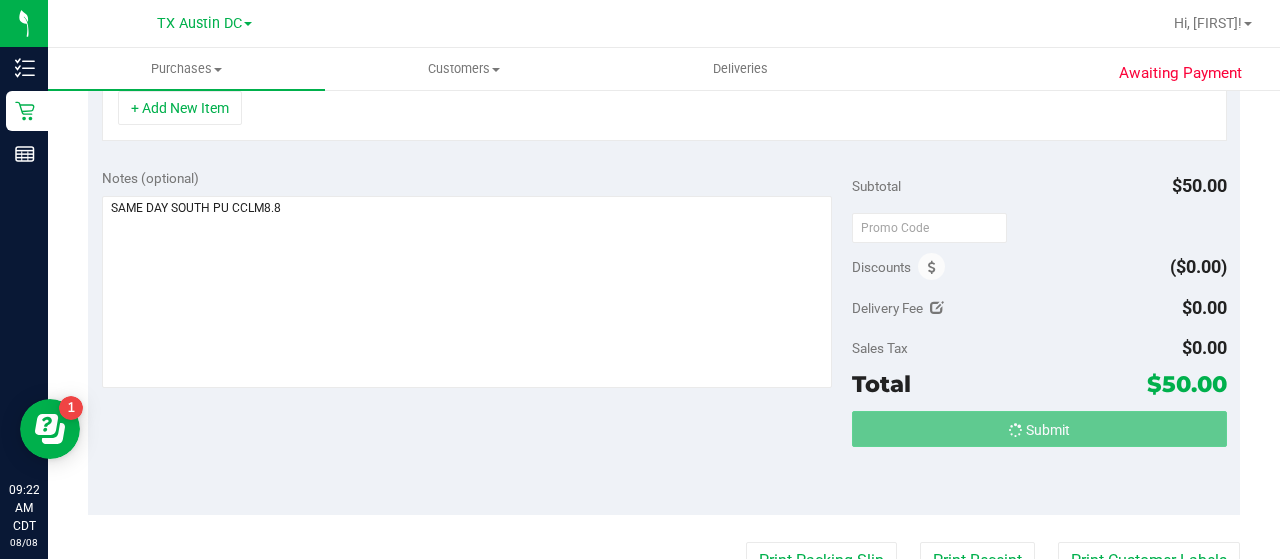 scroll, scrollTop: 557, scrollLeft: 0, axis: vertical 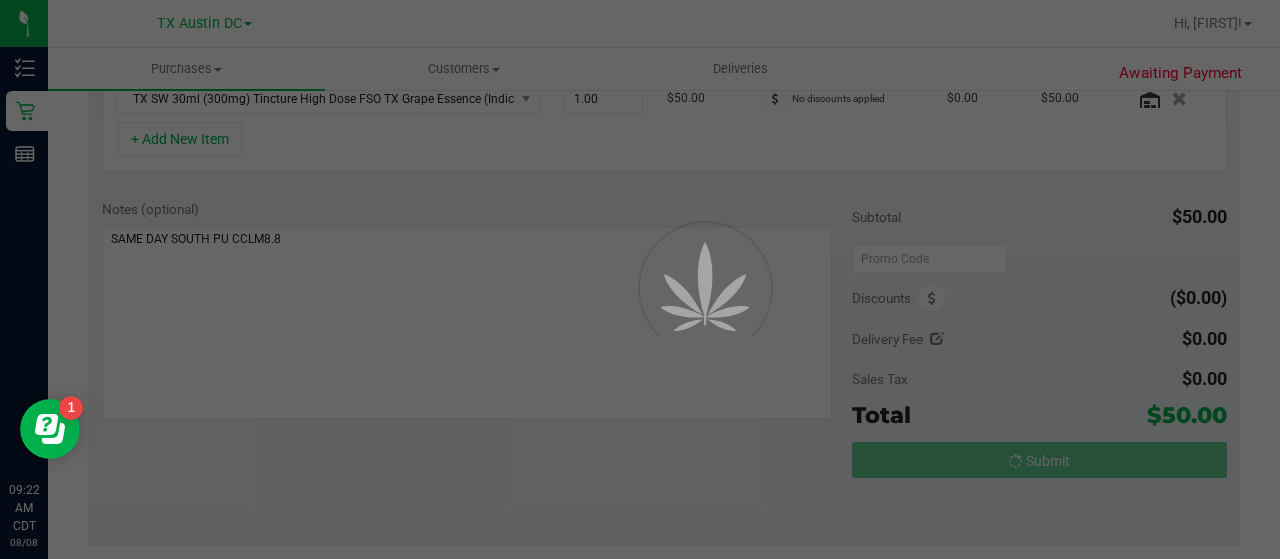 drag, startPoint x: 1279, startPoint y: 313, endPoint x: 1227, endPoint y: 155, distance: 166.337 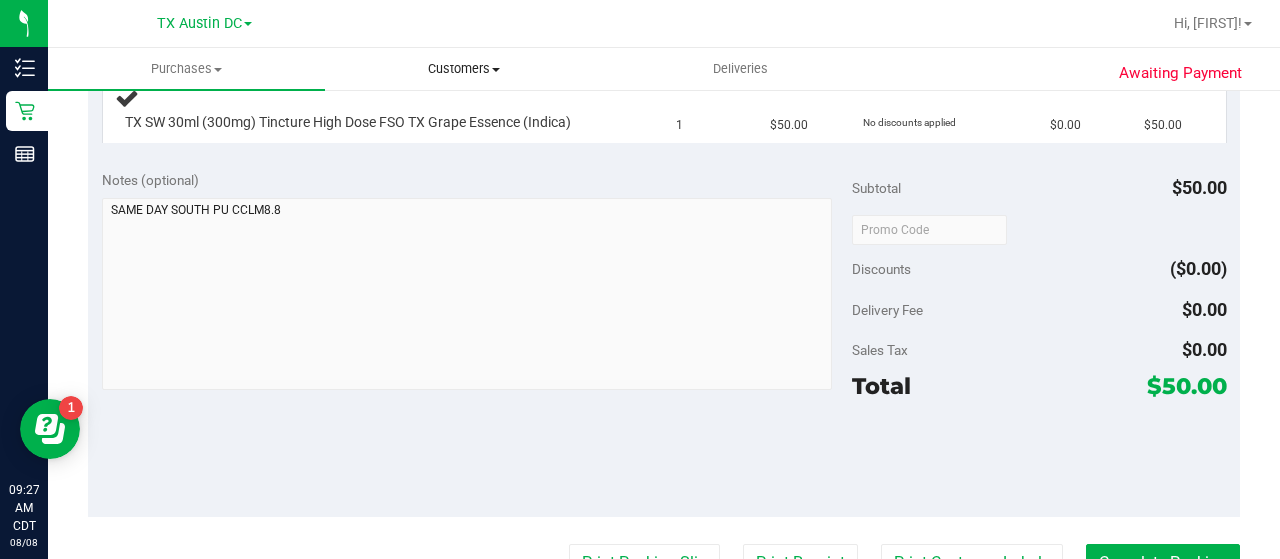 click on "Customers" at bounding box center (463, 69) 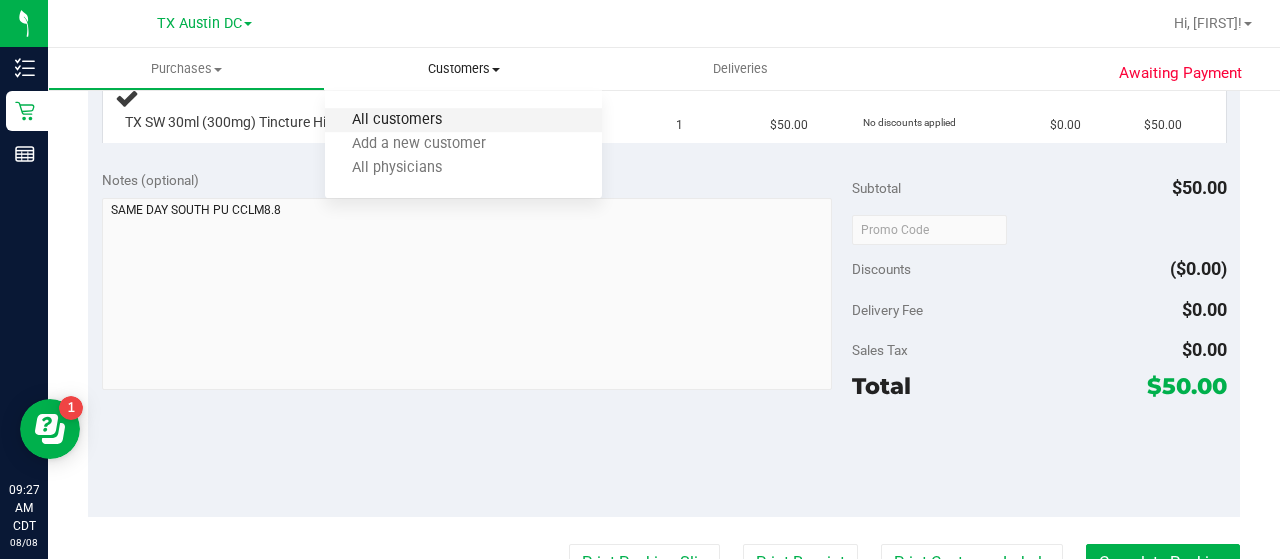 click on "All customers" at bounding box center [397, 120] 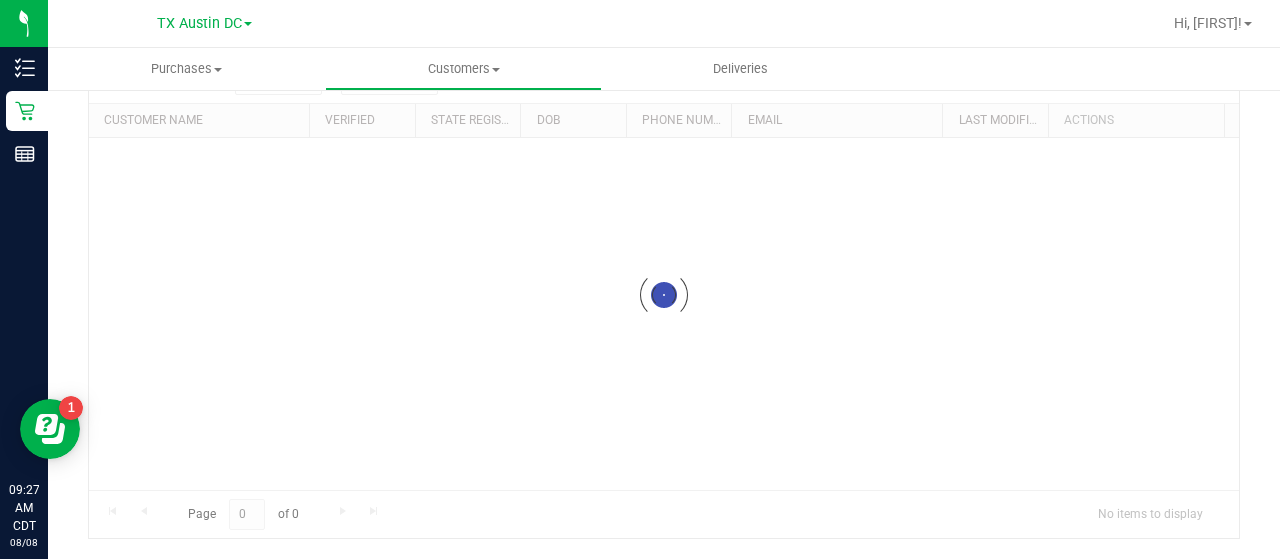 scroll, scrollTop: 0, scrollLeft: 0, axis: both 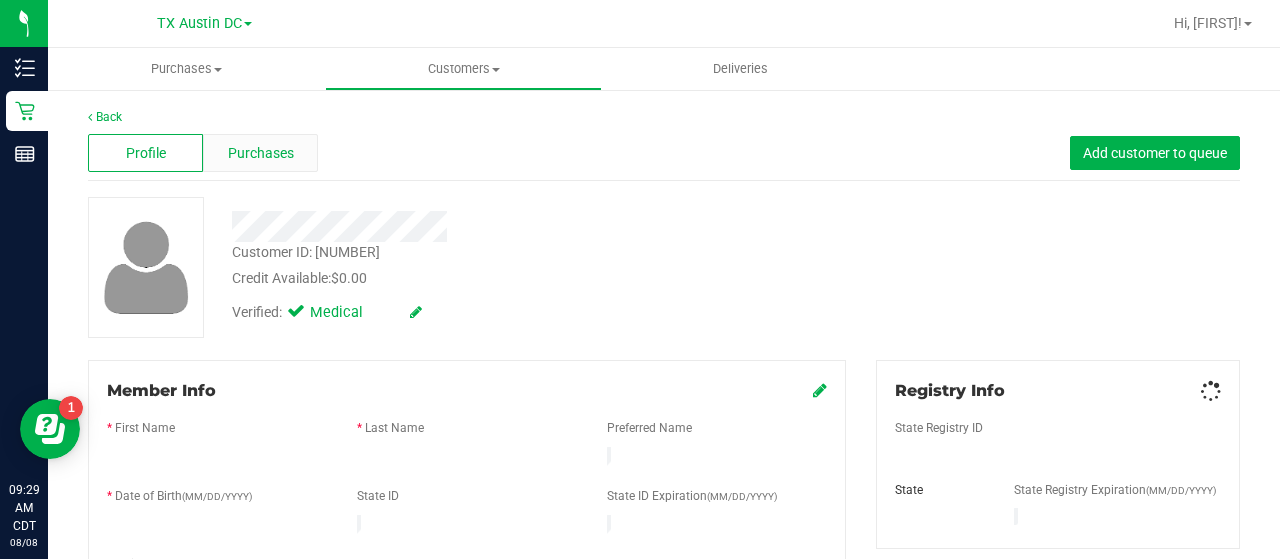 click on "Purchases" at bounding box center [260, 153] 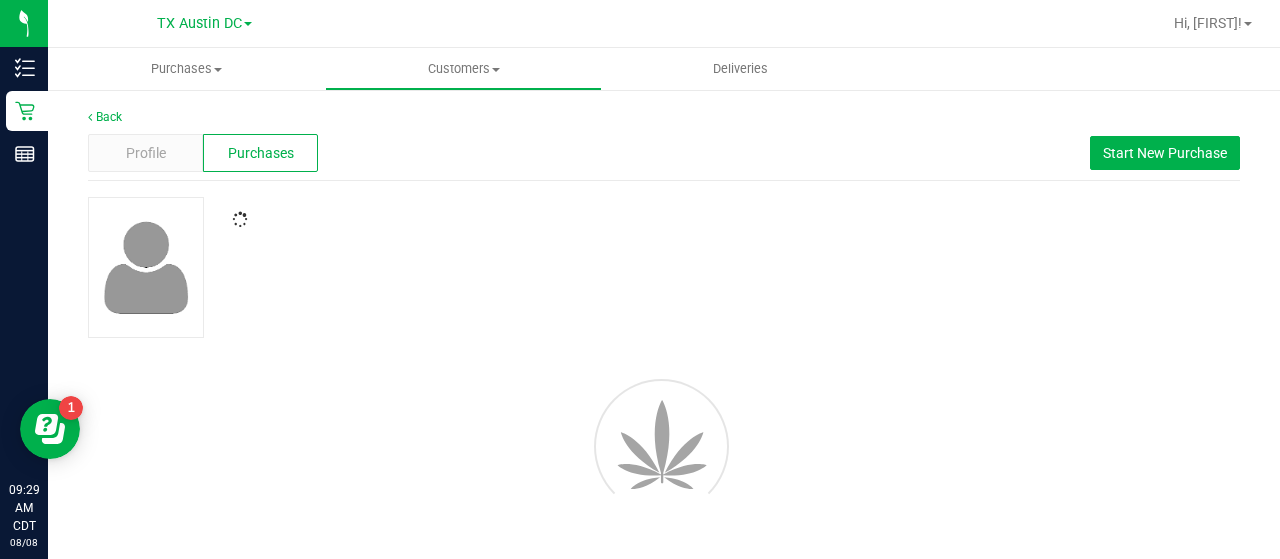 click on "Purchases" at bounding box center (261, 153) 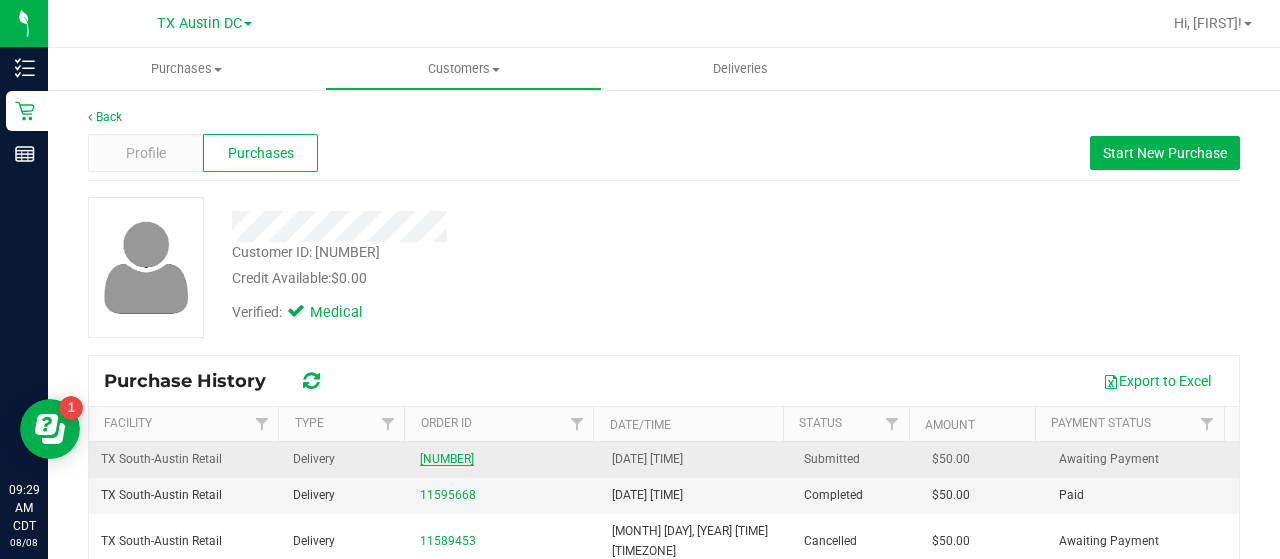 click on "[NUMBER]" at bounding box center (447, 459) 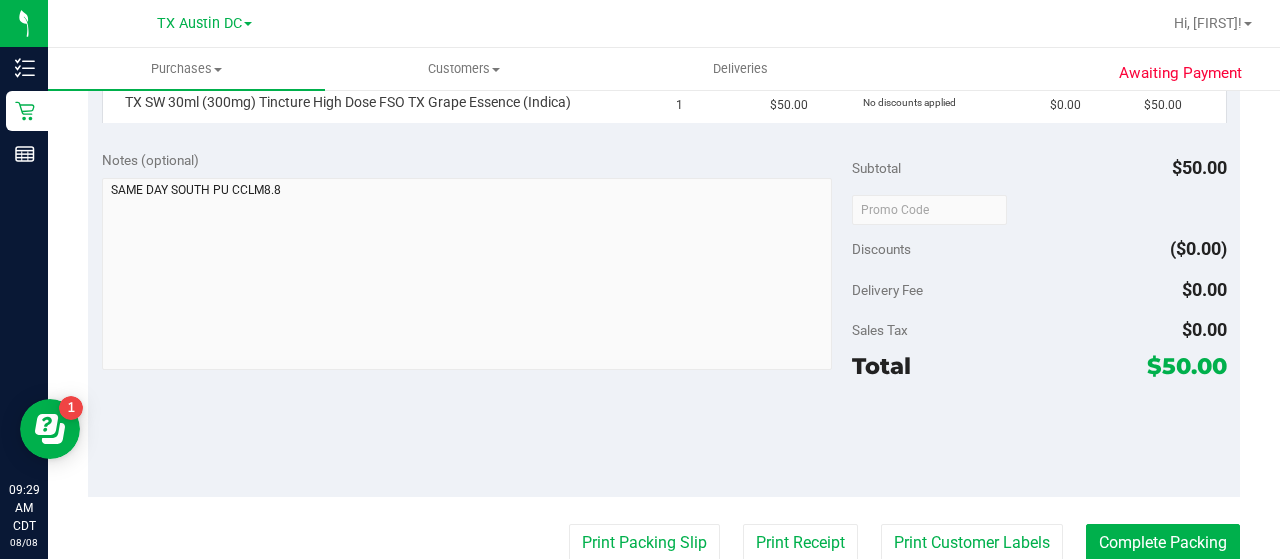 scroll, scrollTop: 0, scrollLeft: 0, axis: both 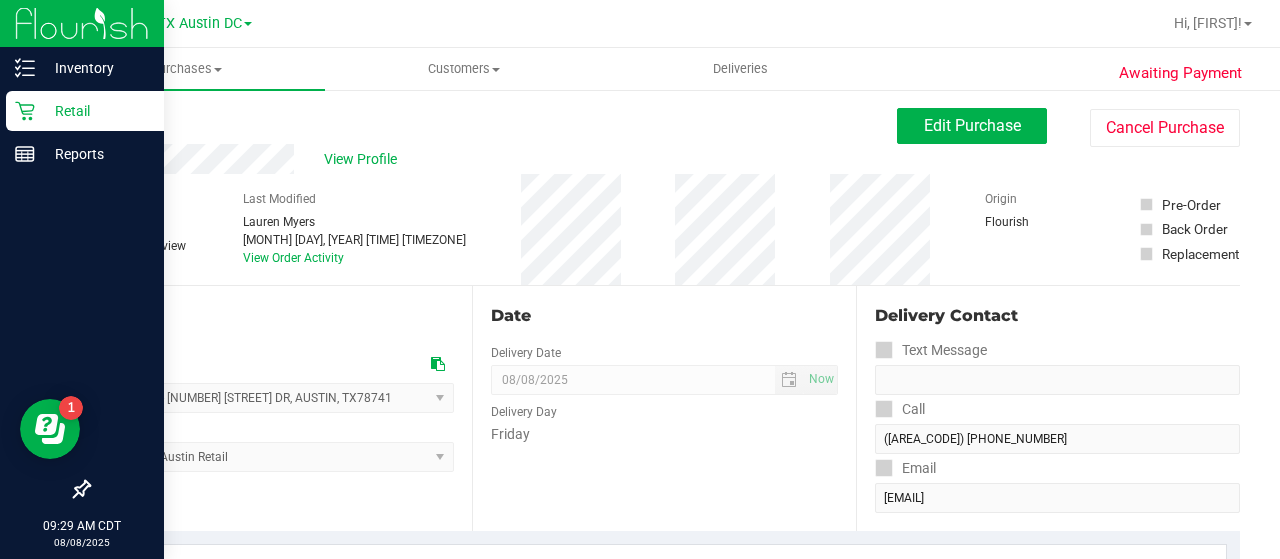 click on "Retail" at bounding box center [95, 111] 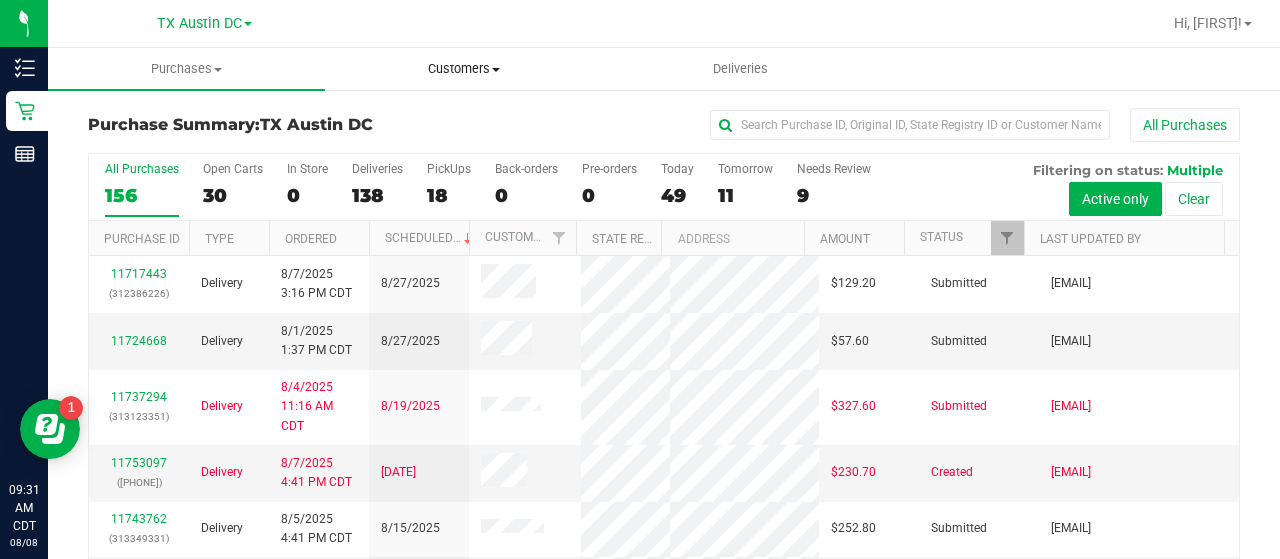 click on "Customers" at bounding box center (463, 69) 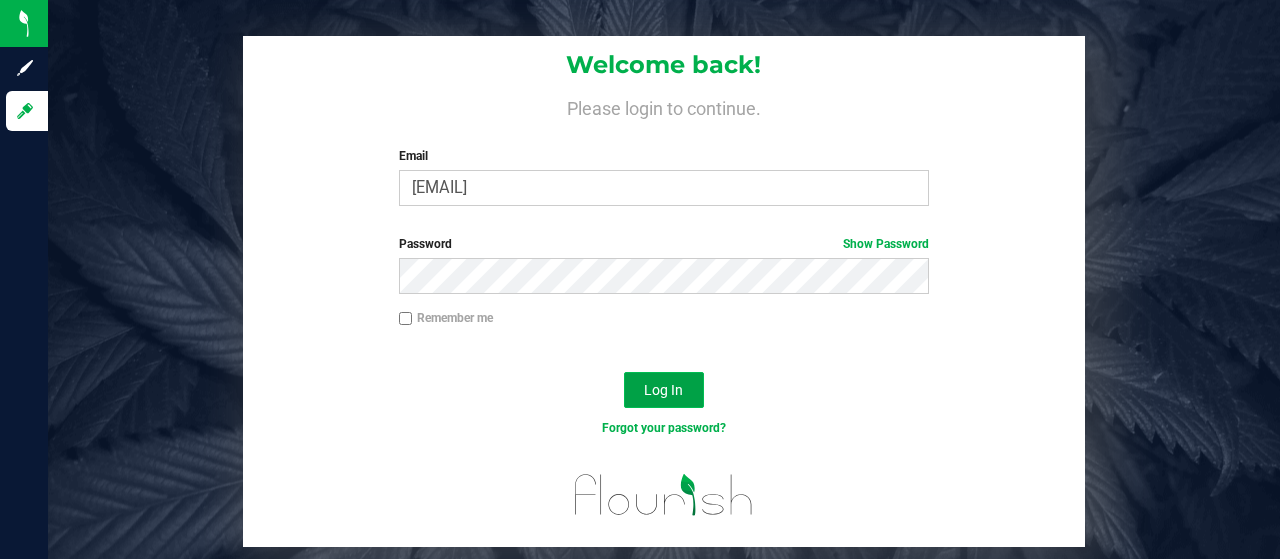 click on "Log In" at bounding box center [664, 390] 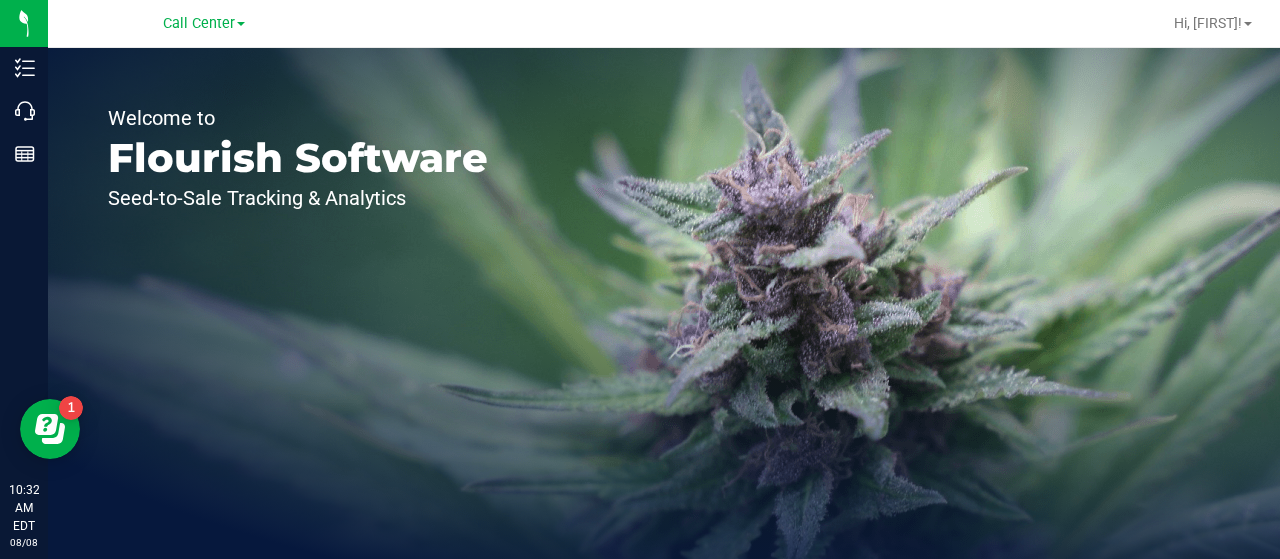 scroll, scrollTop: 0, scrollLeft: 0, axis: both 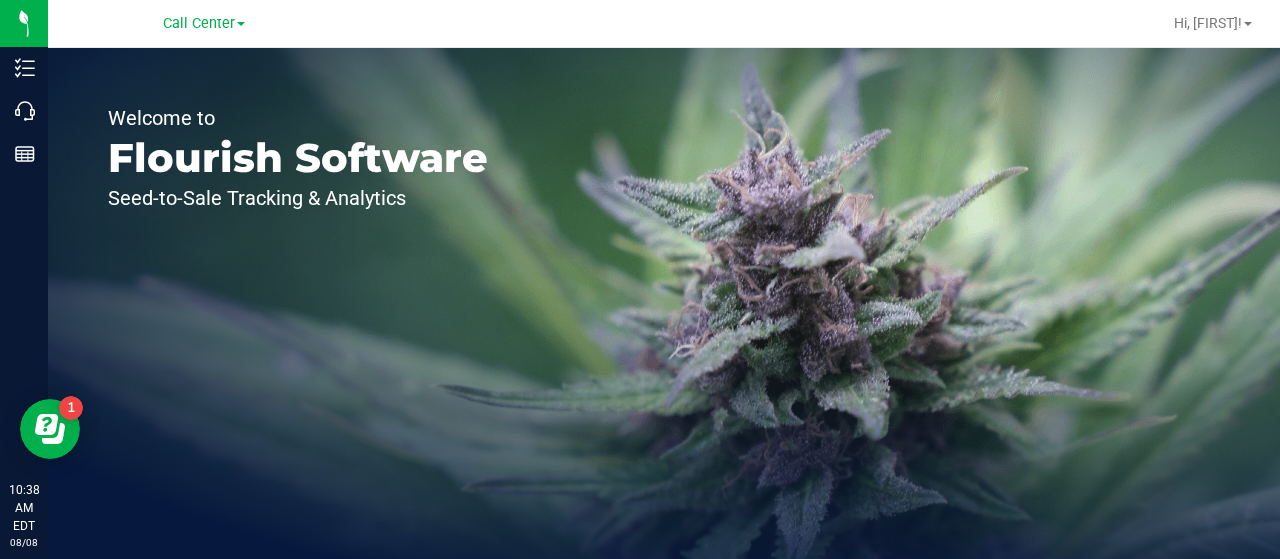 click on "Welcome to   Flourish Software   Seed-to-Sale Tracking & Analytics" at bounding box center [298, 303] 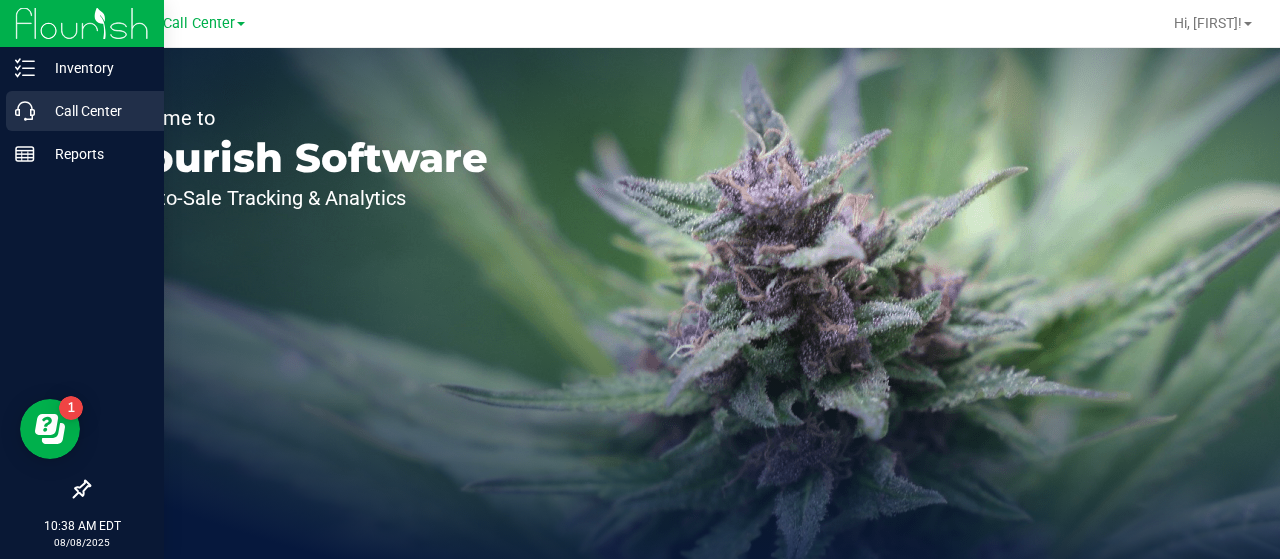 click on "Call Center" at bounding box center [85, 111] 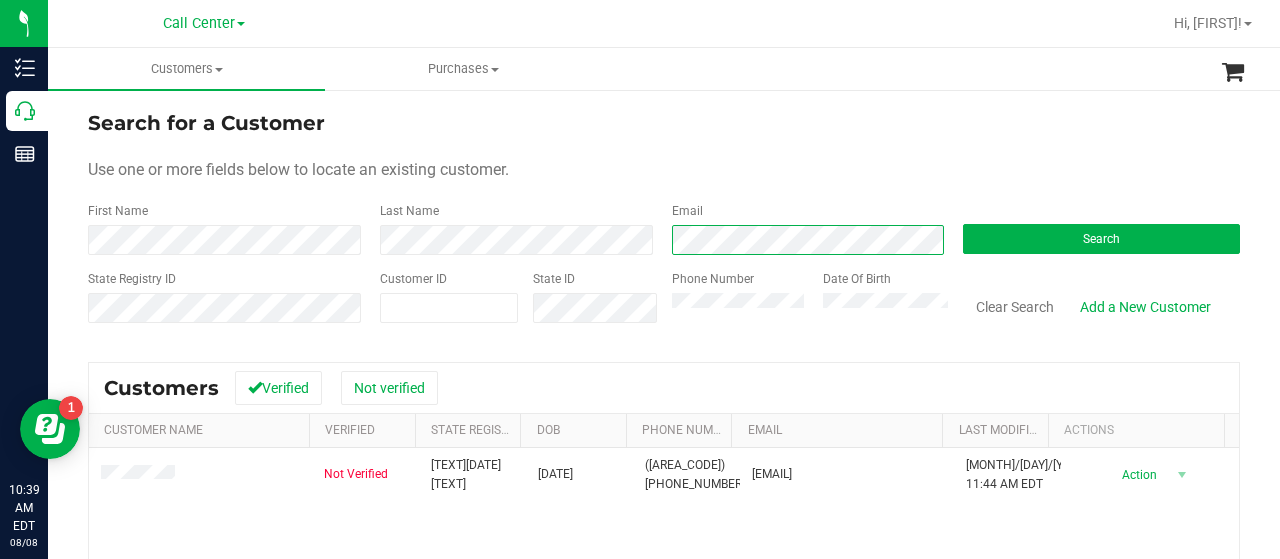click on "Search for a Customer
Use one or more fields below to locate an existing customer.
First Name
Last Name
Email
Search
State Registry ID
Customer ID
State ID
Phone Number
Date Of Birth" at bounding box center (664, 224) 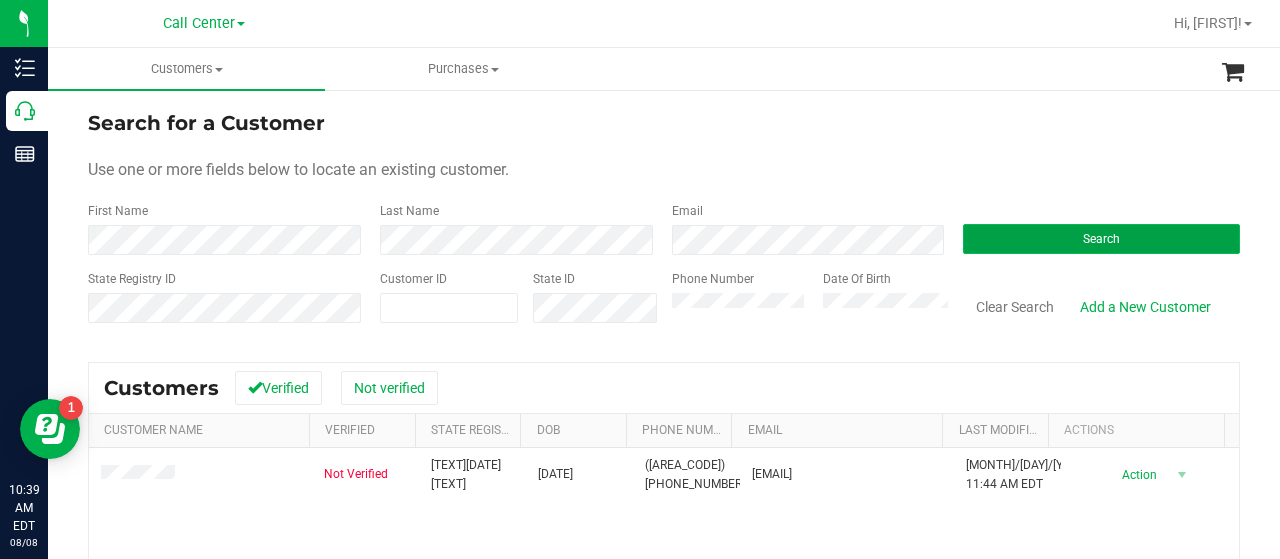 click on "Search" at bounding box center (1101, 239) 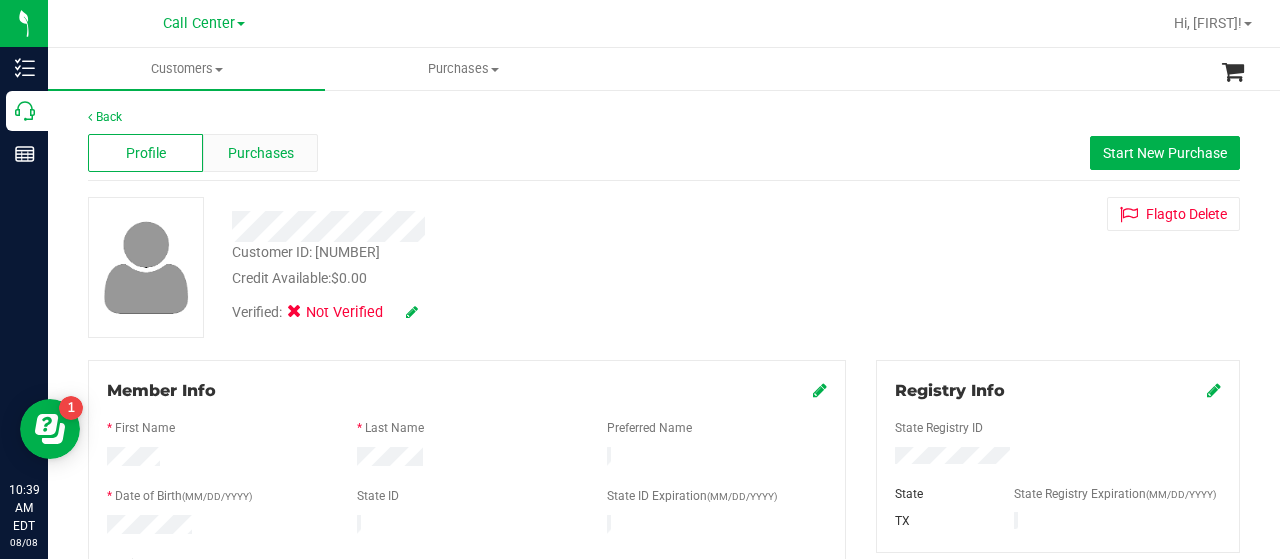 click on "Purchases" at bounding box center [260, 153] 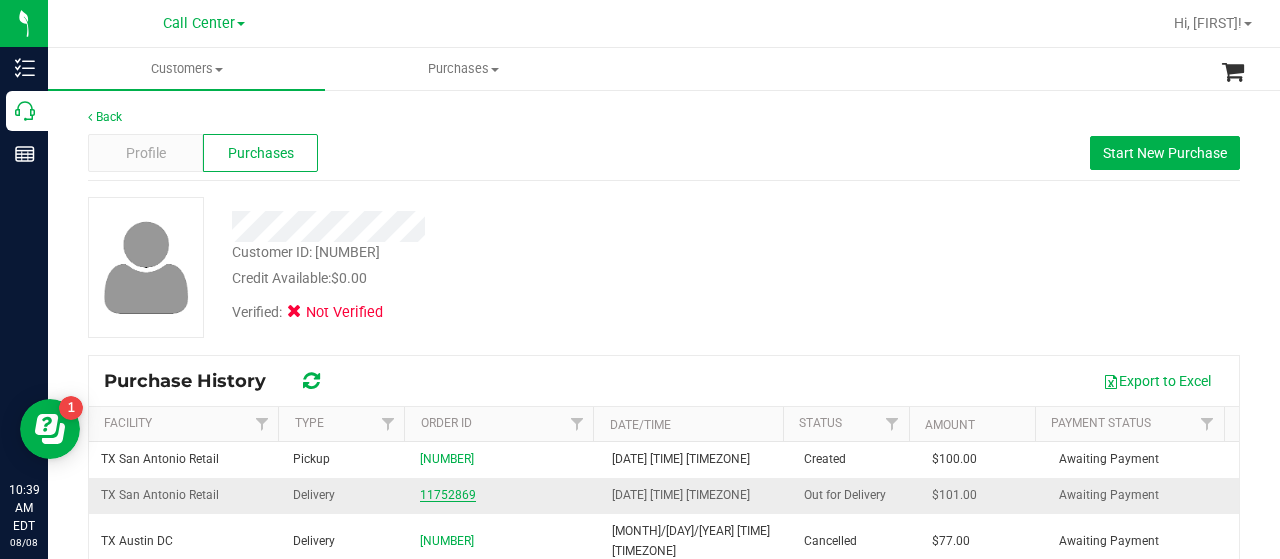 click on "11752869" at bounding box center [448, 495] 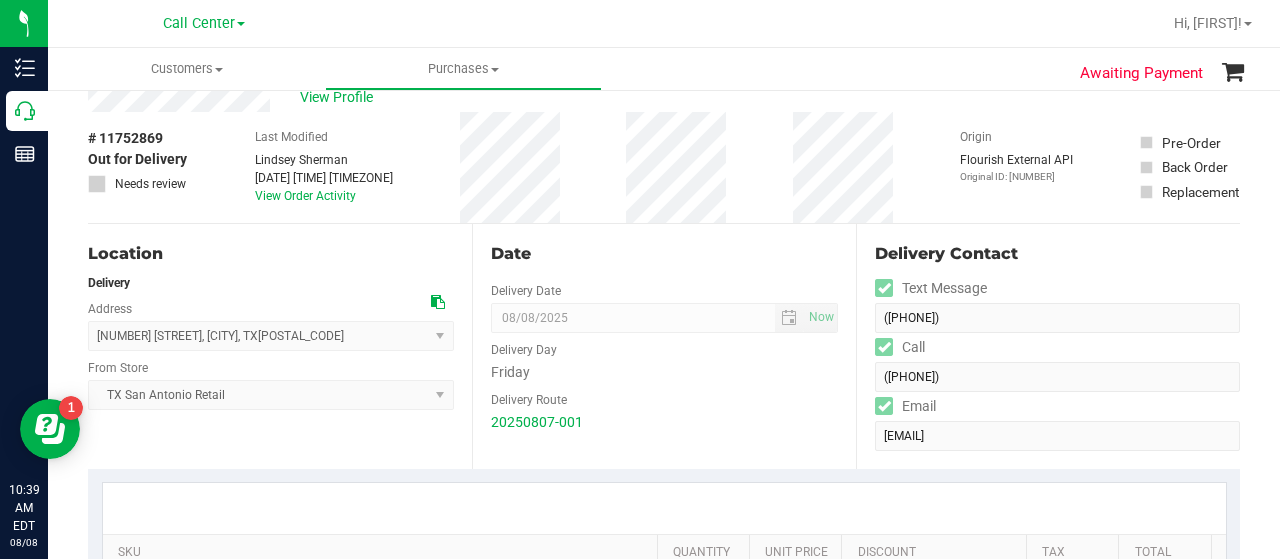 scroll, scrollTop: 0, scrollLeft: 0, axis: both 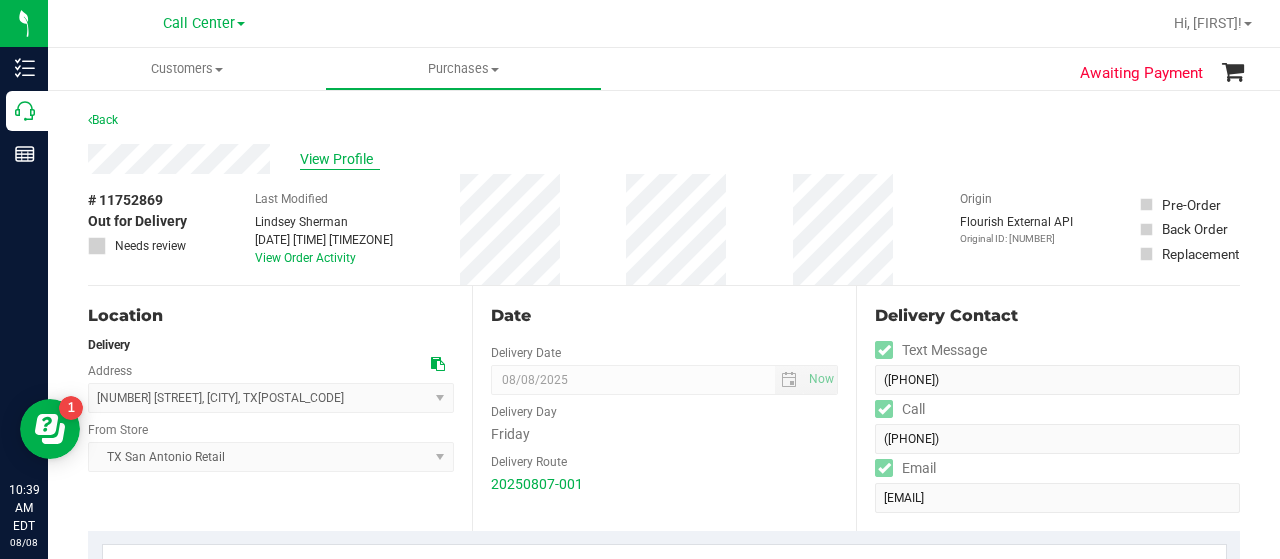 click on "View Profile" at bounding box center (340, 159) 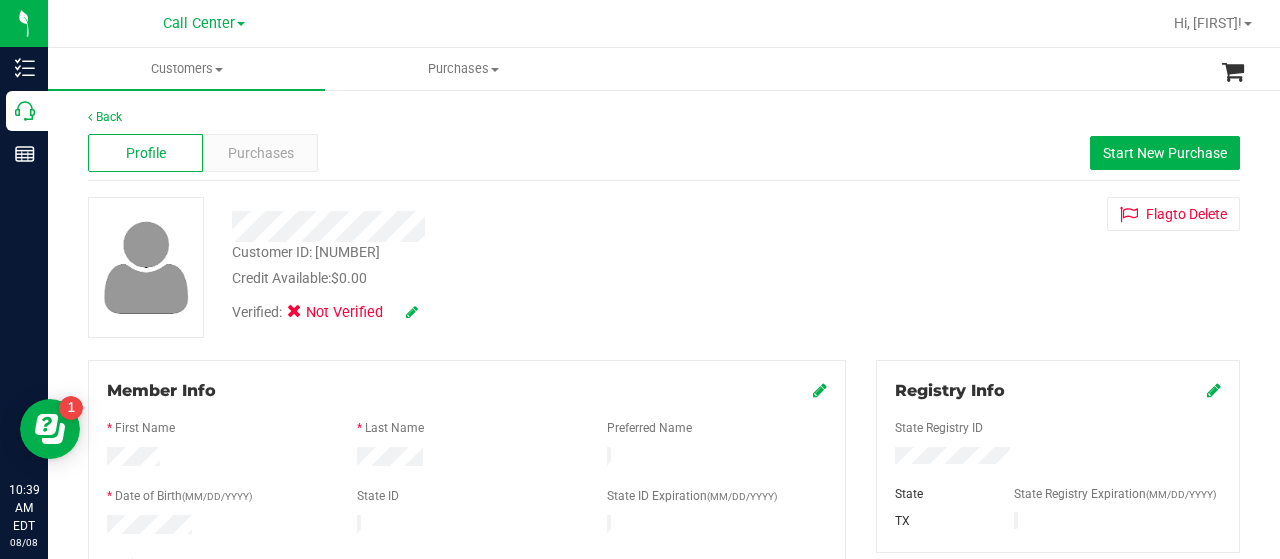 click on "Purchases" at bounding box center [260, 153] 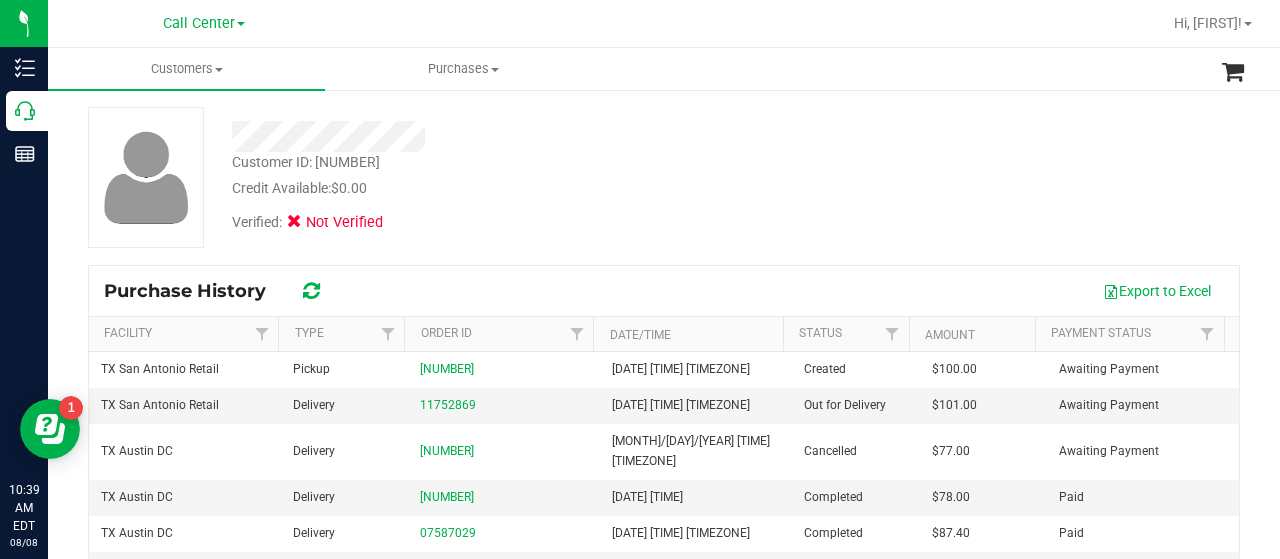 scroll, scrollTop: 95, scrollLeft: 0, axis: vertical 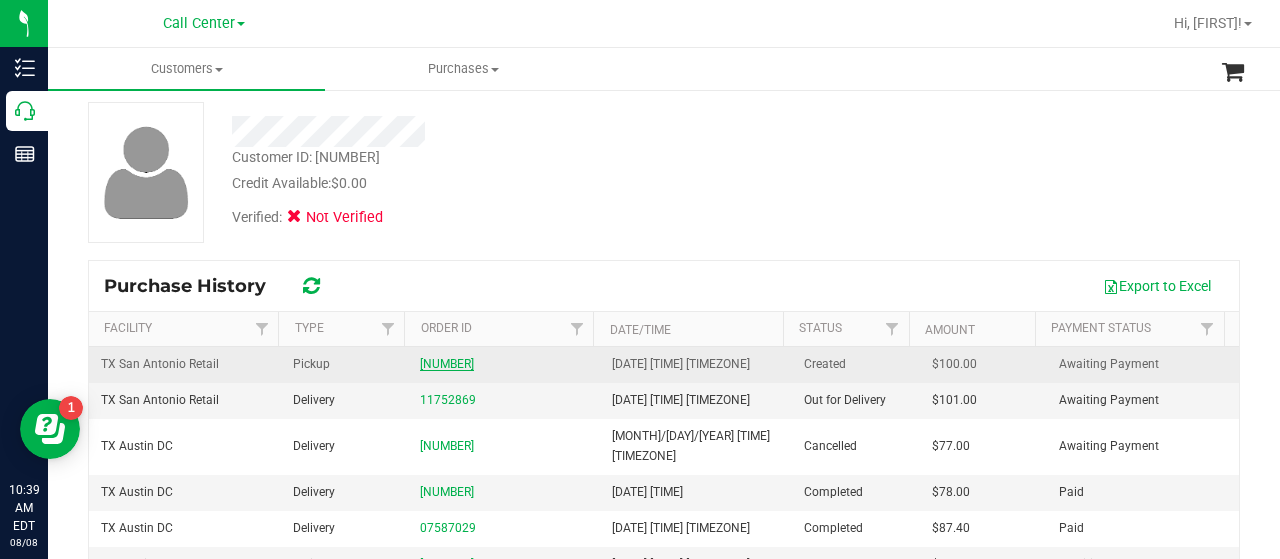 click on "[NUMBER]" at bounding box center [447, 364] 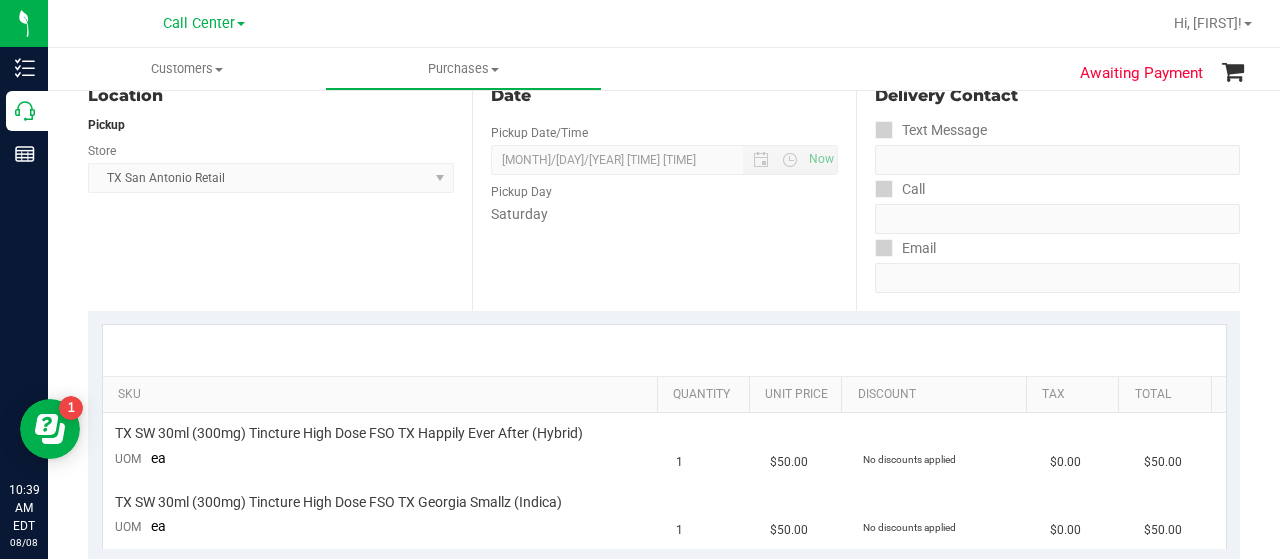 scroll, scrollTop: 0, scrollLeft: 0, axis: both 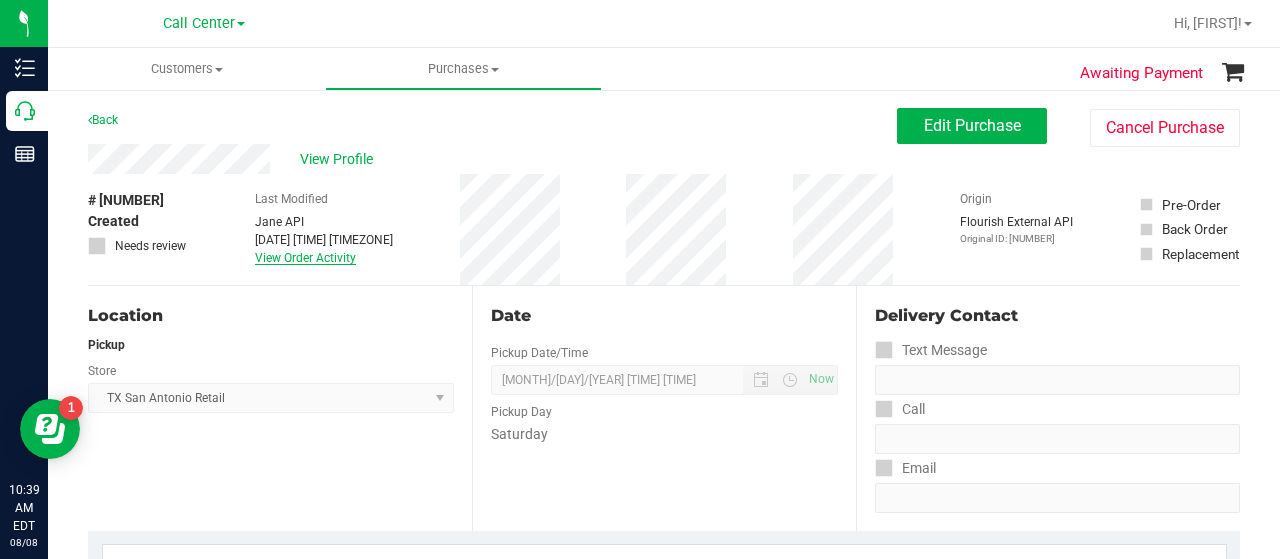 click on "View Order Activity" at bounding box center [305, 258] 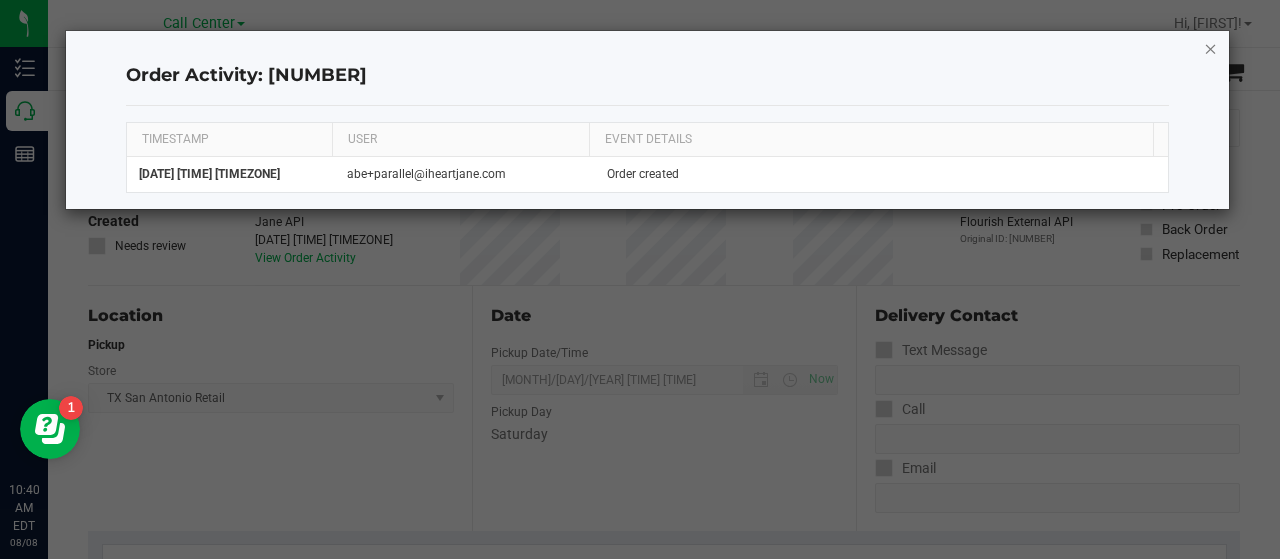 click 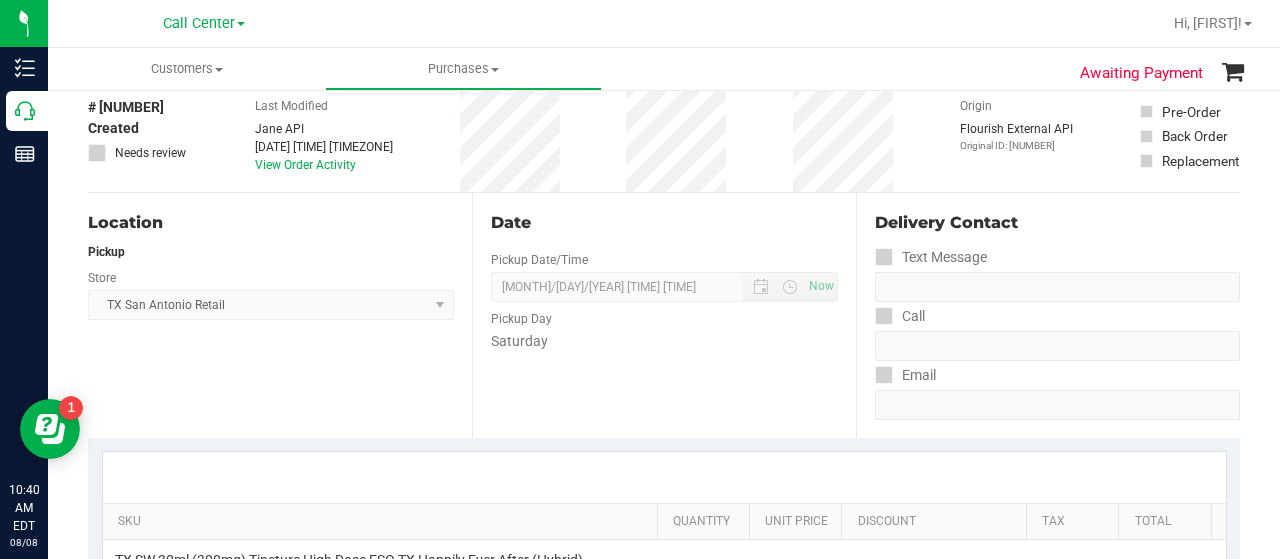 scroll, scrollTop: 0, scrollLeft: 0, axis: both 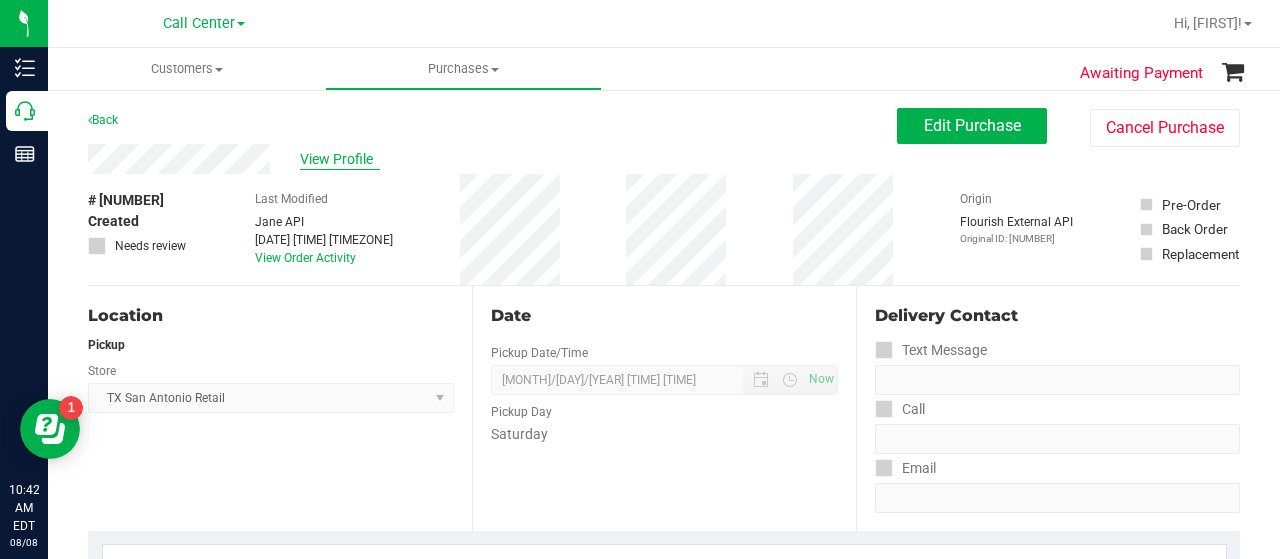 click on "View Profile" at bounding box center (340, 159) 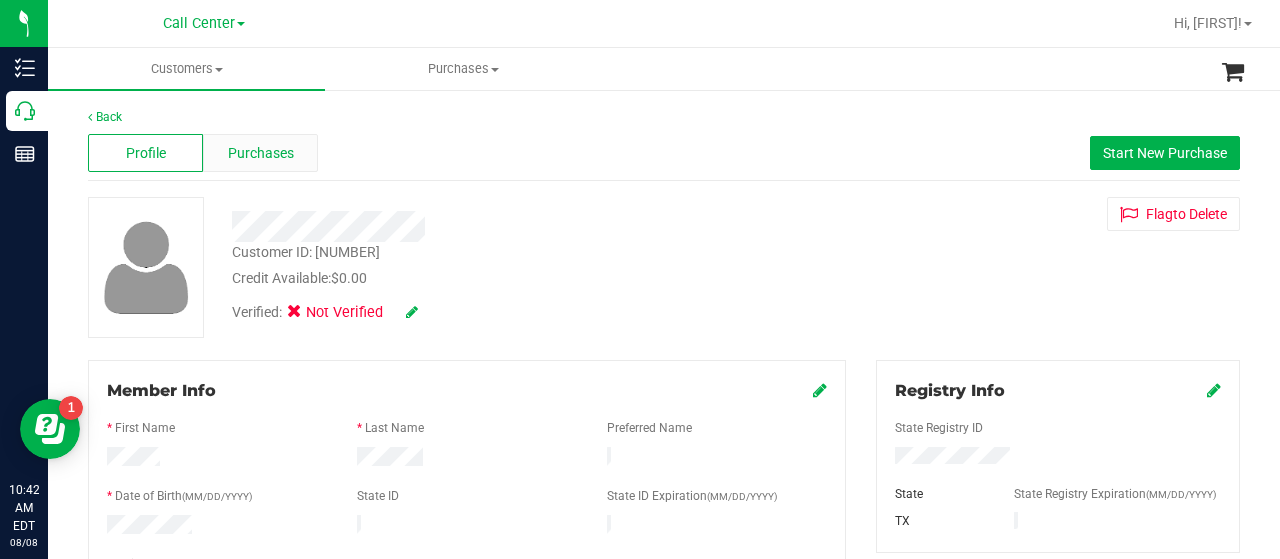 click on "Purchases" at bounding box center (260, 153) 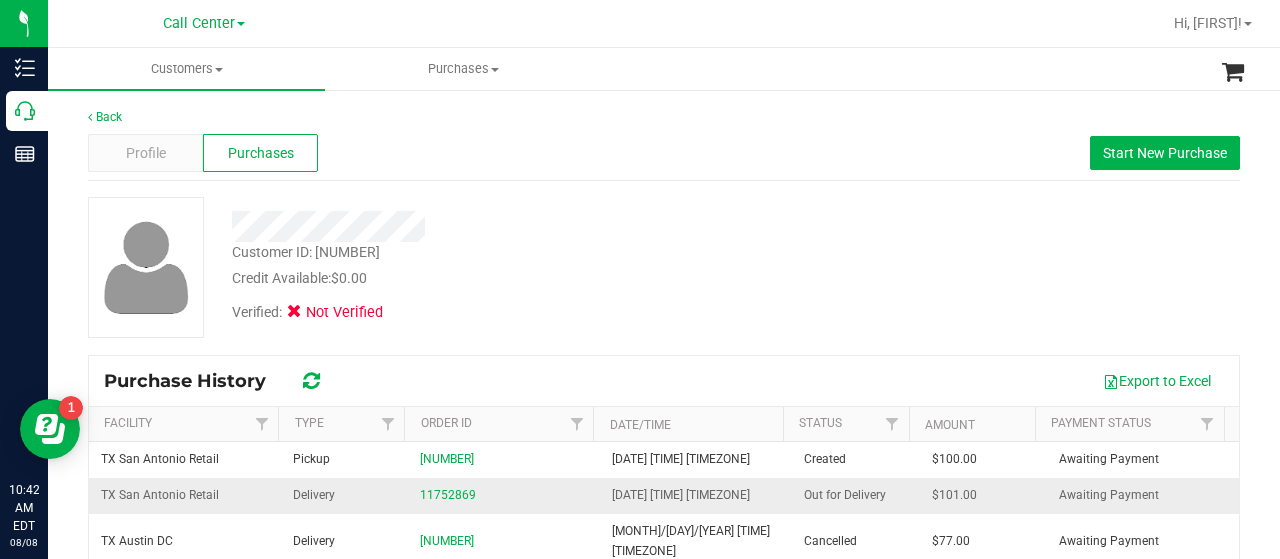 click on "11752869" at bounding box center [504, 496] 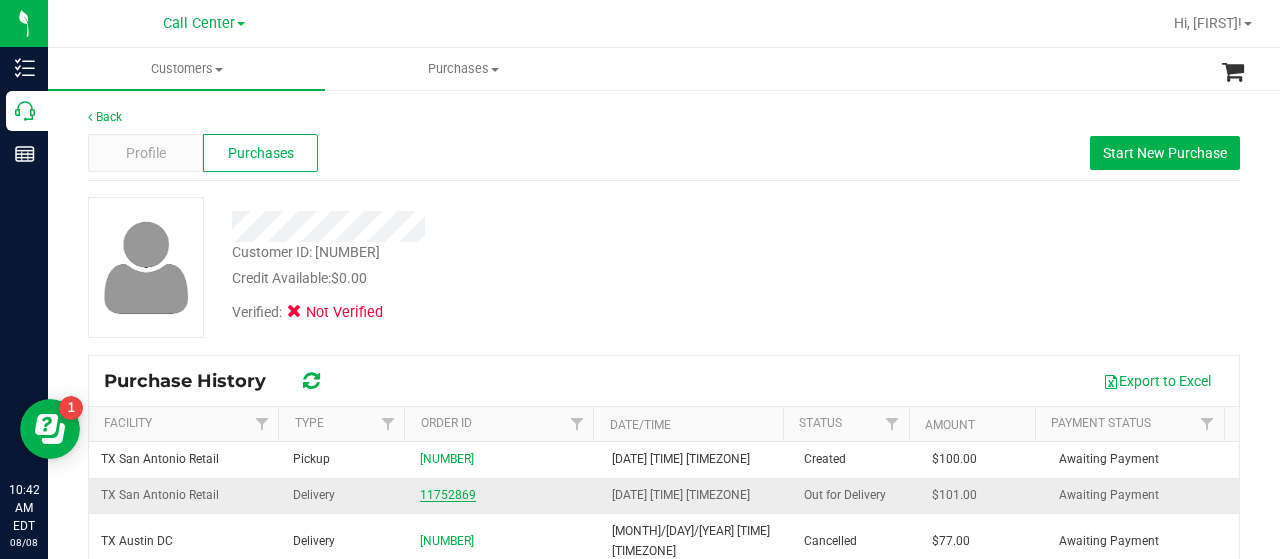 click on "11752869" at bounding box center [448, 495] 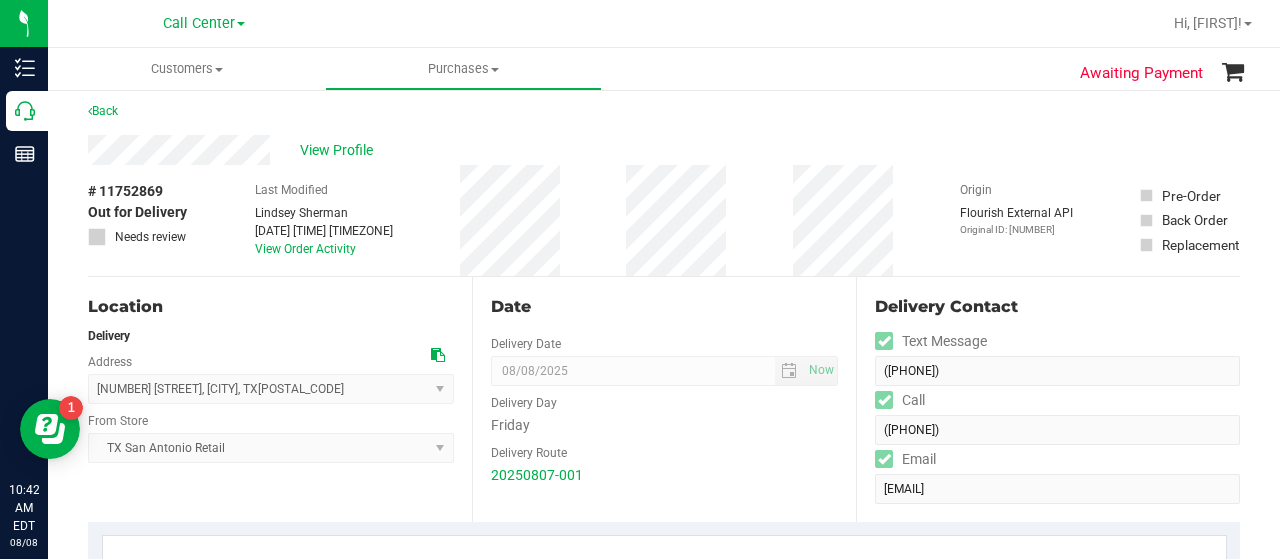 scroll, scrollTop: 8, scrollLeft: 0, axis: vertical 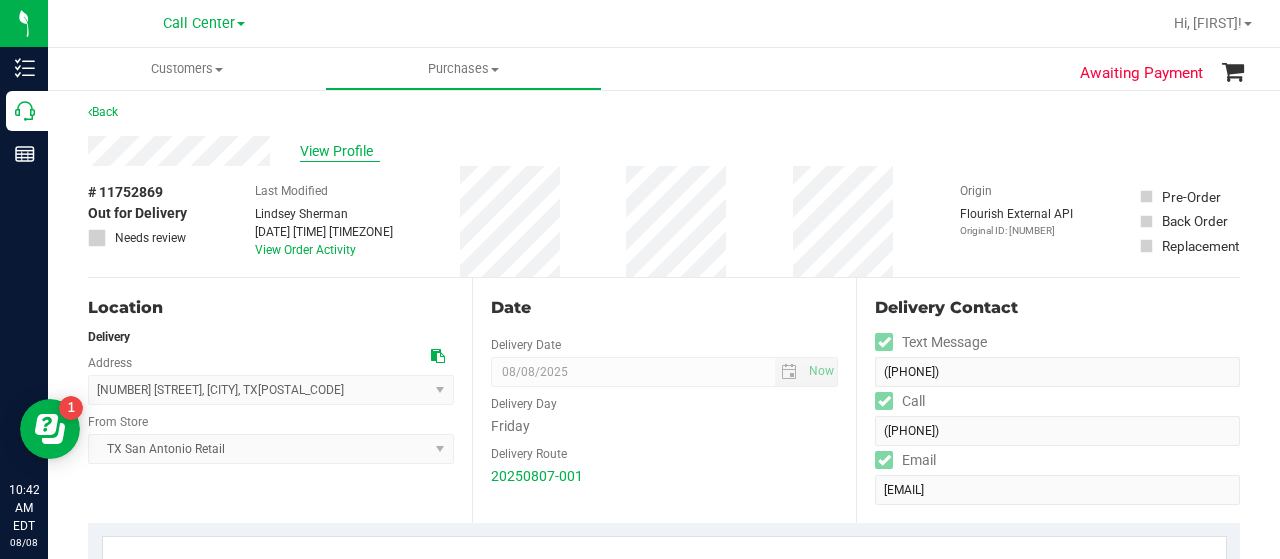click on "View Profile" at bounding box center [340, 151] 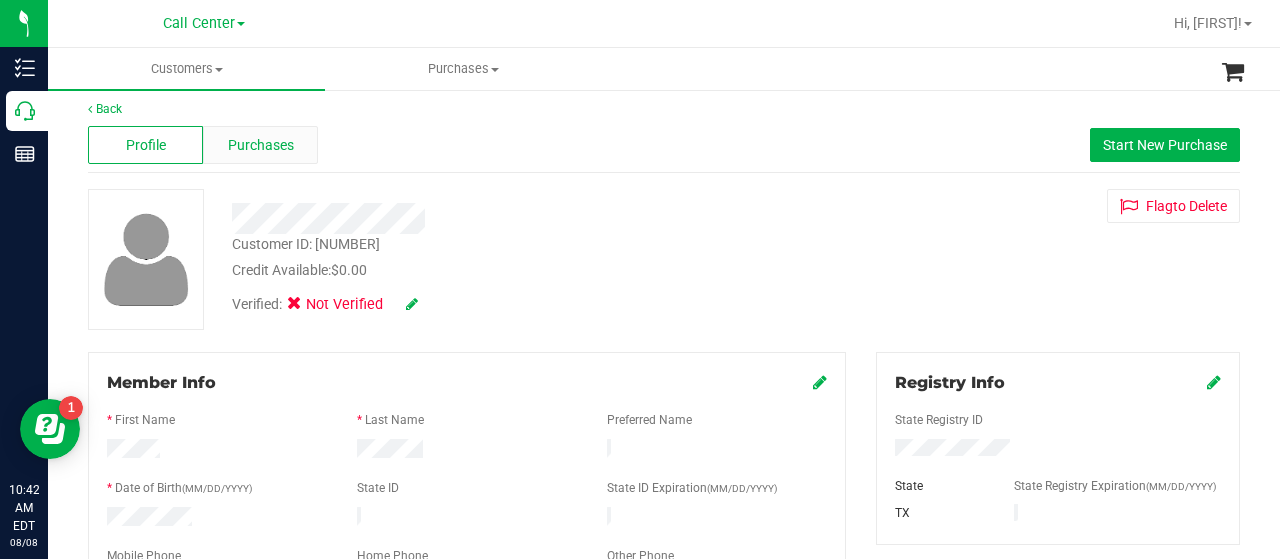click on "Purchases" at bounding box center (260, 145) 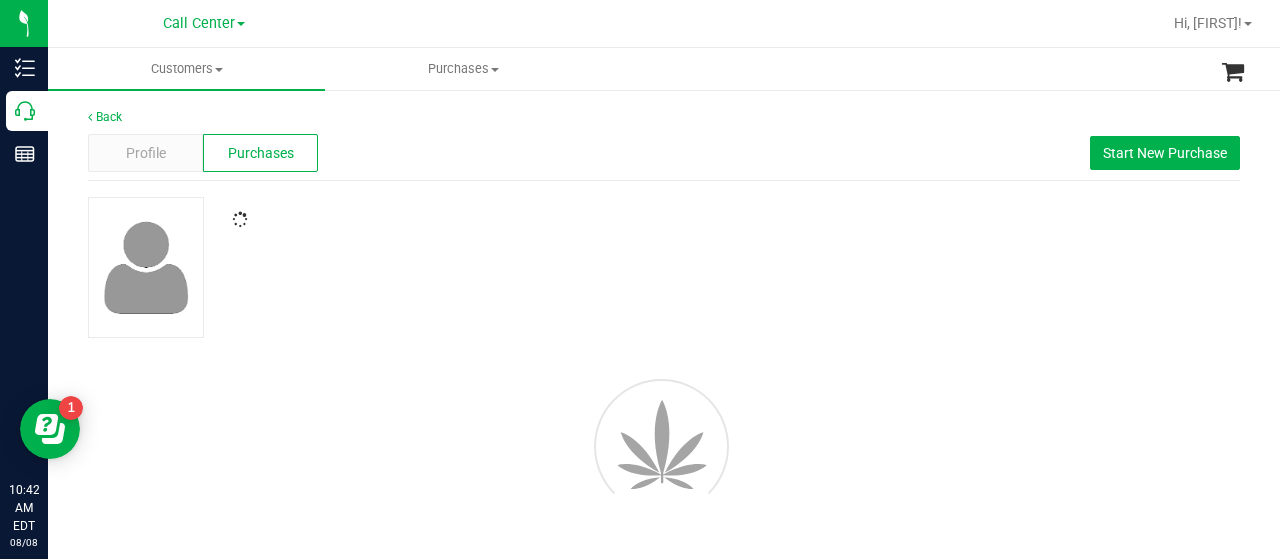 scroll, scrollTop: 0, scrollLeft: 0, axis: both 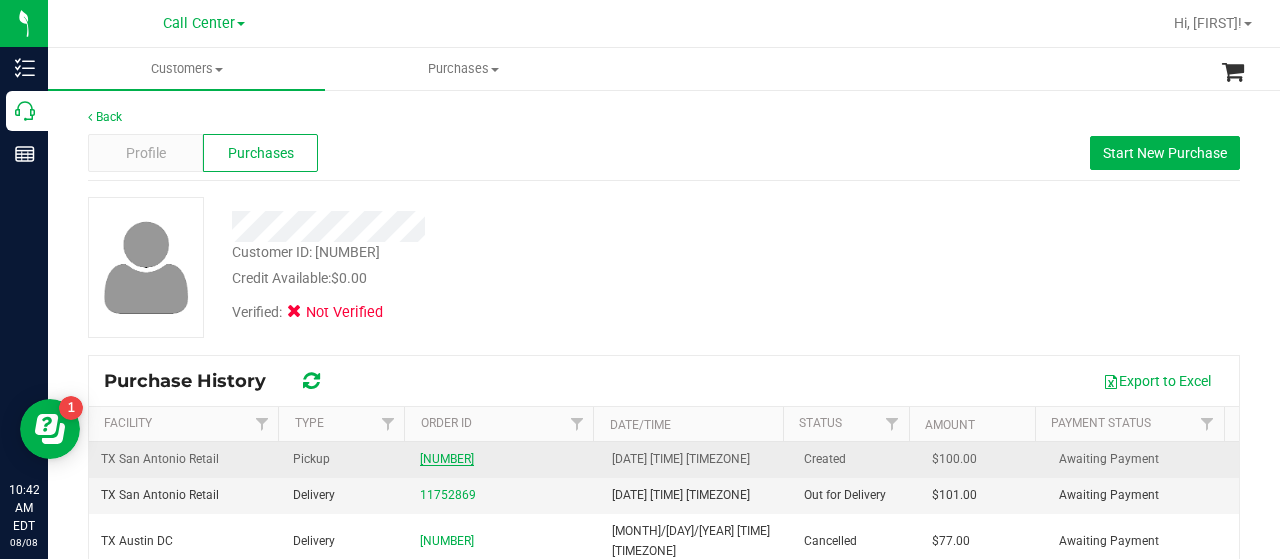 click on "[NUMBER]" at bounding box center [447, 459] 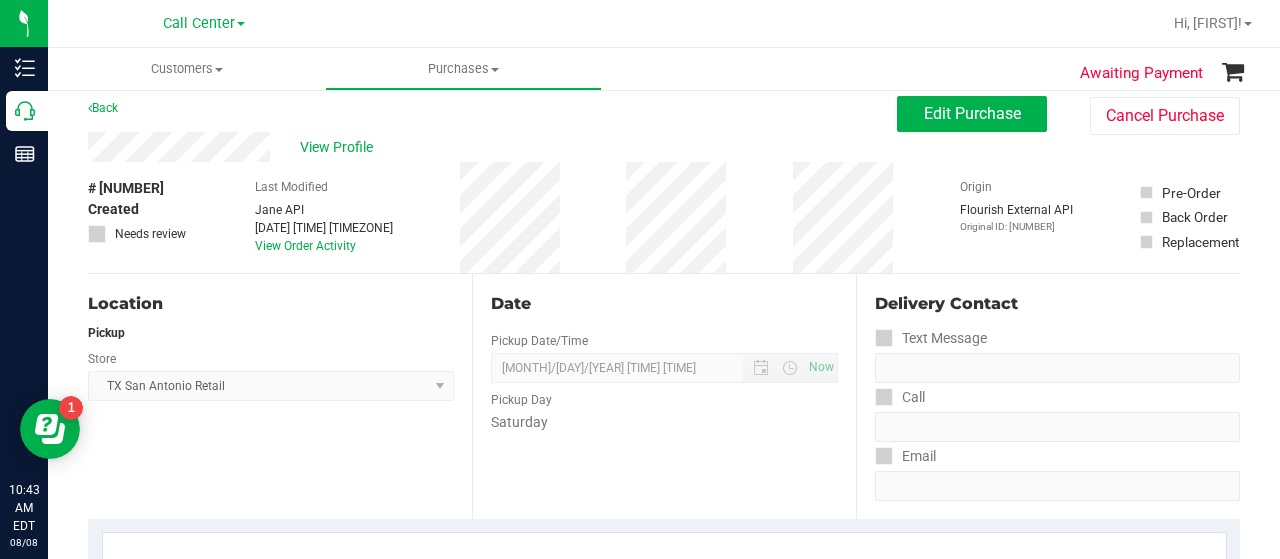 scroll, scrollTop: 11, scrollLeft: 0, axis: vertical 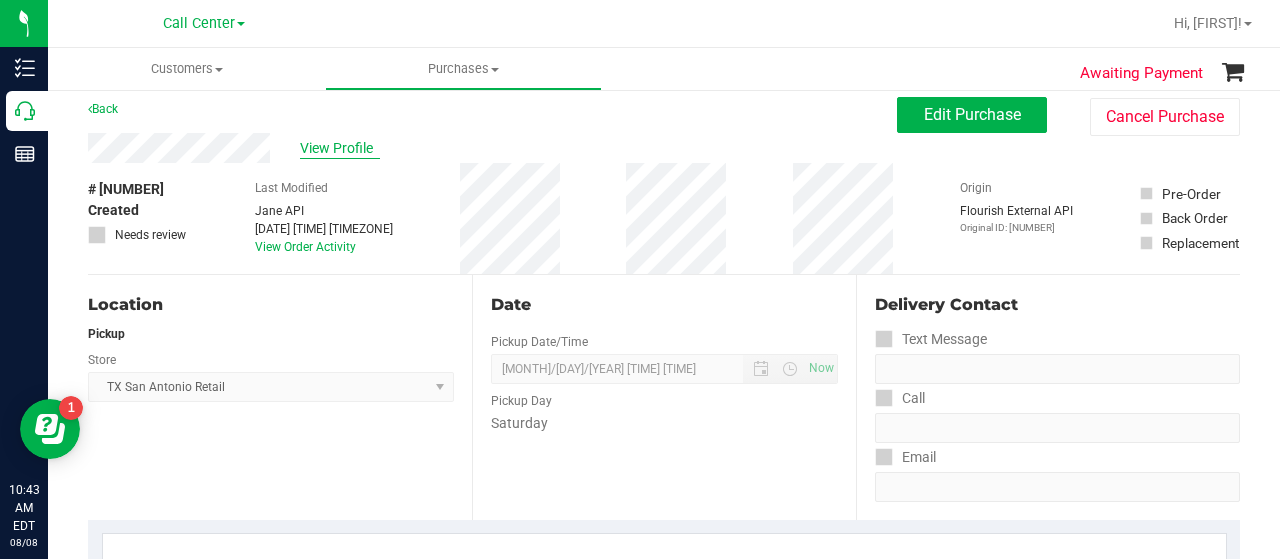 click on "View Profile" at bounding box center [340, 148] 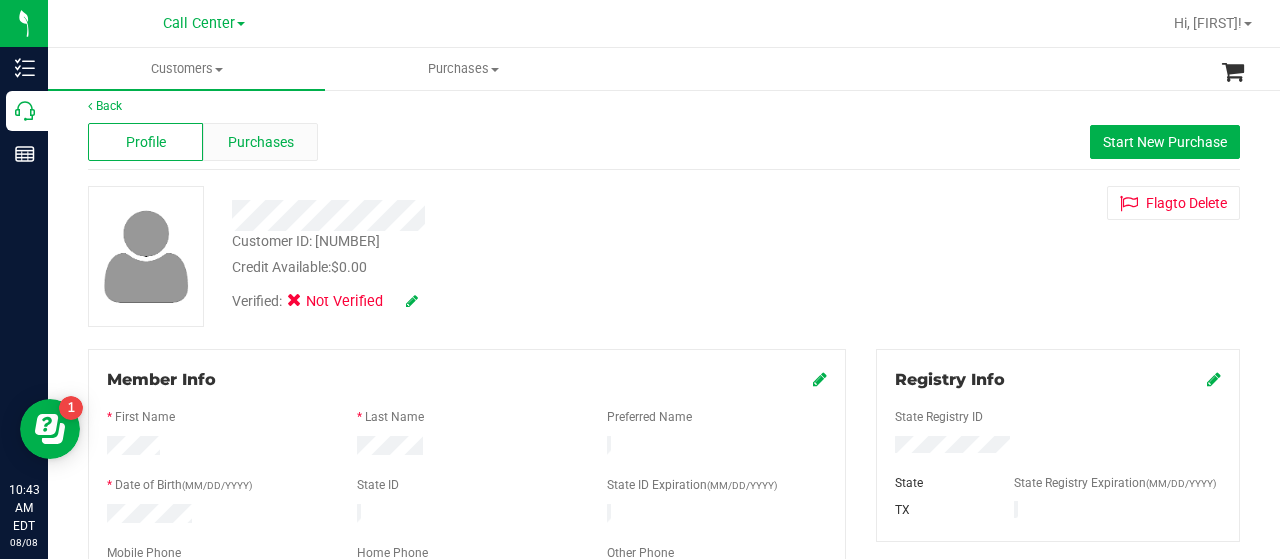 click on "Purchases" at bounding box center [260, 142] 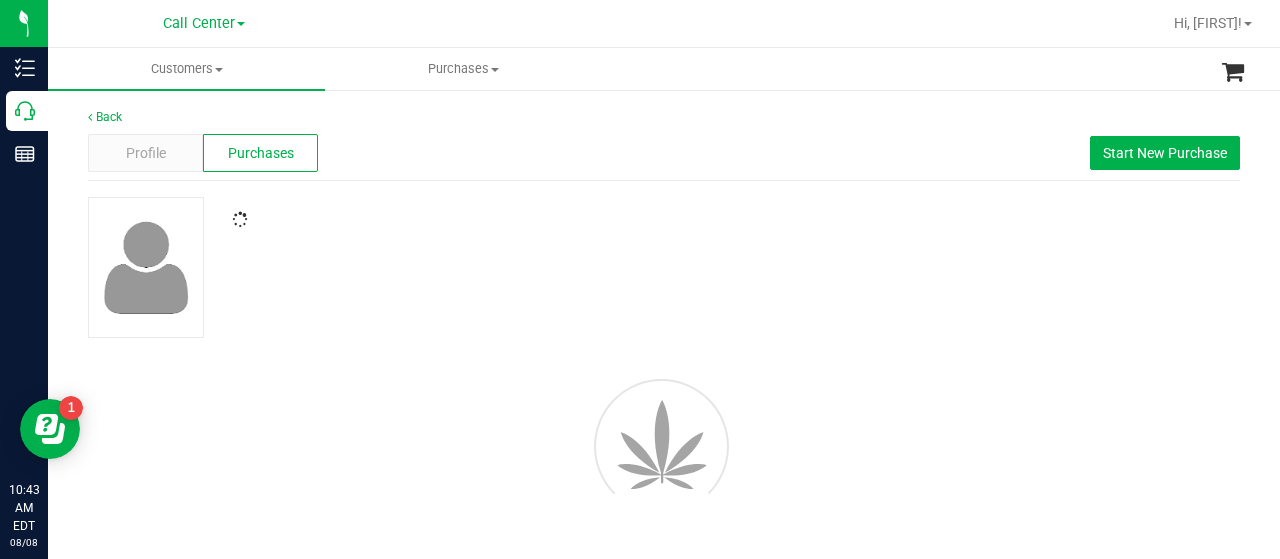 scroll, scrollTop: 0, scrollLeft: 0, axis: both 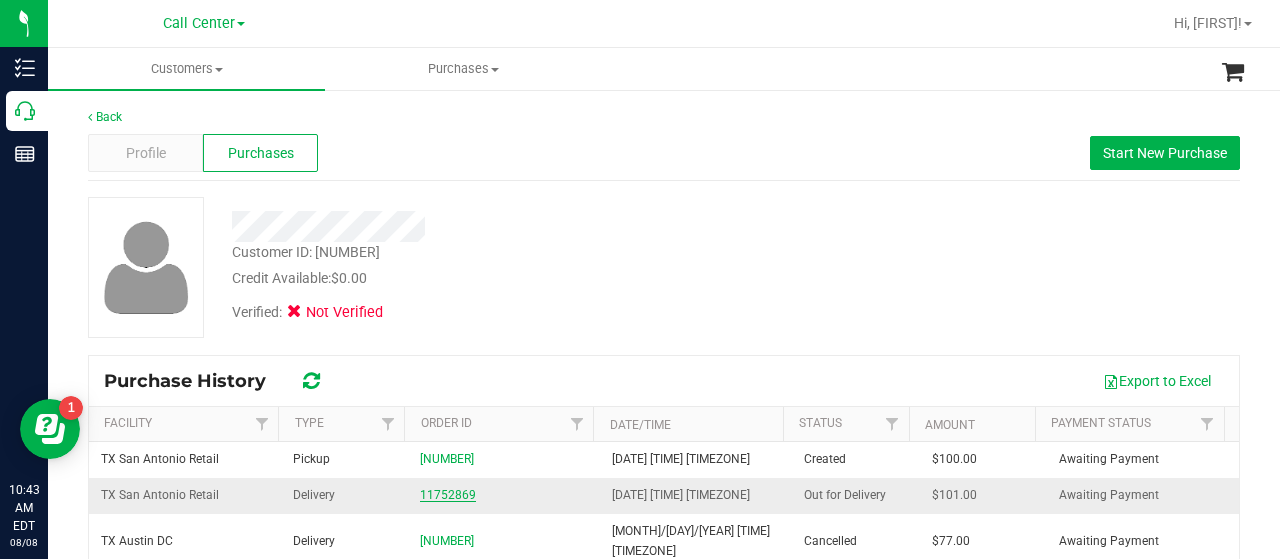 click on "11752869" at bounding box center (448, 495) 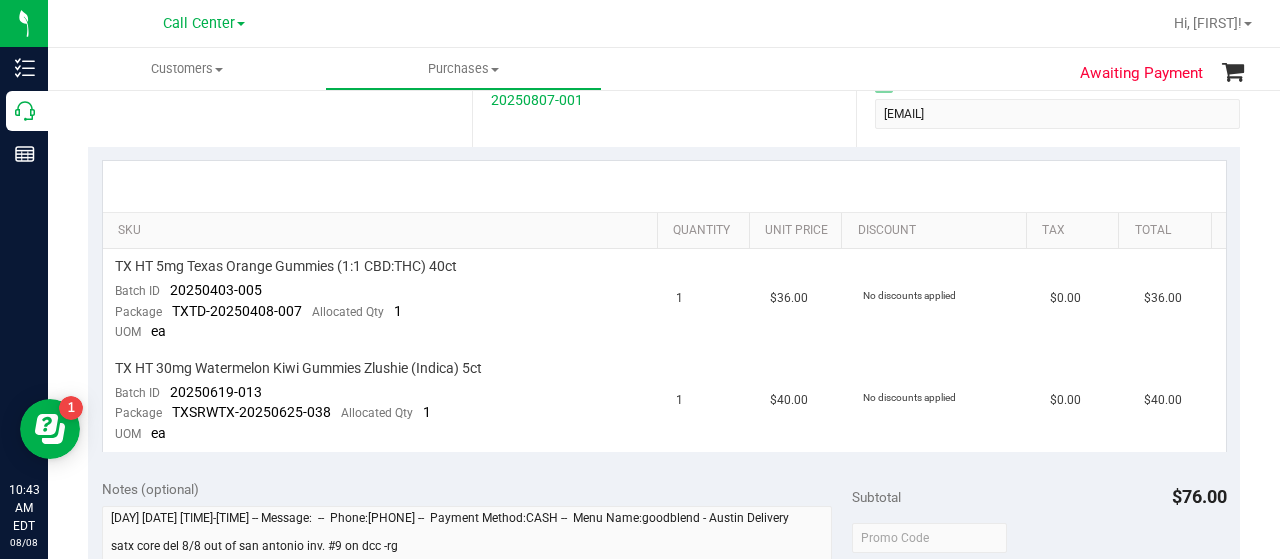 scroll, scrollTop: 0, scrollLeft: 0, axis: both 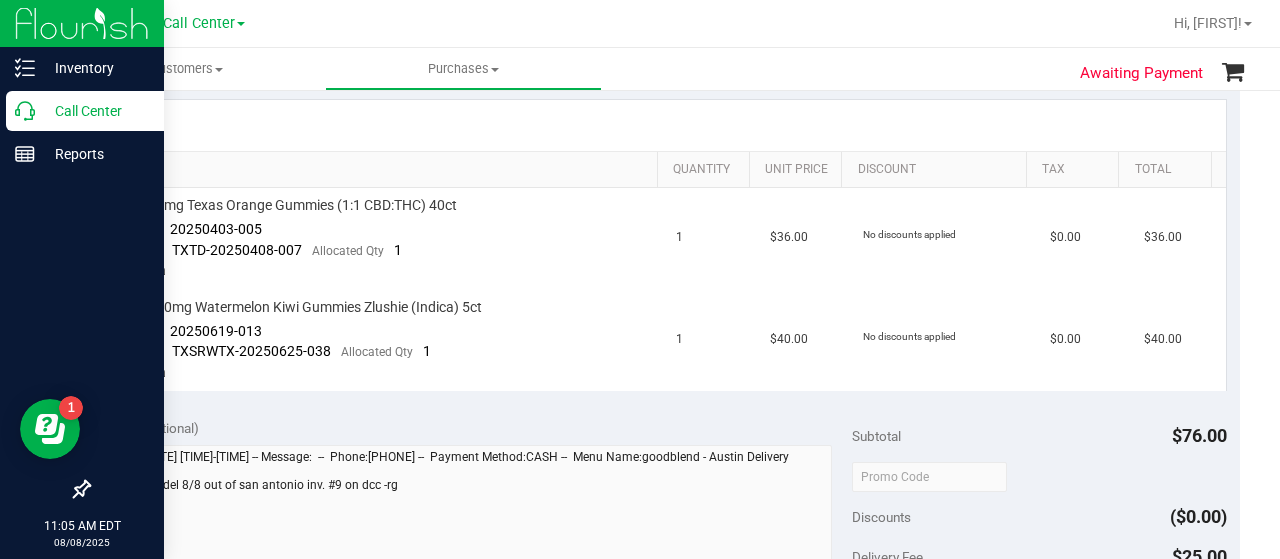click on "Call Center" at bounding box center (85, 111) 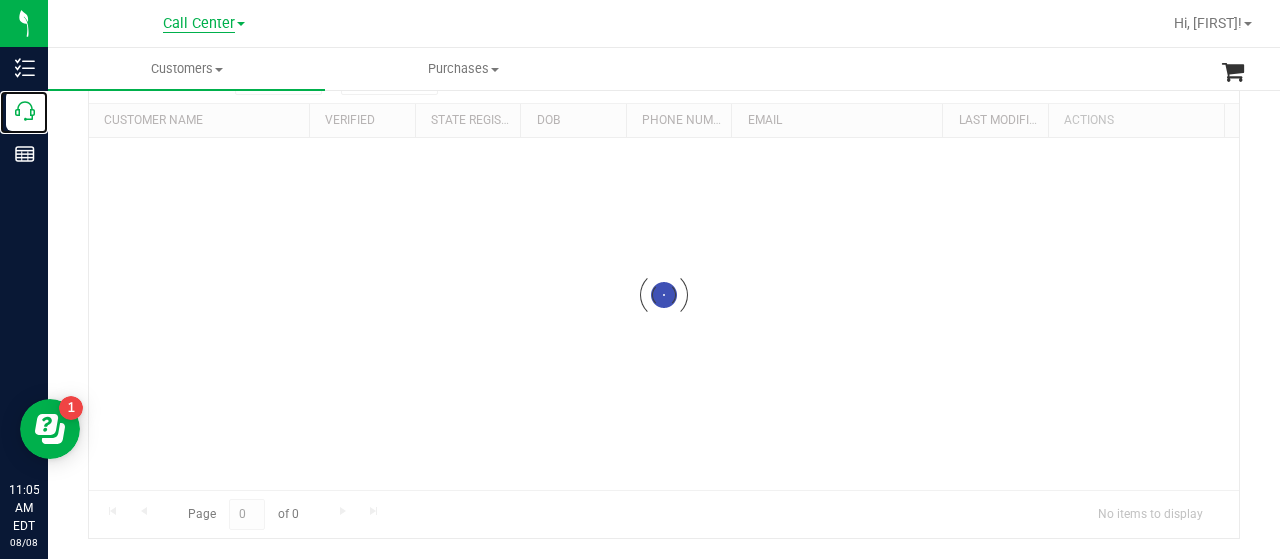 scroll, scrollTop: 0, scrollLeft: 0, axis: both 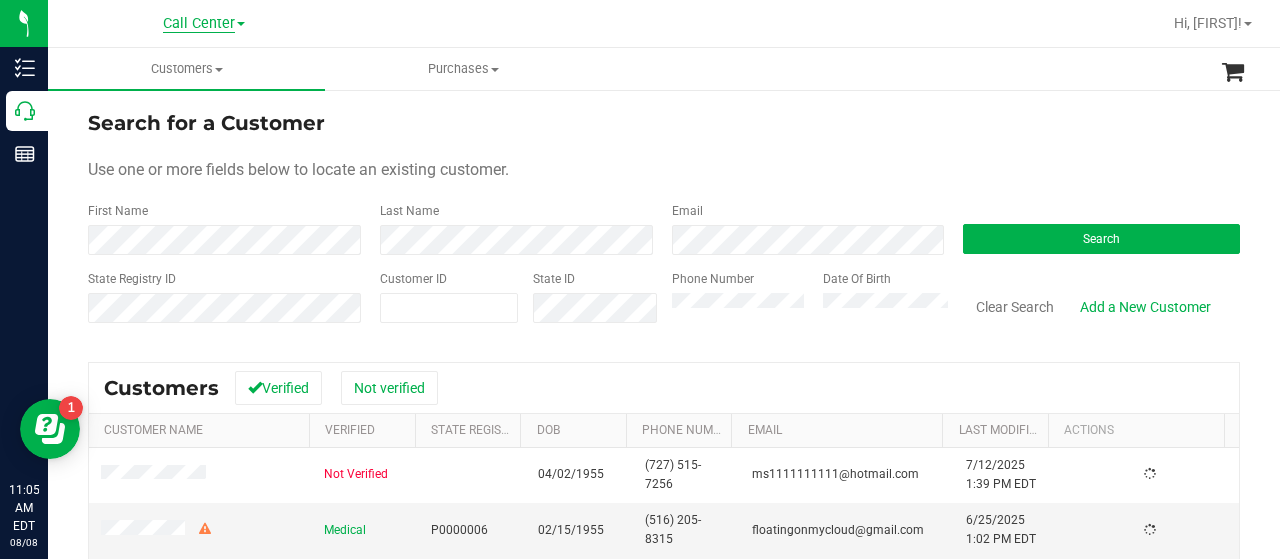 click on "Call Center" at bounding box center (199, 24) 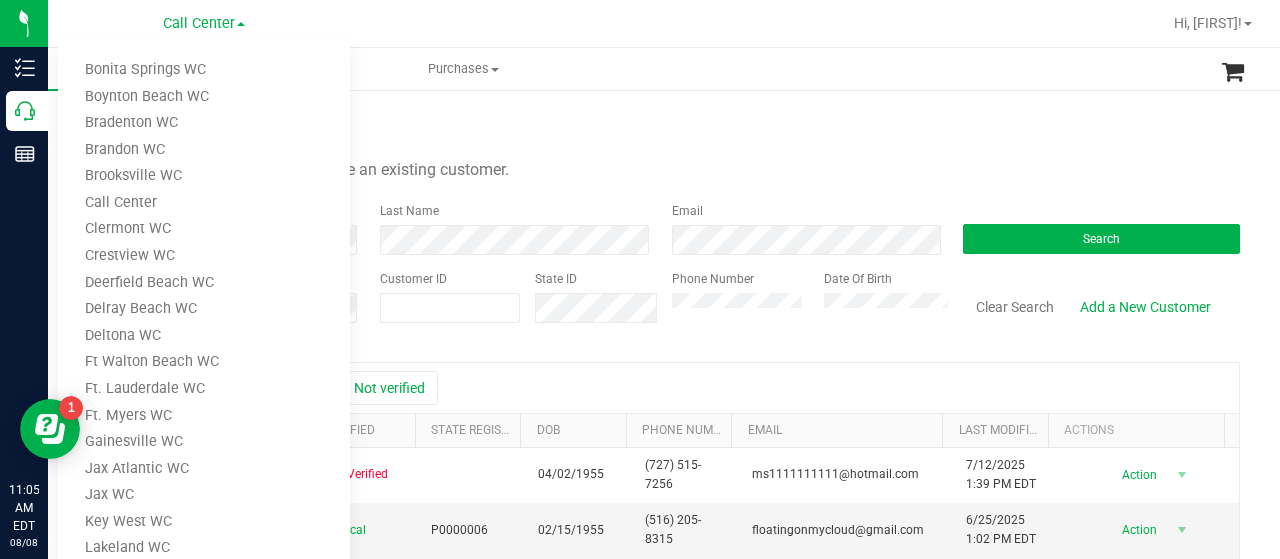 scroll, scrollTop: 904, scrollLeft: 0, axis: vertical 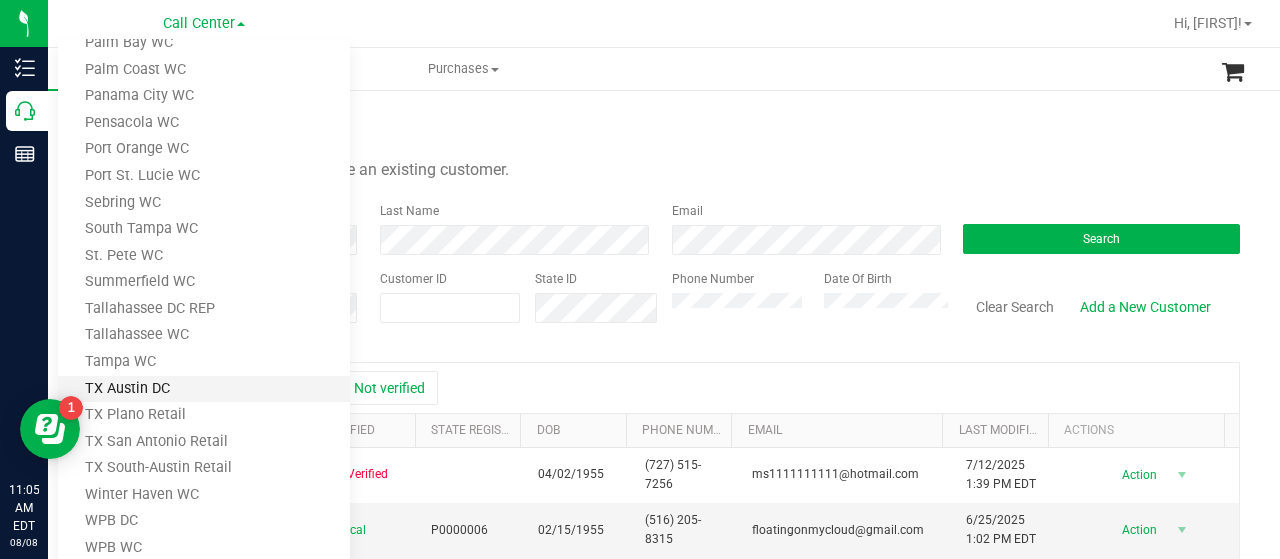 click on "TX Austin DC" at bounding box center (204, 389) 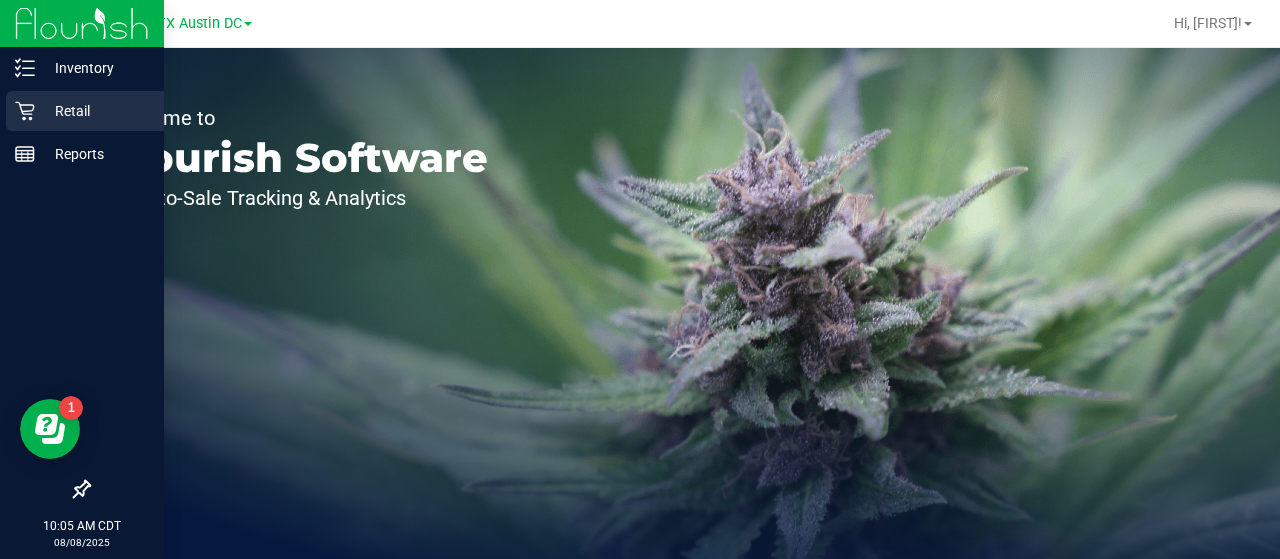 click on "Retail" at bounding box center (95, 111) 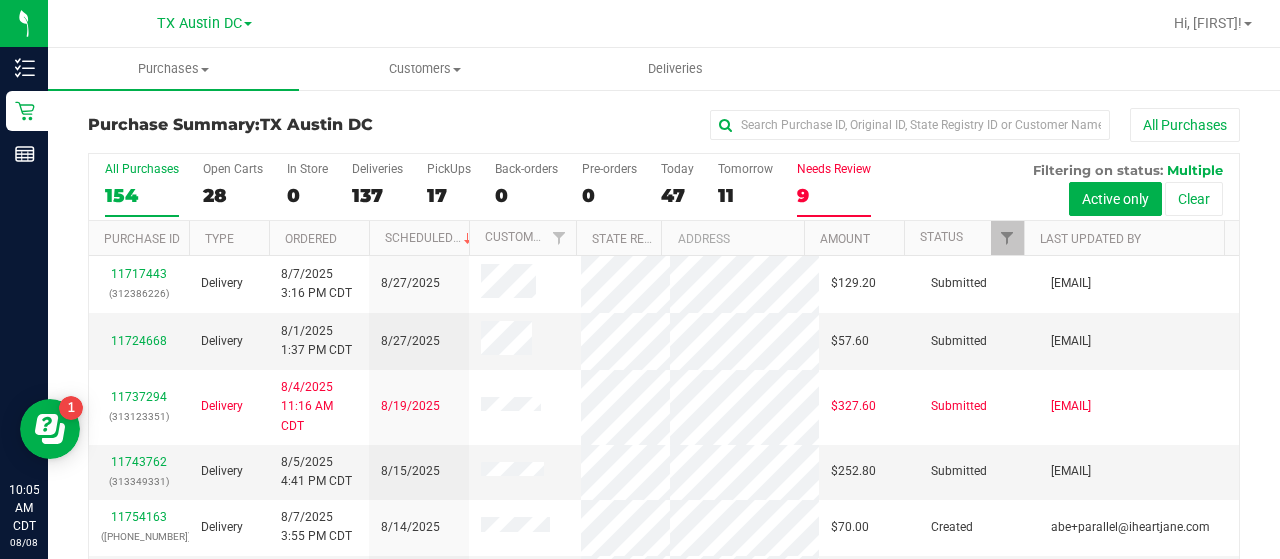 click on "Needs Review" at bounding box center [834, 169] 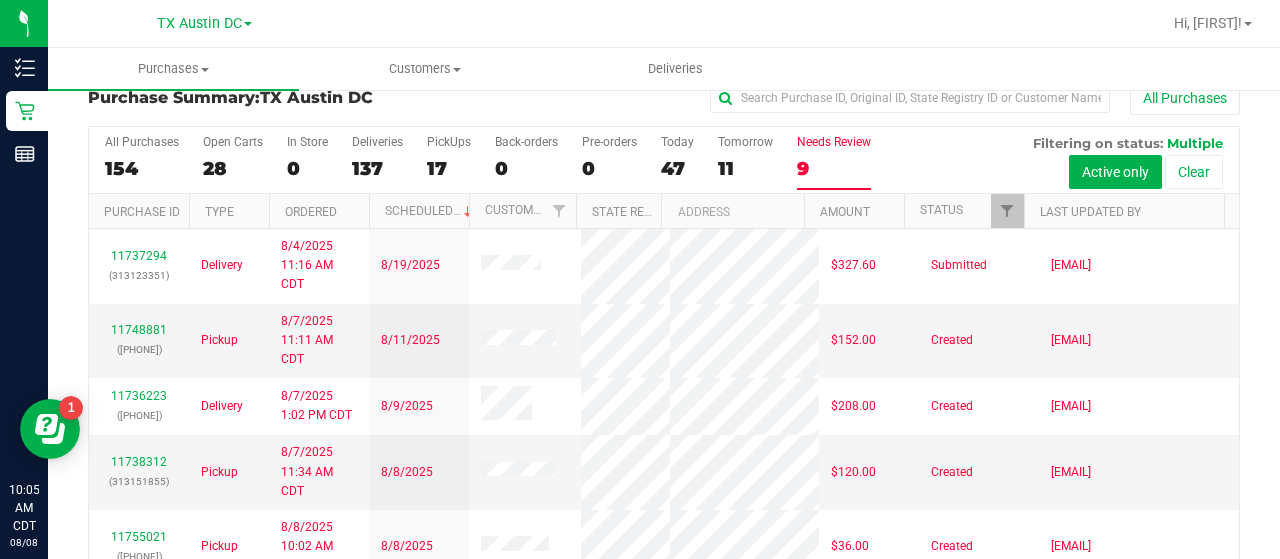 scroll, scrollTop: 34, scrollLeft: 0, axis: vertical 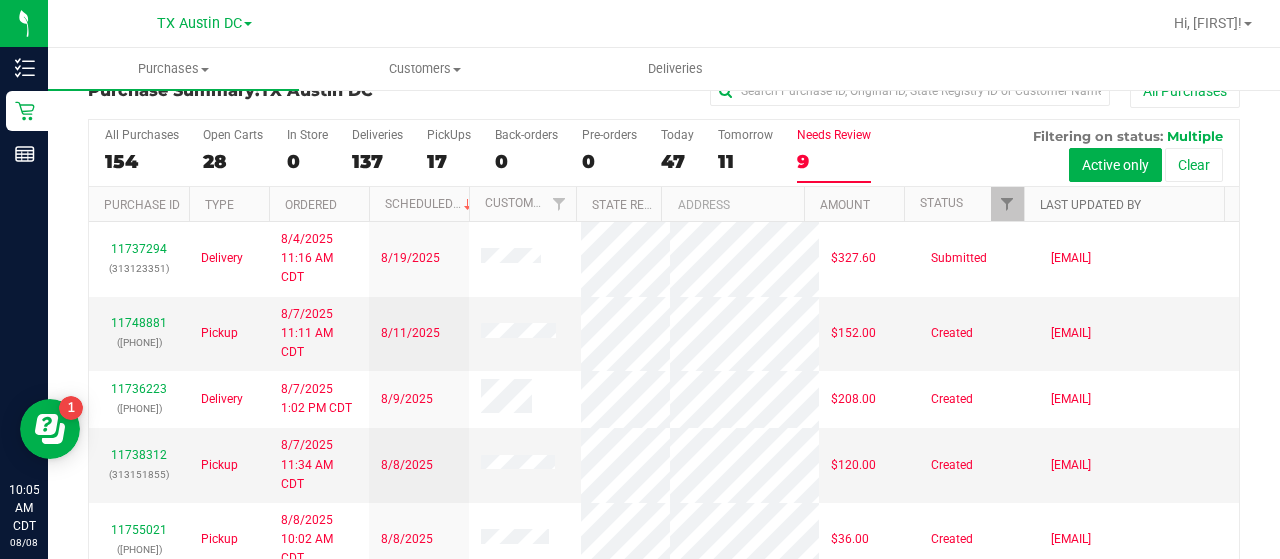 click on "Last Updated By" at bounding box center [1090, 205] 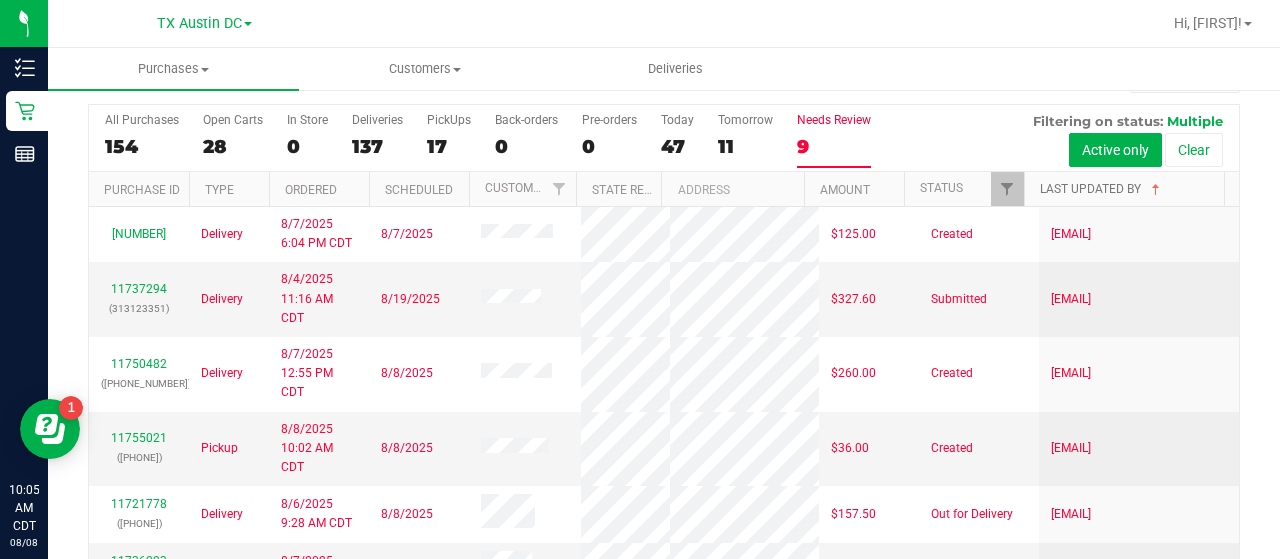 scroll, scrollTop: 50, scrollLeft: 0, axis: vertical 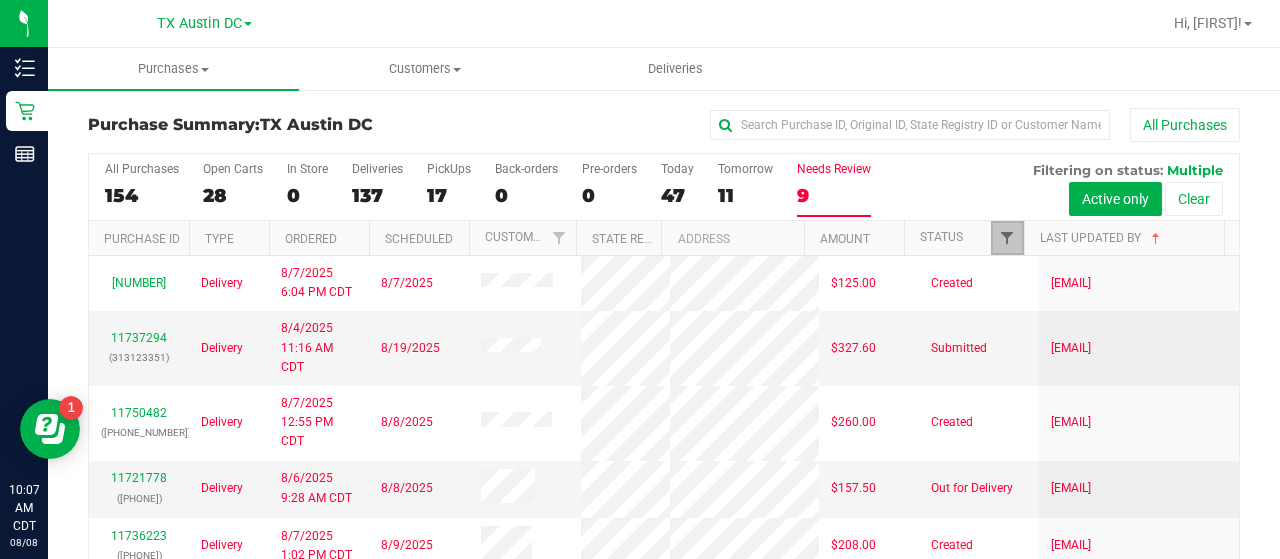 click at bounding box center (1007, 238) 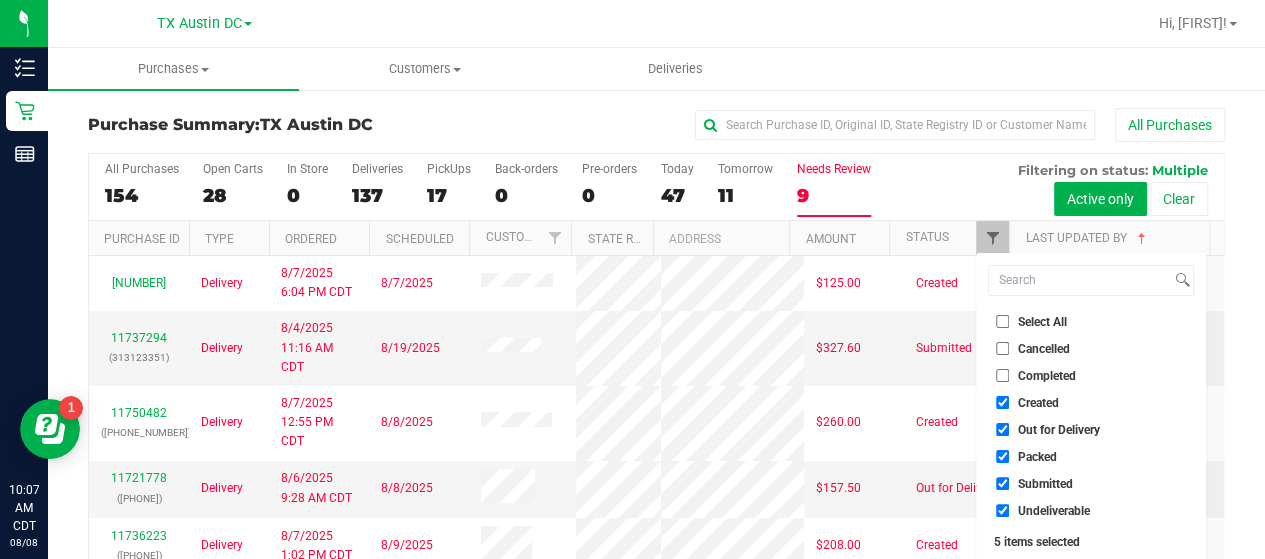 click on "Last Updated By" at bounding box center [1109, 238] 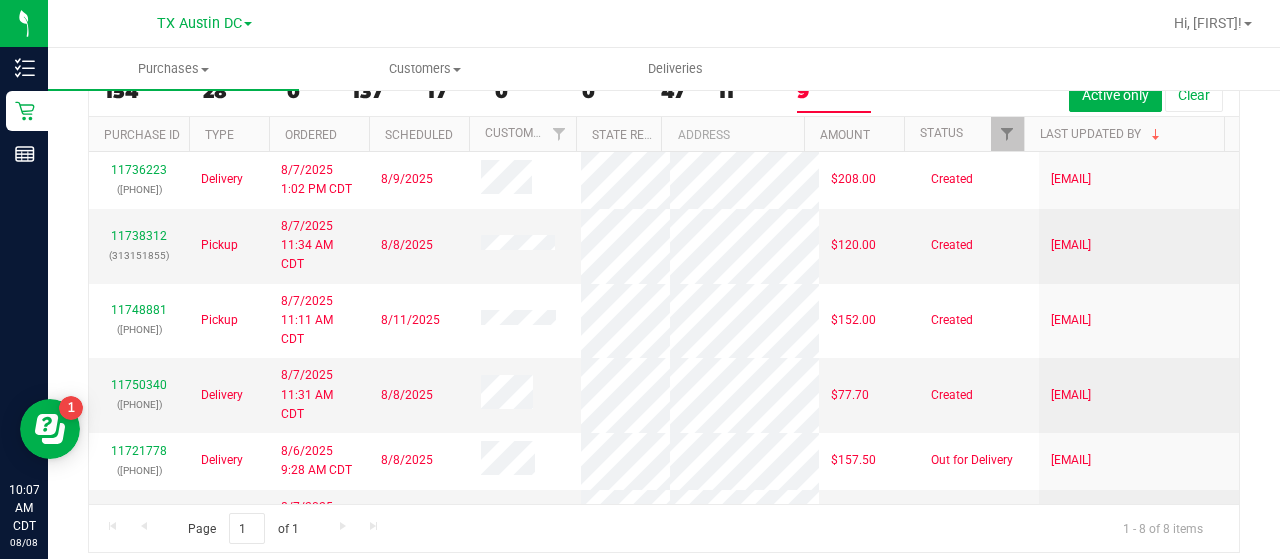 scroll, scrollTop: 114, scrollLeft: 0, axis: vertical 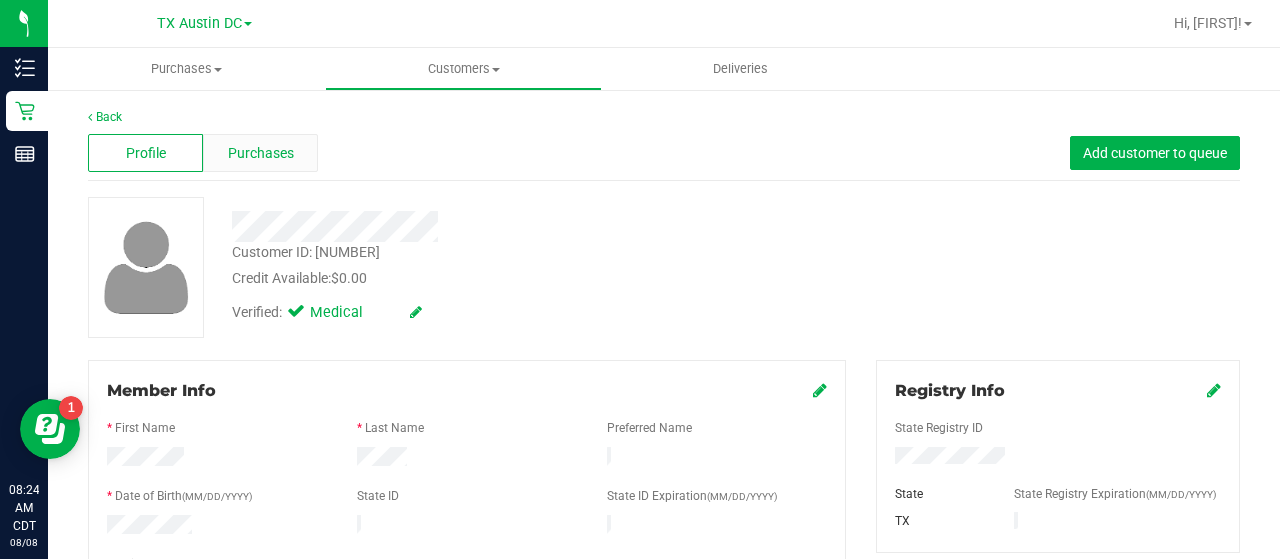 click on "Purchases" at bounding box center (260, 153) 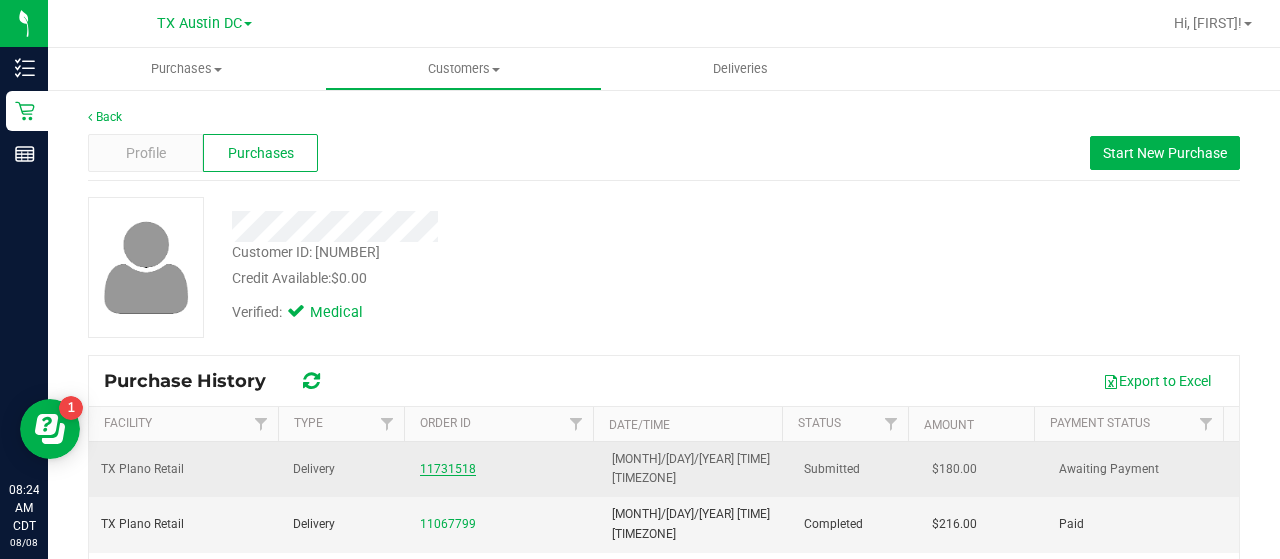 click on "11731518" at bounding box center [448, 469] 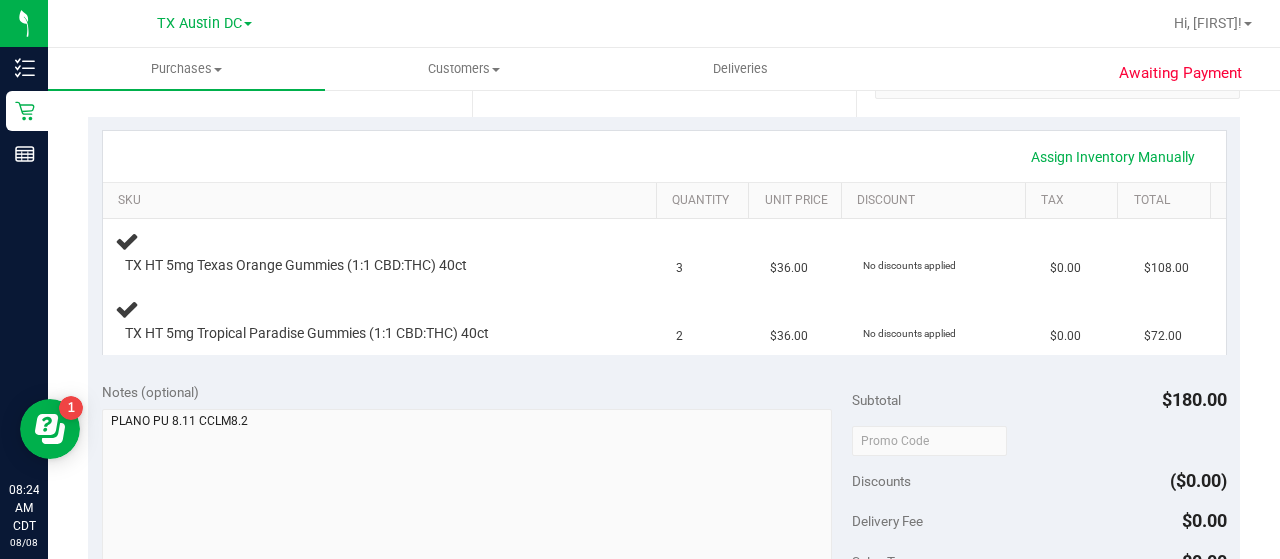 scroll, scrollTop: 432, scrollLeft: 0, axis: vertical 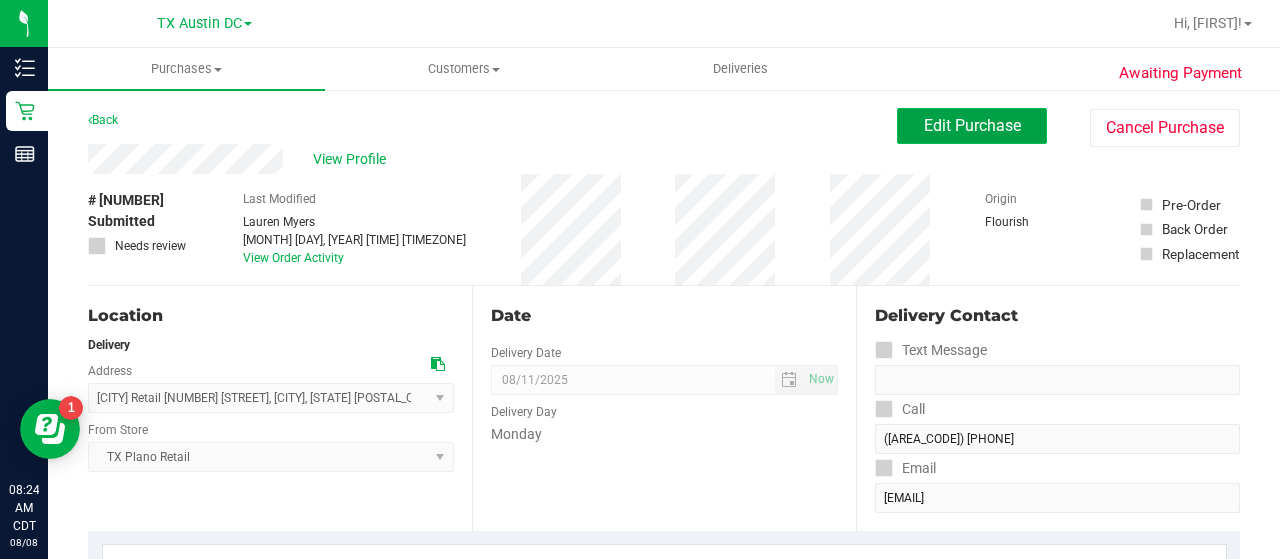 click on "Edit Purchase" at bounding box center [972, 125] 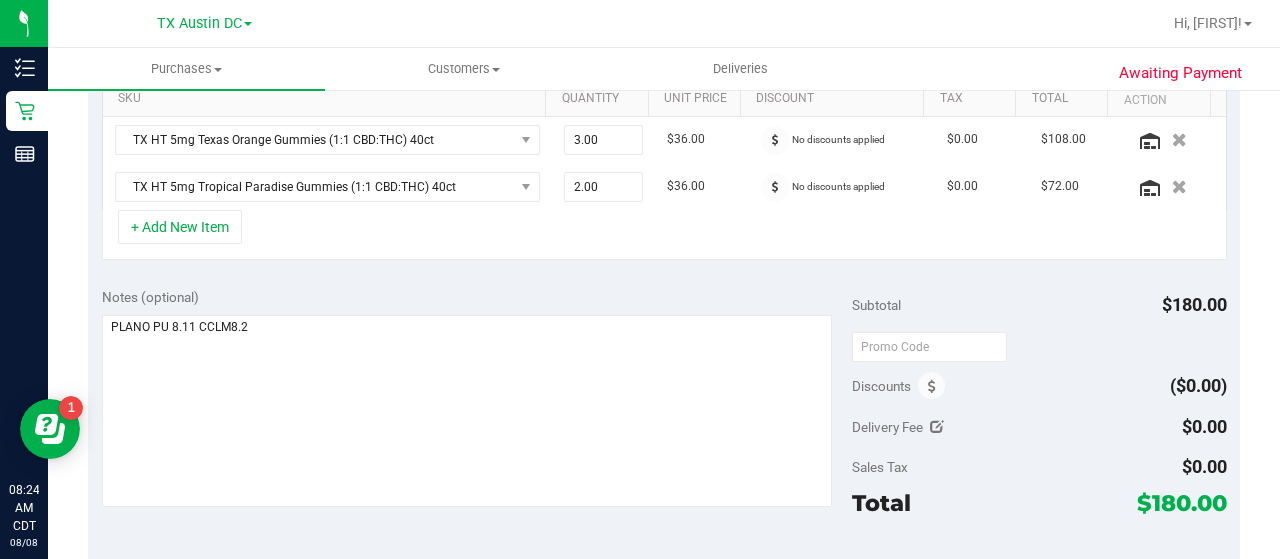 scroll, scrollTop: 409, scrollLeft: 0, axis: vertical 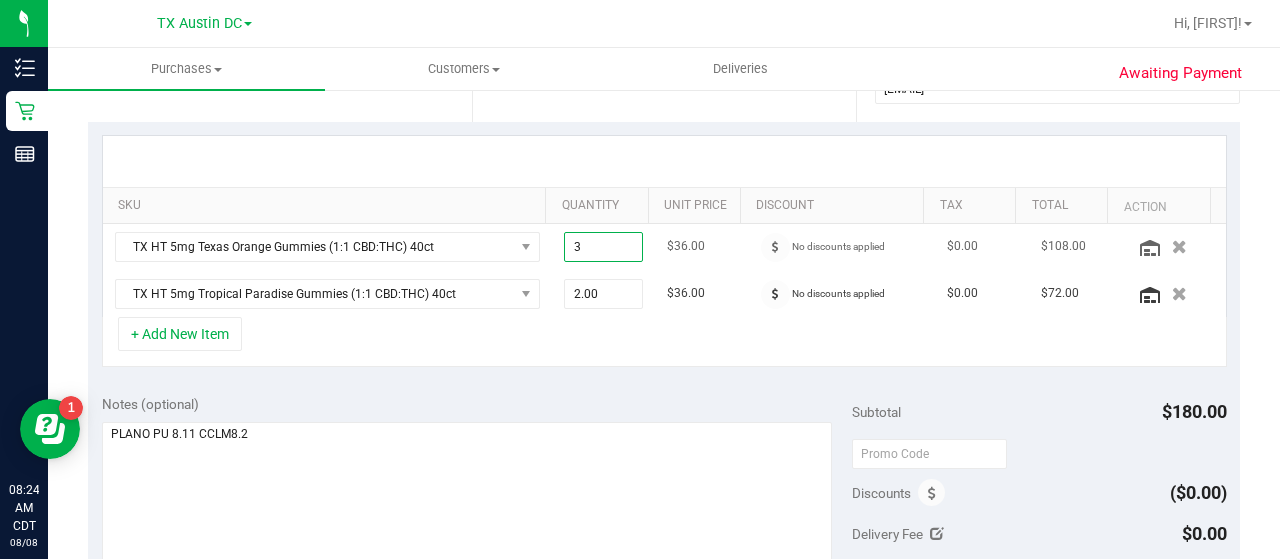 click on "3.00 3" at bounding box center (604, 247) 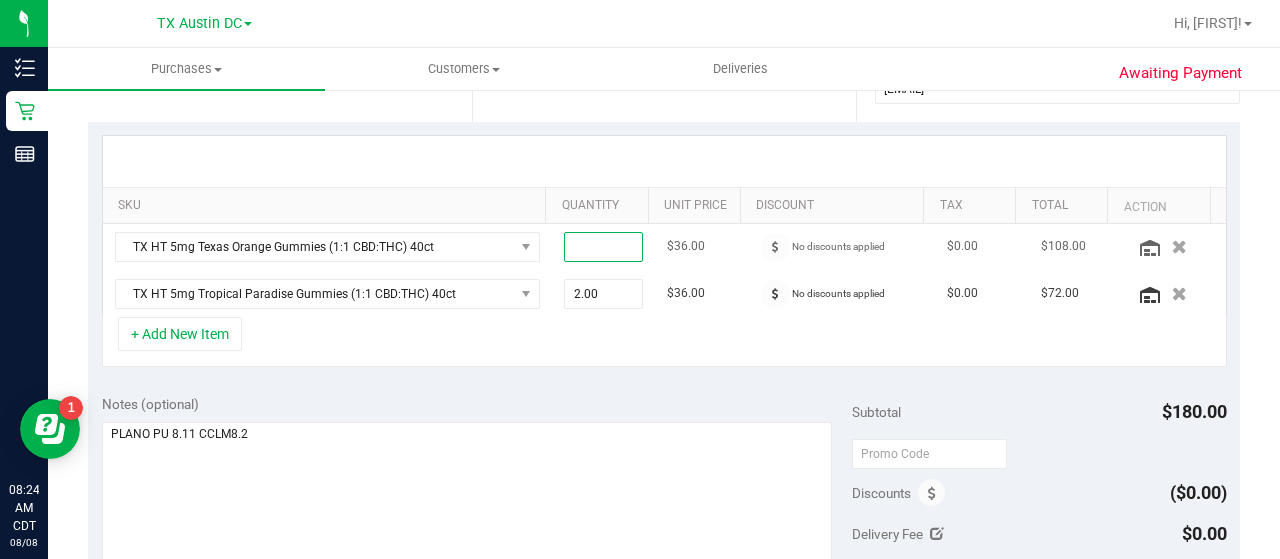 type on "2" 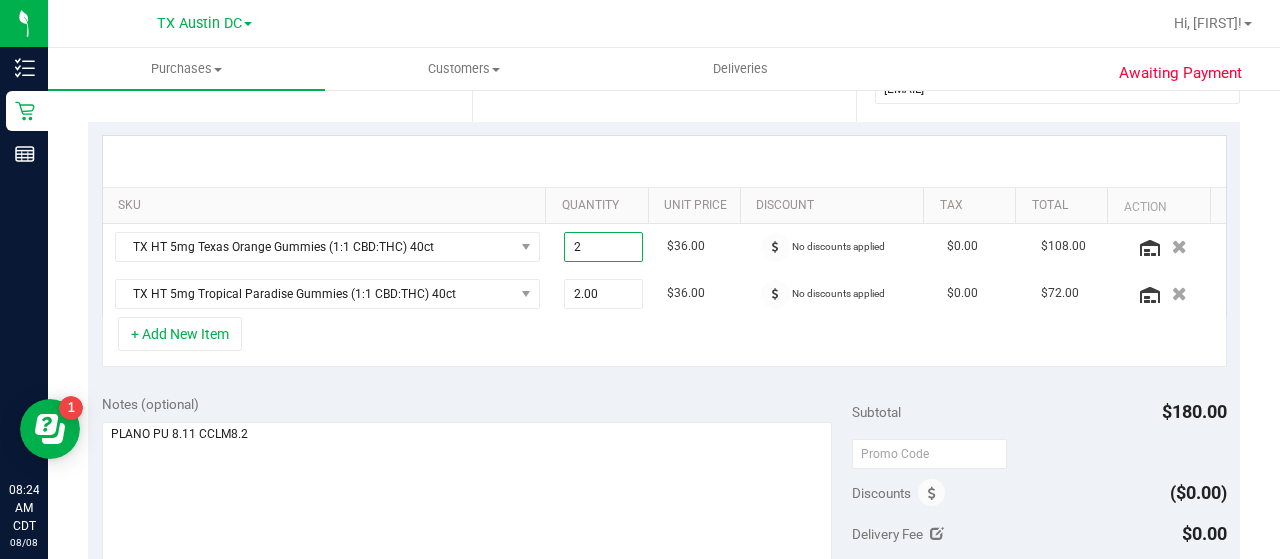 type on "2.00" 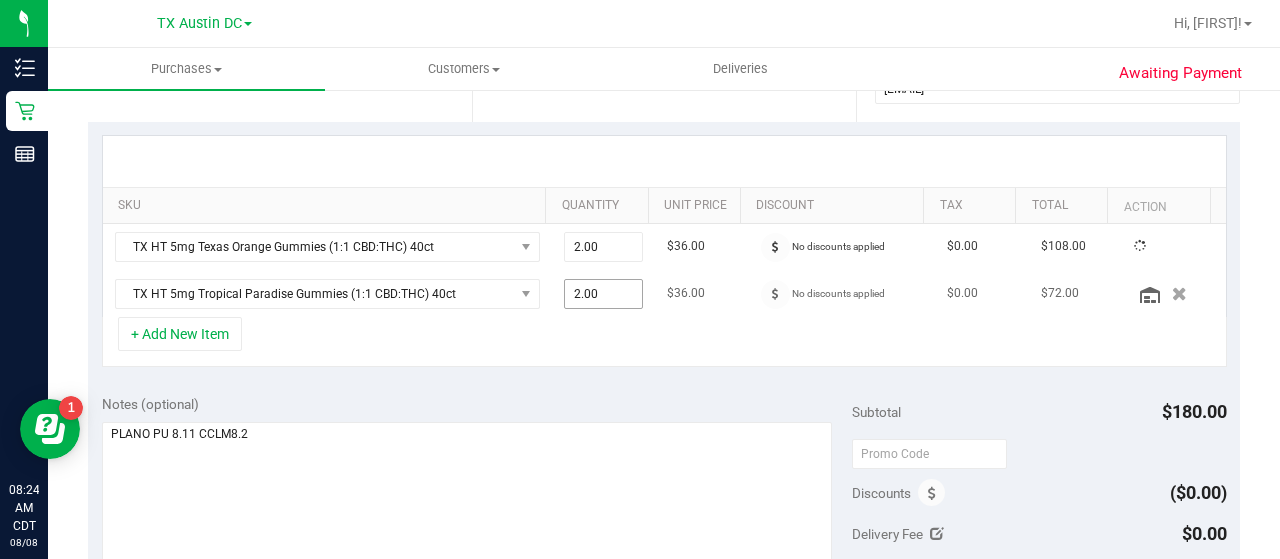 click on "2.00 2" at bounding box center [604, 294] 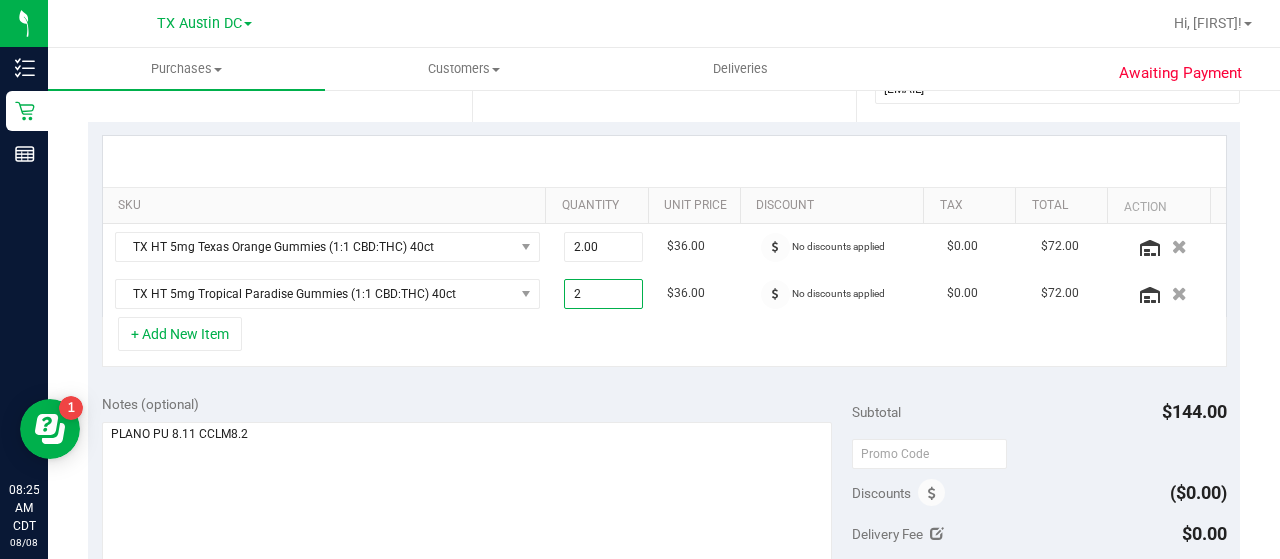 click on "2.00 2" at bounding box center [604, 294] 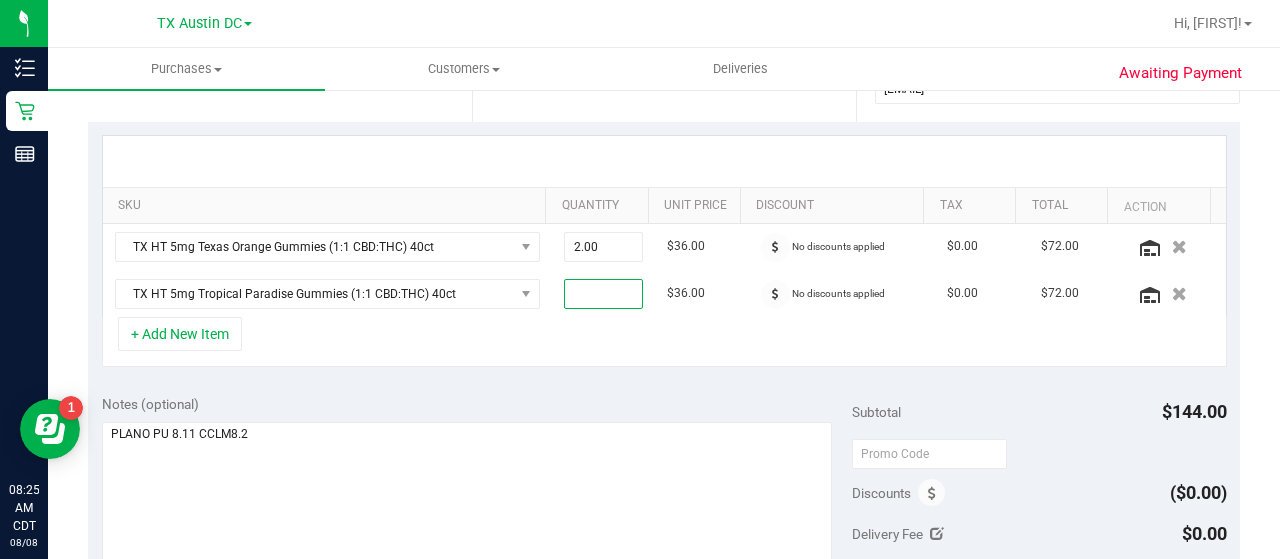 type on "3" 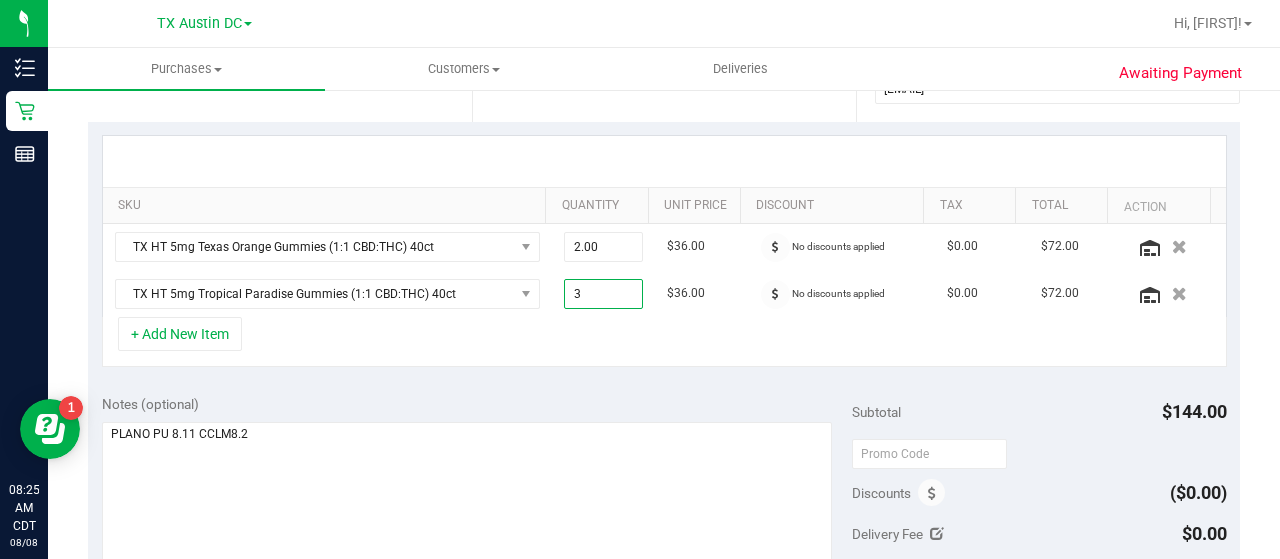 type on "3.00" 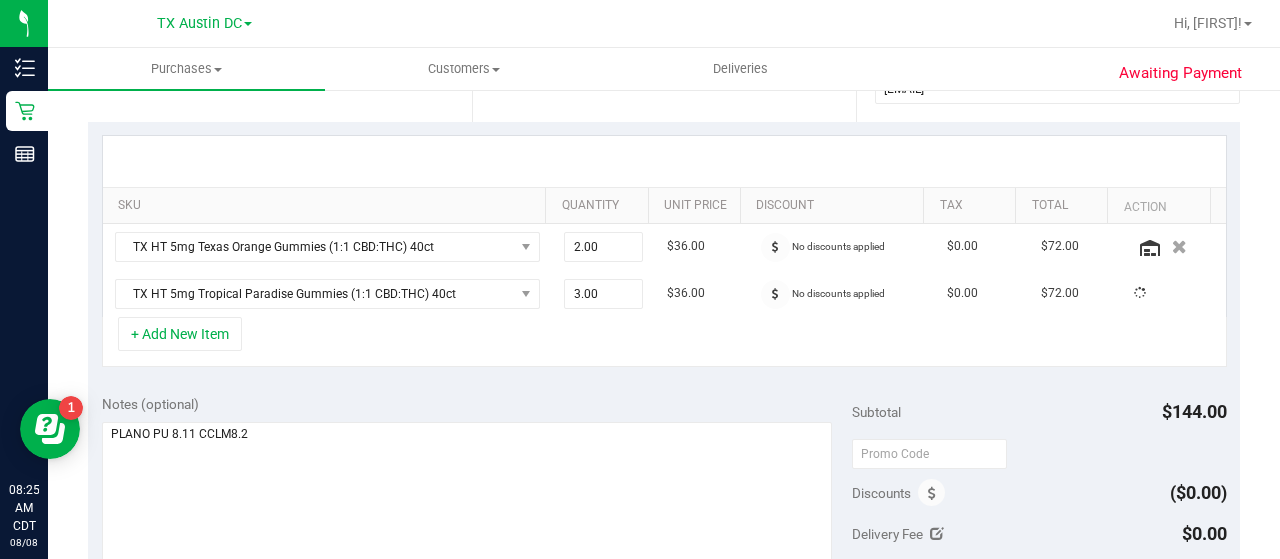 click on "SKU Quantity Unit Price Discount Tax Total Action
TX HT 5mg Texas Orange Gummies (1:1 CBD:THC) 40ct
[NUMBER] [NUMBER]
[PRICE]
No discounts applied
[PRICE]
[PRICE]
TX HT 5mg Tropical Paradise Gummies (1:1 CBD:THC) 40ct
[NUMBER] [NUMBER]
[PRICE]
No discounts applied
[PRICE]
[PRICE]" at bounding box center (664, 251) 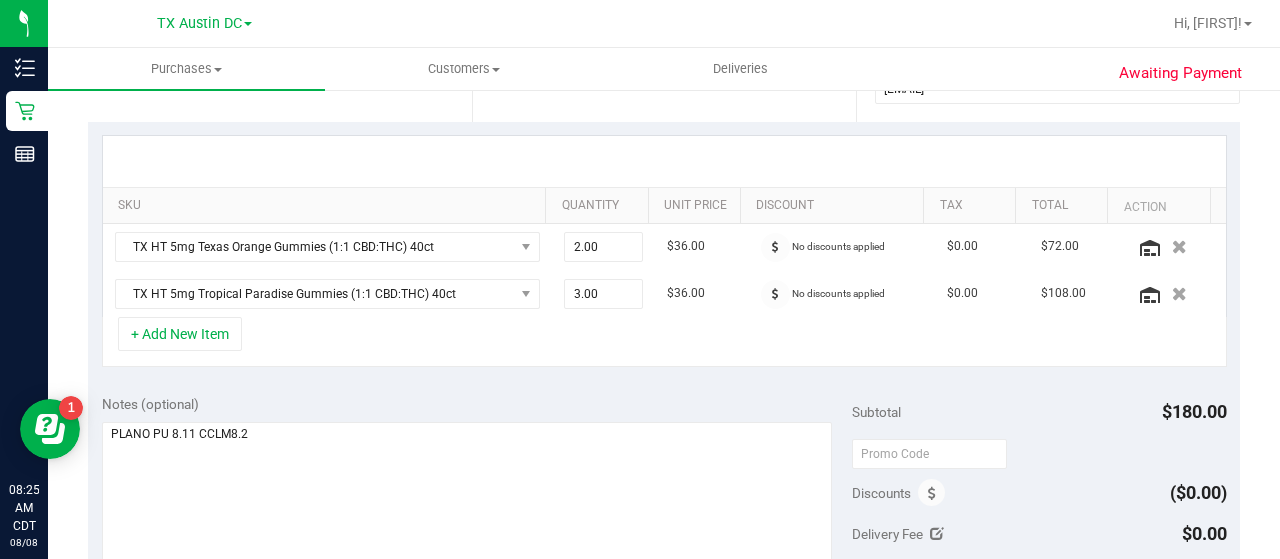 click on "Notes (optional)" at bounding box center [477, 404] 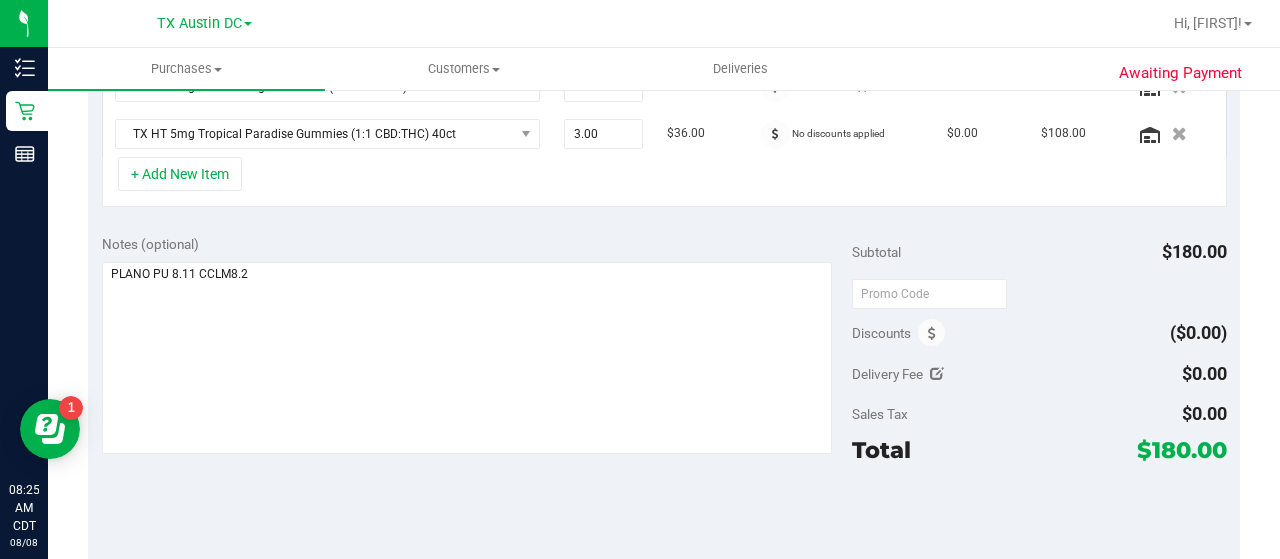 scroll, scrollTop: 553, scrollLeft: 0, axis: vertical 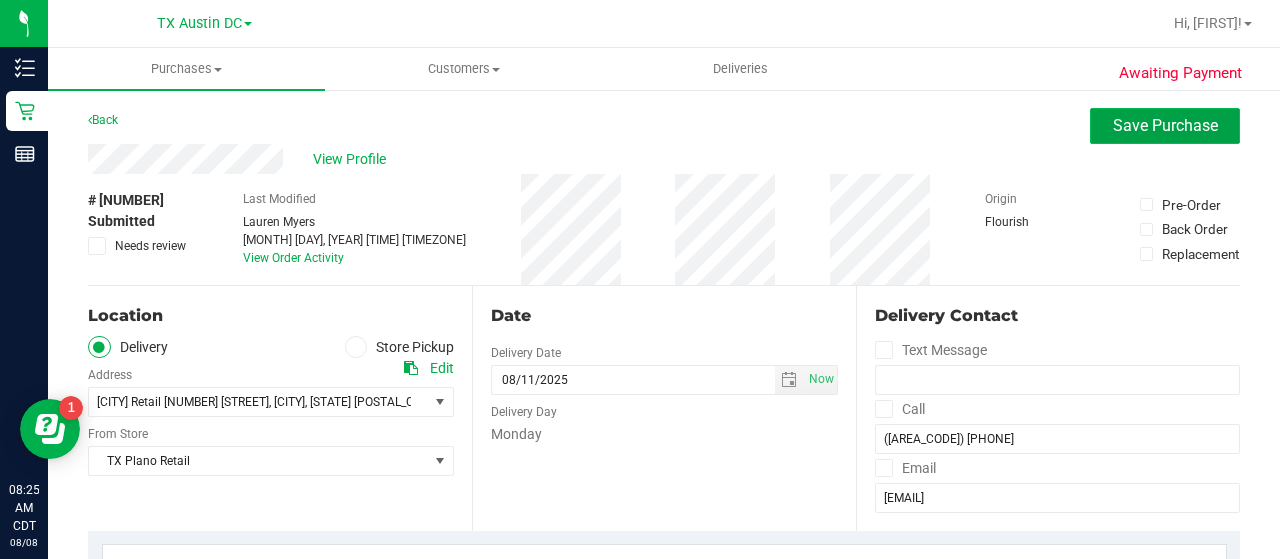click on "Save Purchase" at bounding box center (1165, 126) 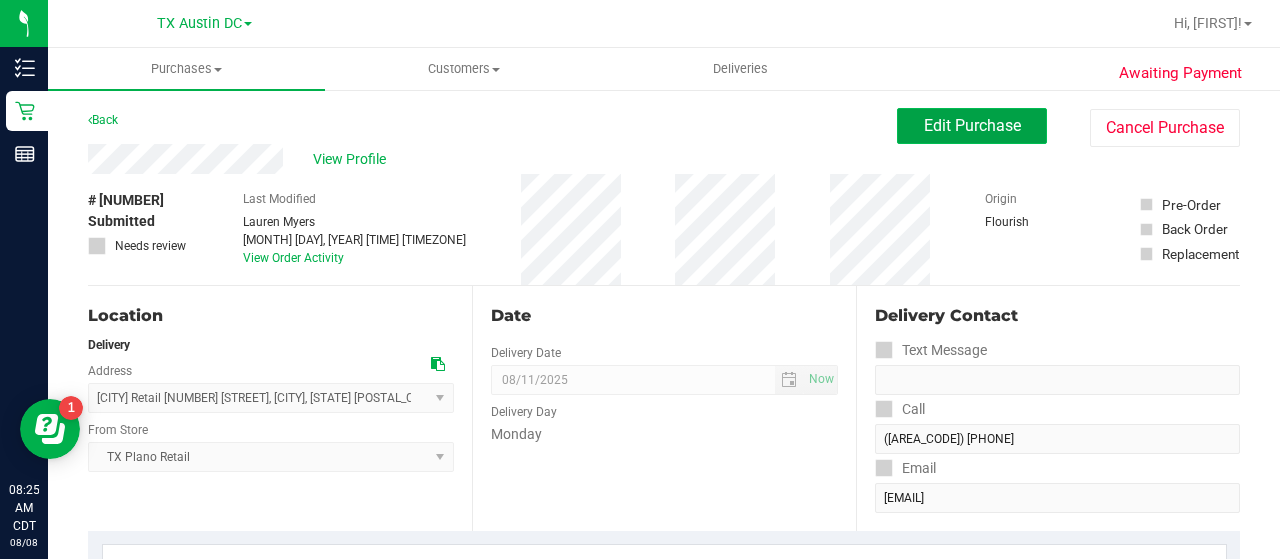 click on "Edit Purchase" at bounding box center [972, 125] 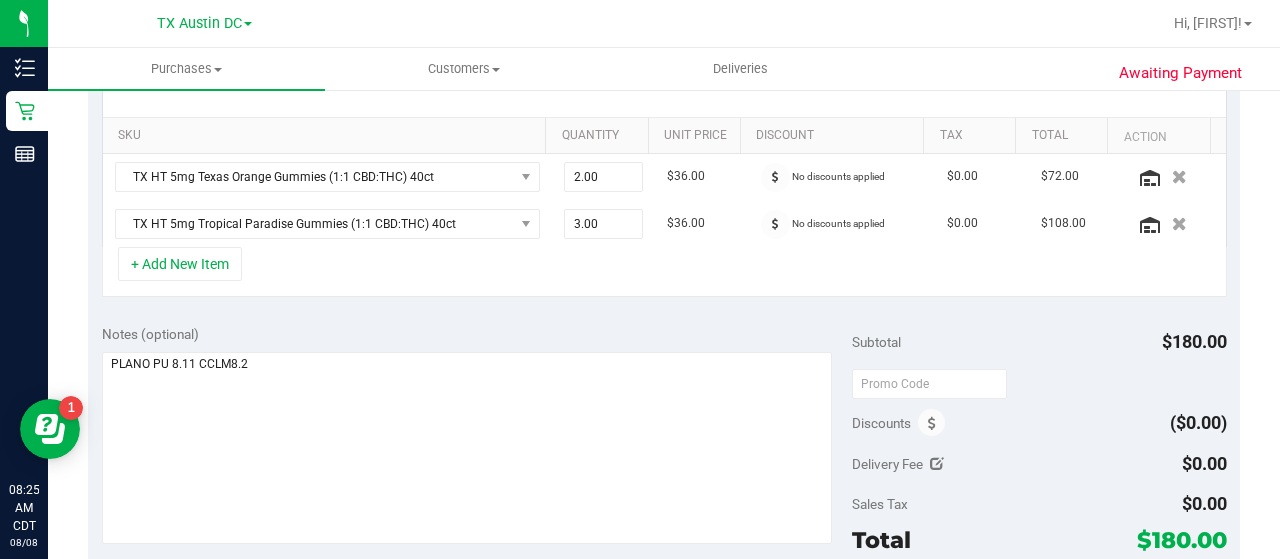 scroll, scrollTop: 488, scrollLeft: 0, axis: vertical 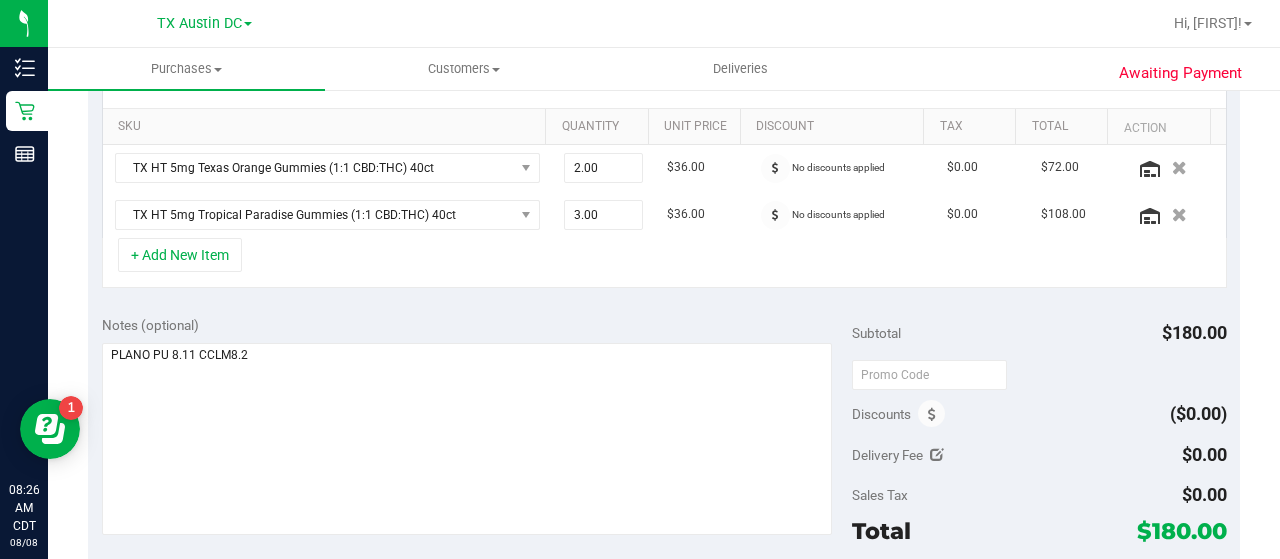 click on "Notes (optional)" at bounding box center (477, 325) 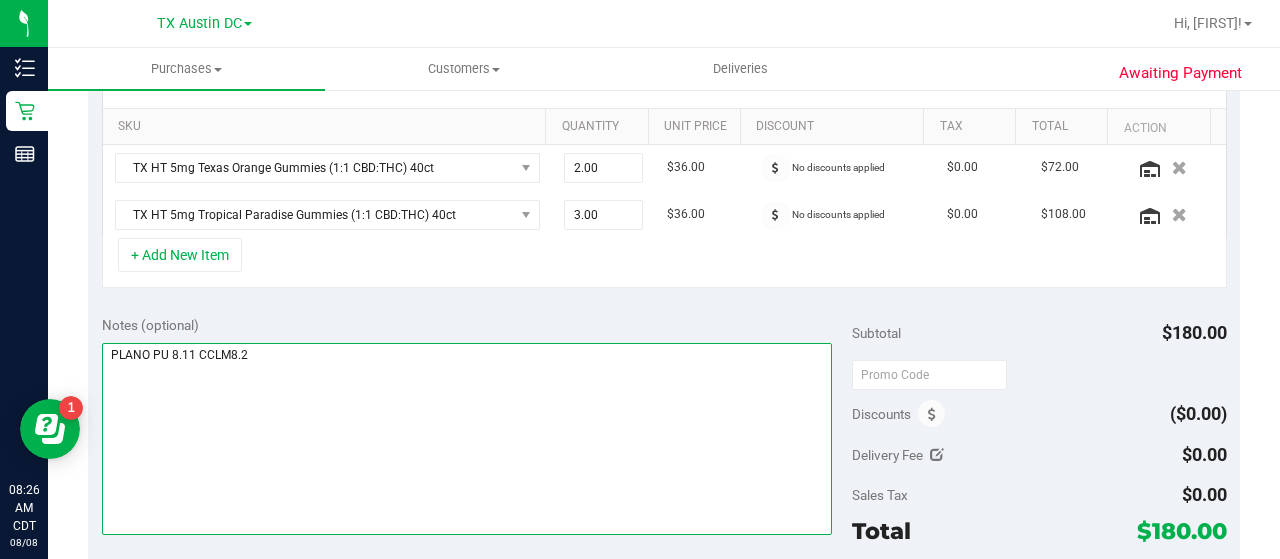 click at bounding box center [467, 439] 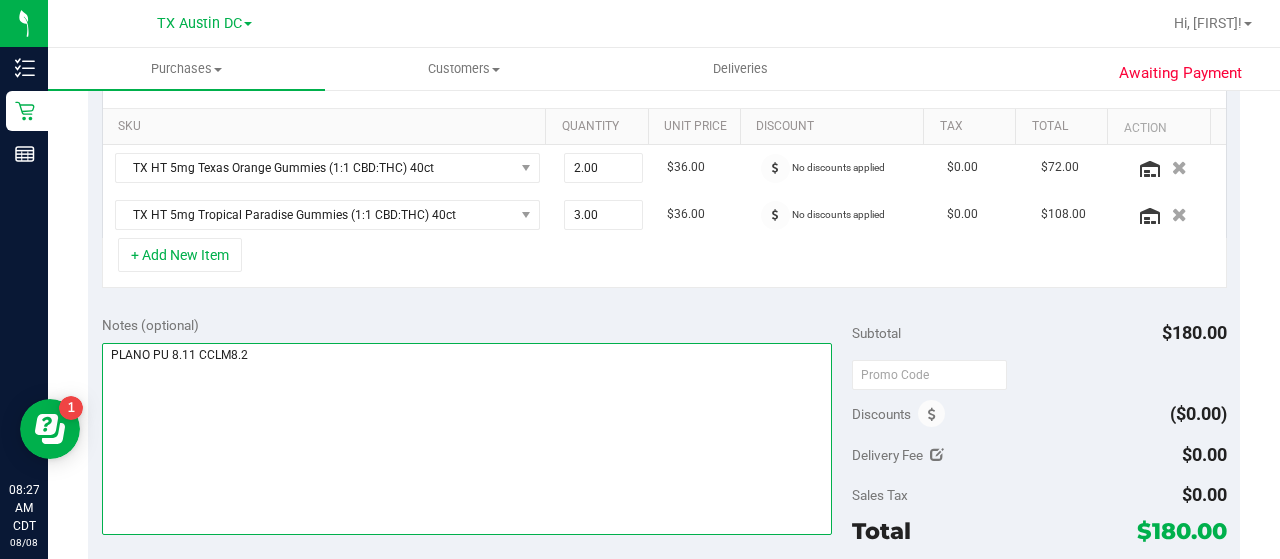 click at bounding box center (467, 439) 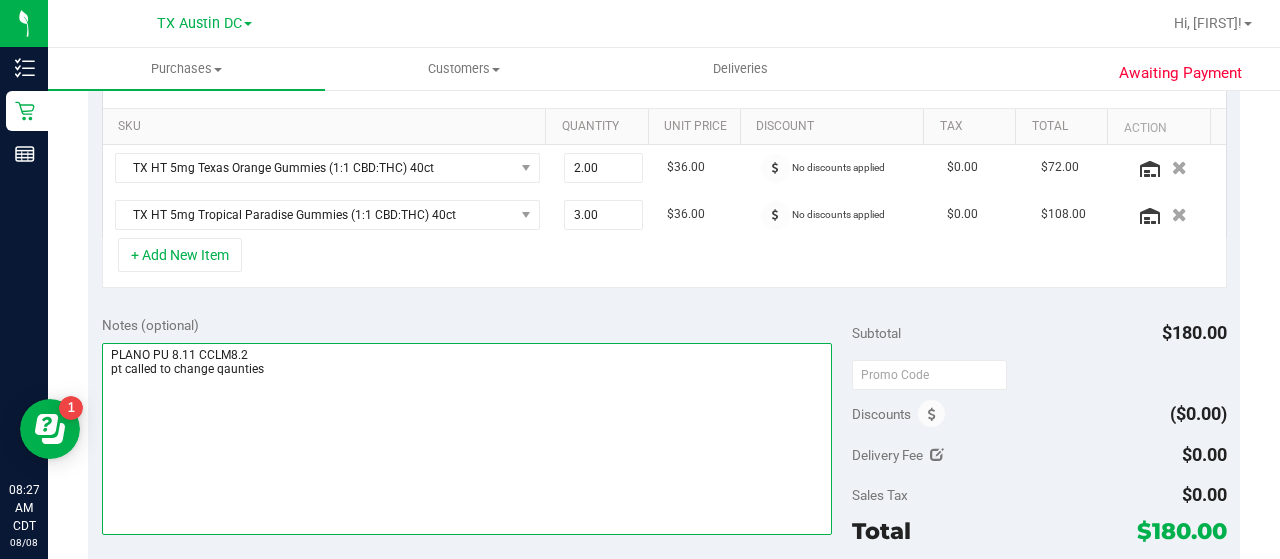 click at bounding box center [467, 439] 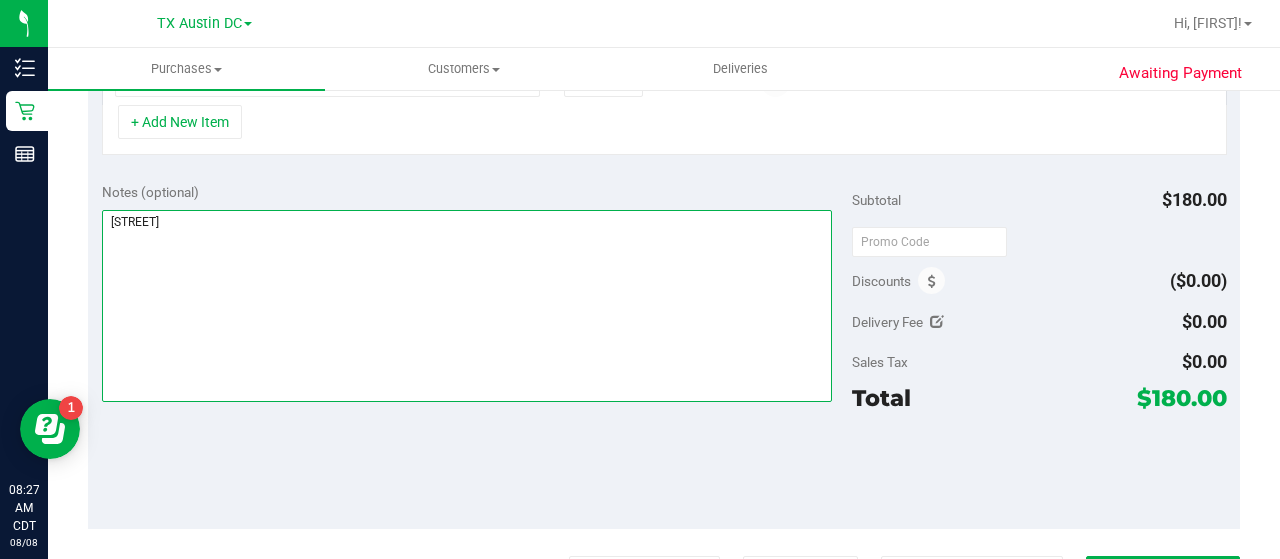 scroll, scrollTop: 0, scrollLeft: 0, axis: both 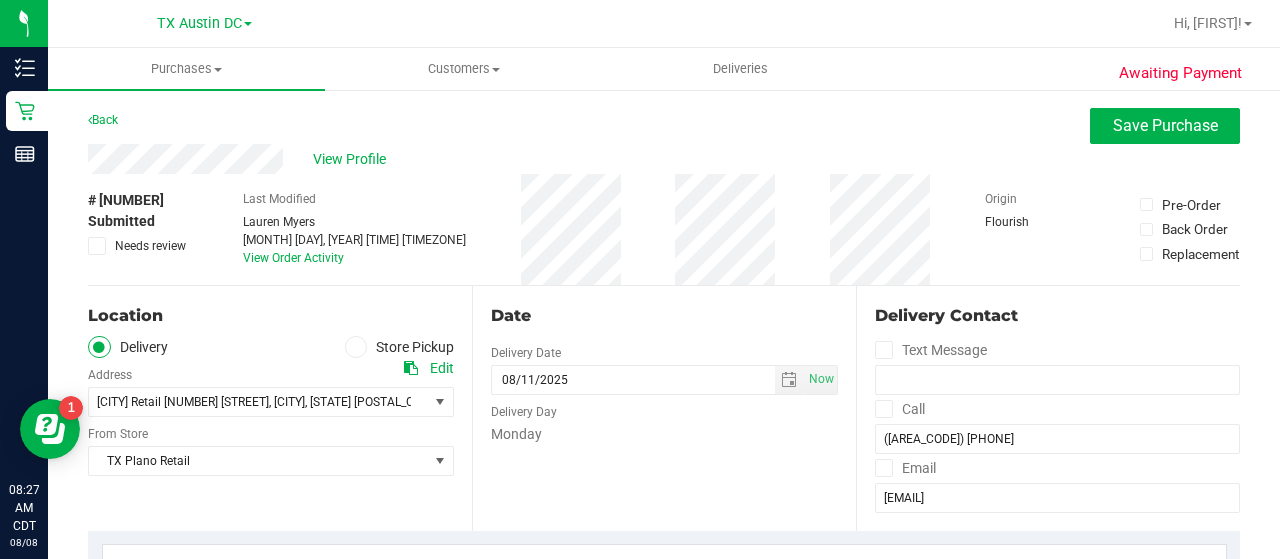type on "PLANO PU 8.11 CCLM8.2
pt called to change quantities of products CCLM8.8" 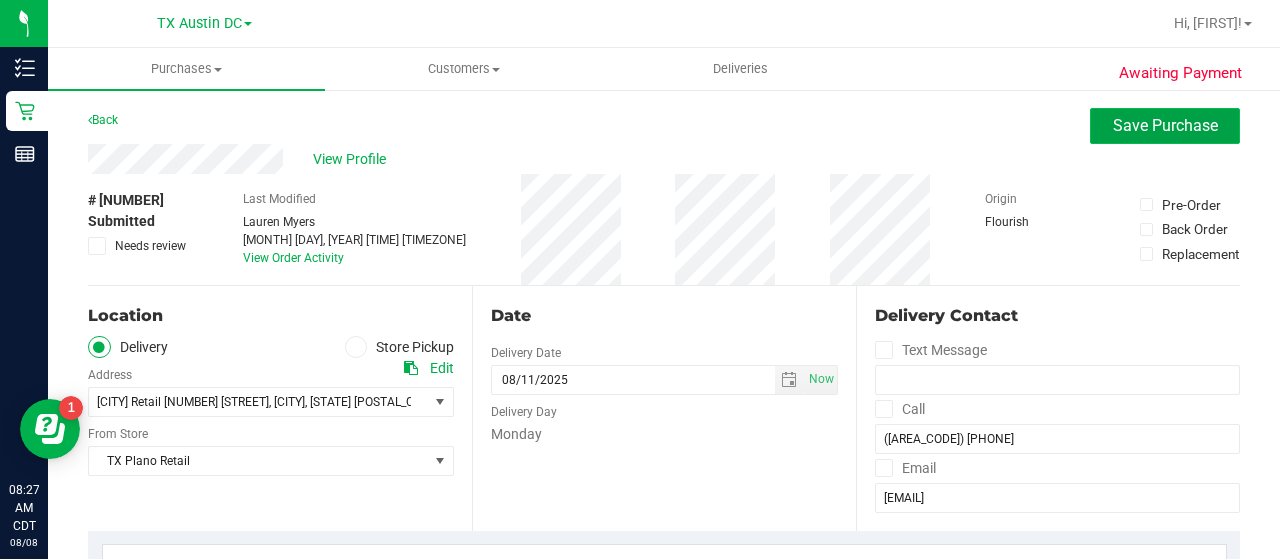 click on "Save Purchase" at bounding box center (1165, 125) 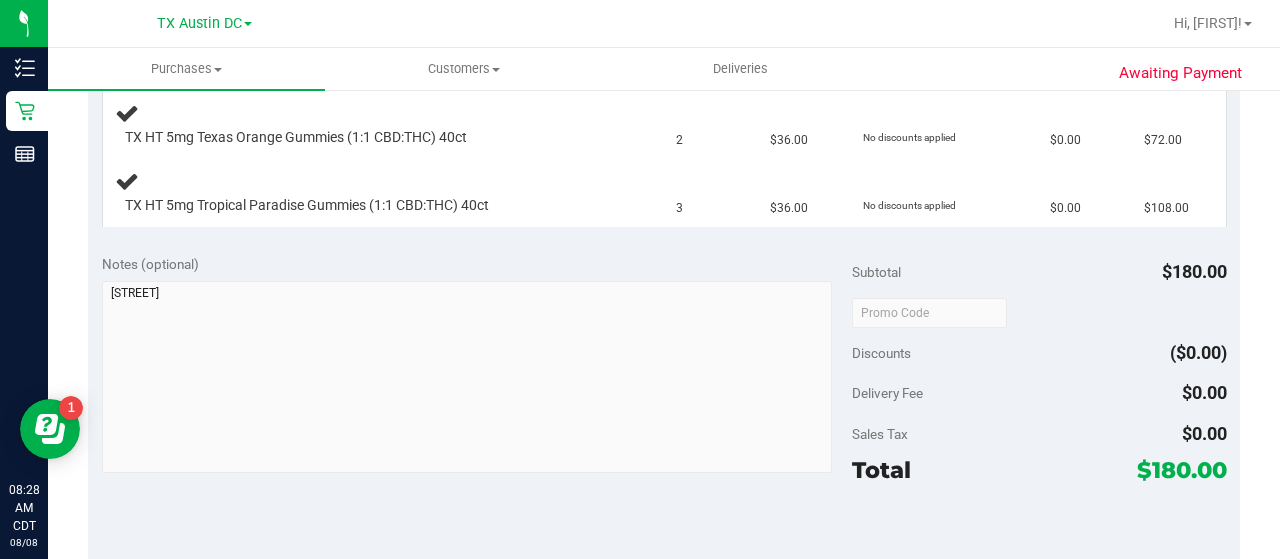 scroll, scrollTop: 551, scrollLeft: 0, axis: vertical 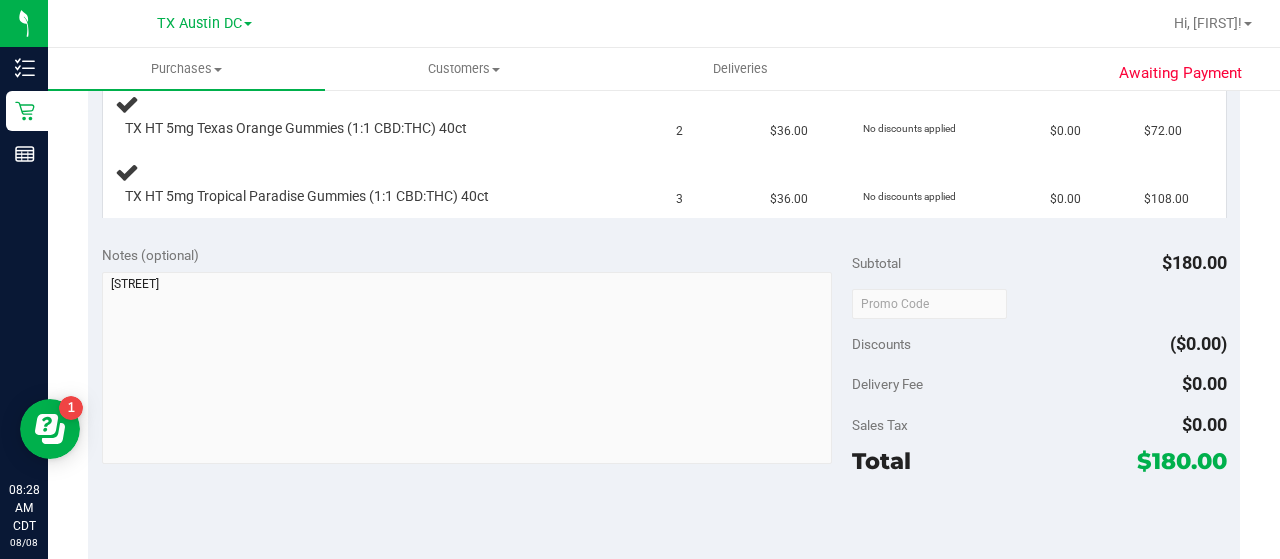 click on "Awaiting Payment
Back
Edit Purchase
Cancel Purchase
View Profile
# 11731518
Submitted
Needs review
Last Modified
Lauren Myers
Aug 8, 2025 8:25:17 AM CDT
View Order Activity
Origin" at bounding box center (664, 324) 